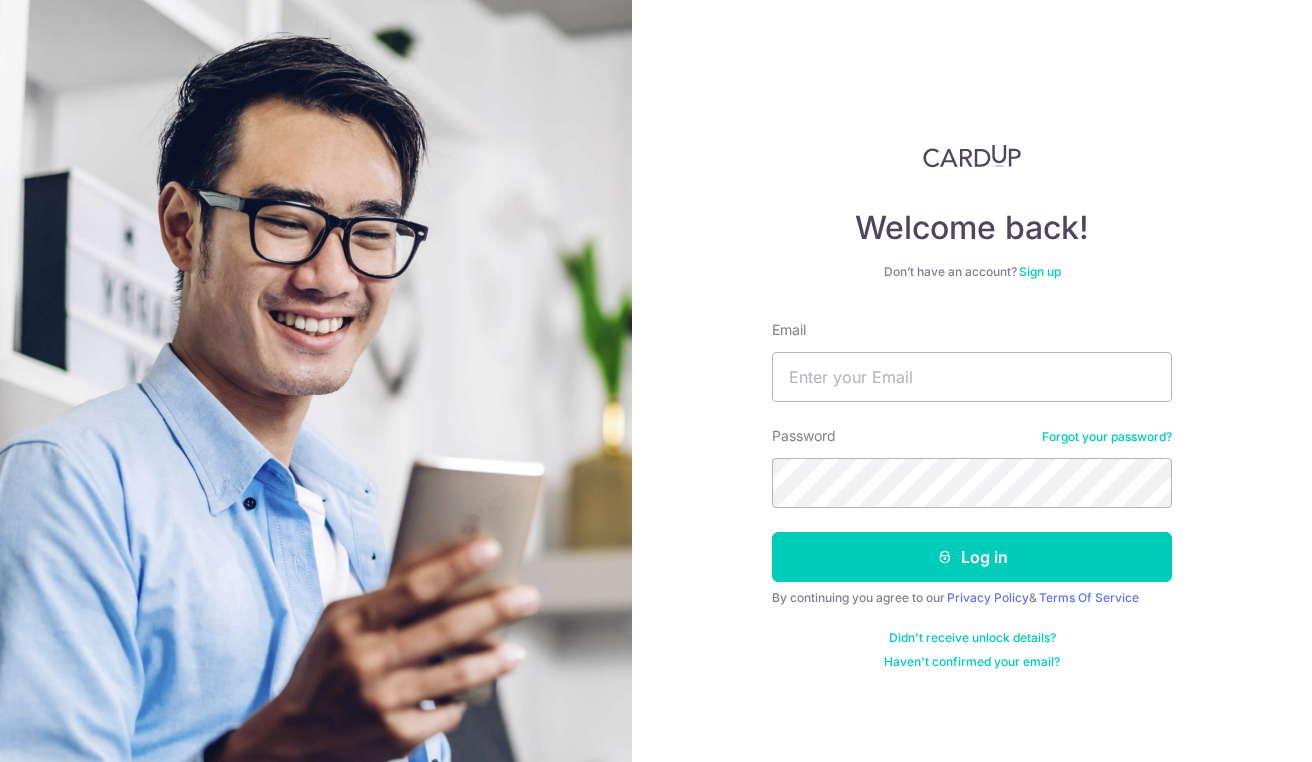 scroll, scrollTop: 0, scrollLeft: 0, axis: both 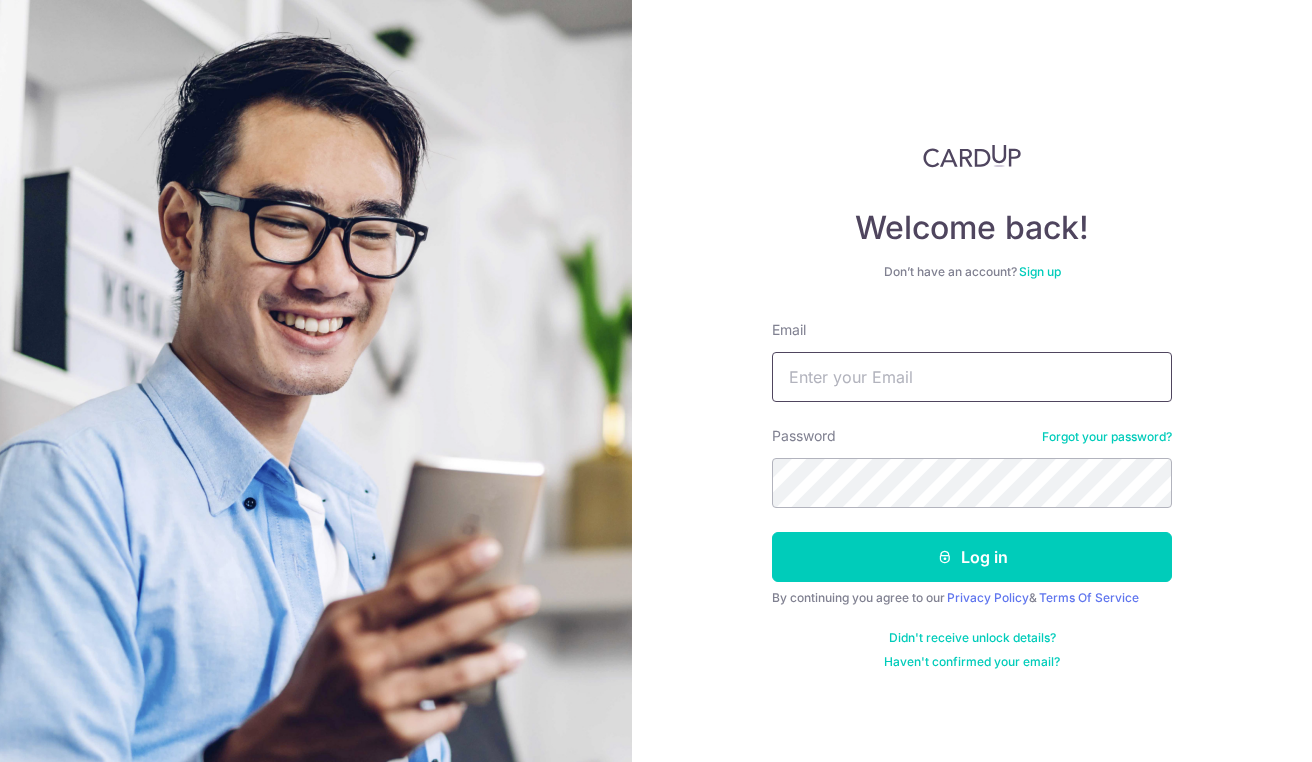 click on "Email" at bounding box center (972, 377) 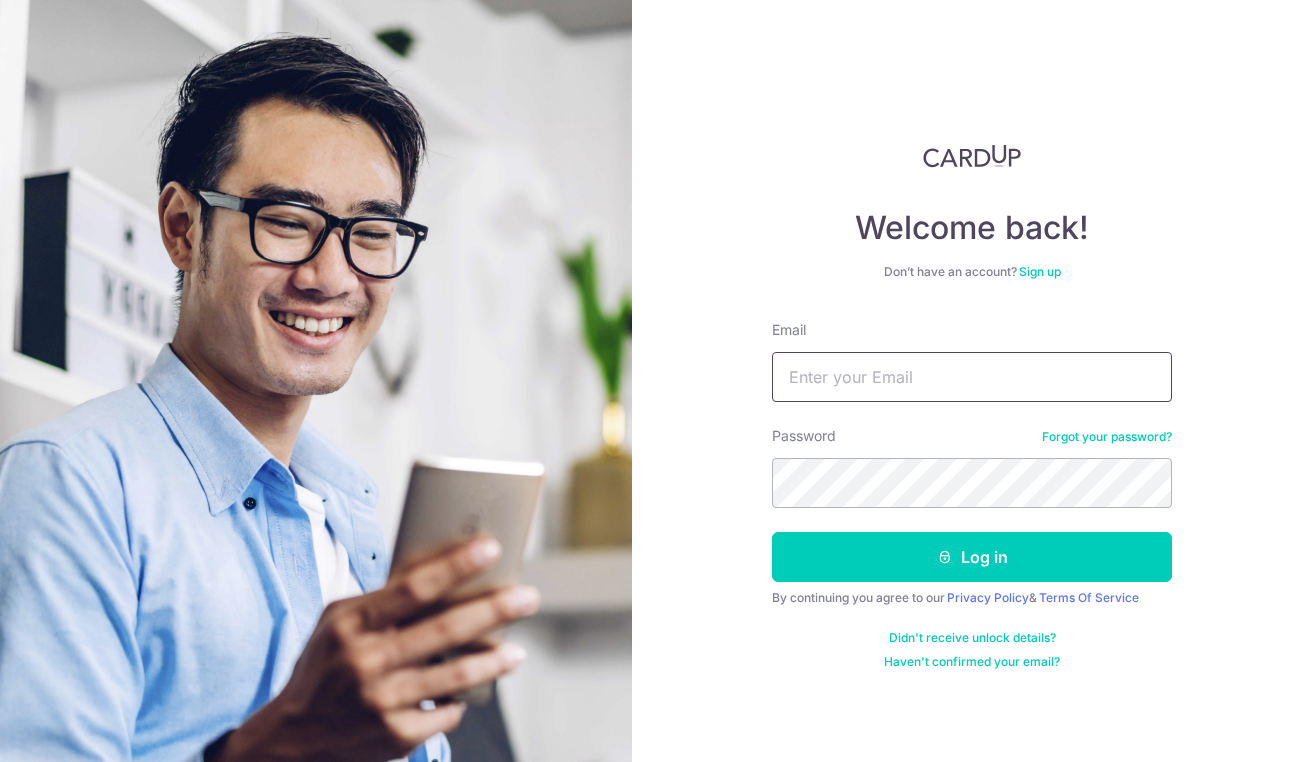 type on "[EMAIL]" 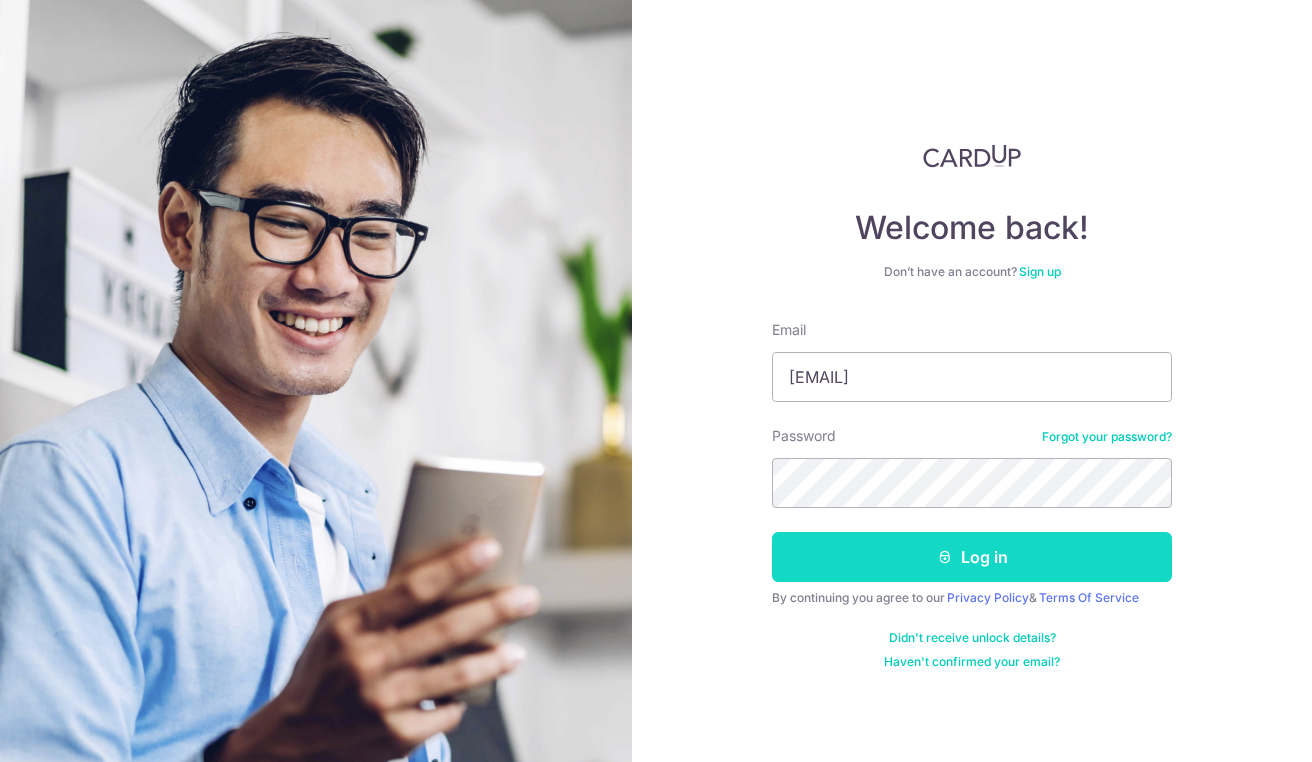 click on "Log in" at bounding box center [972, 557] 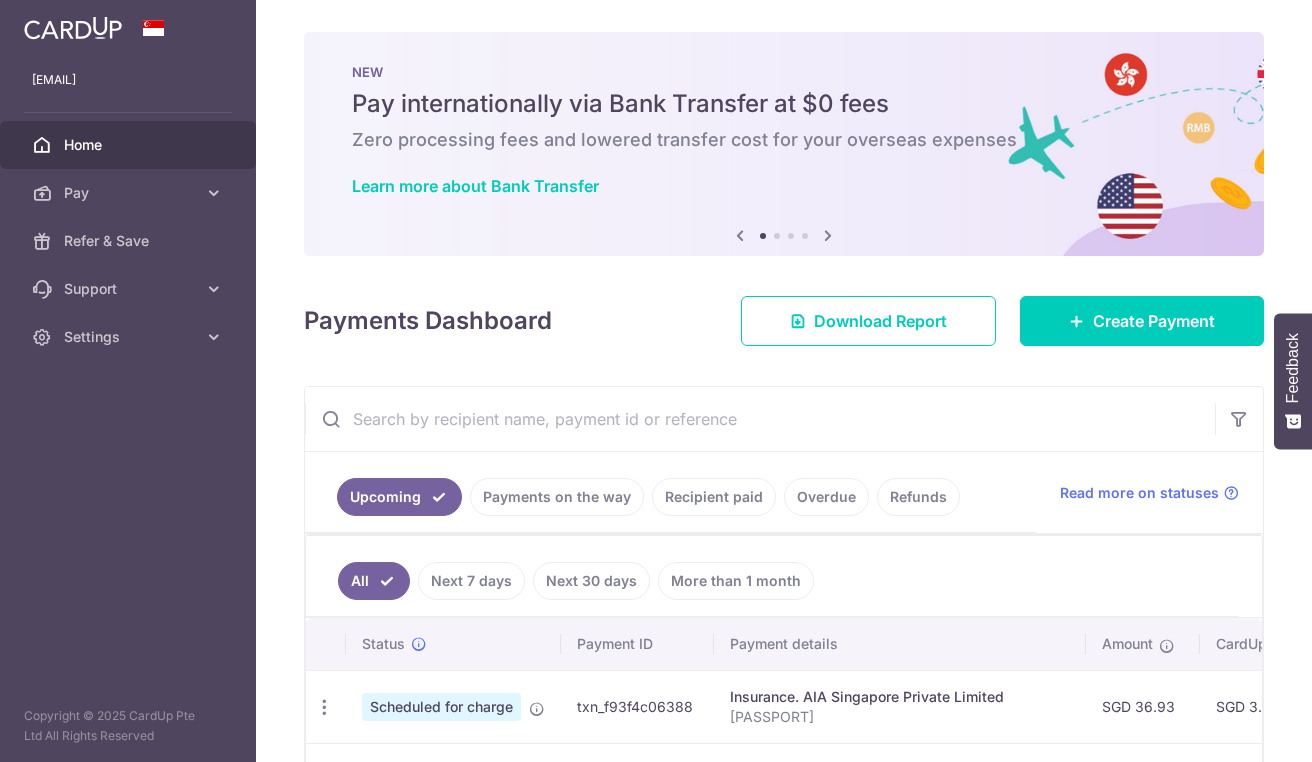 scroll, scrollTop: 0, scrollLeft: 0, axis: both 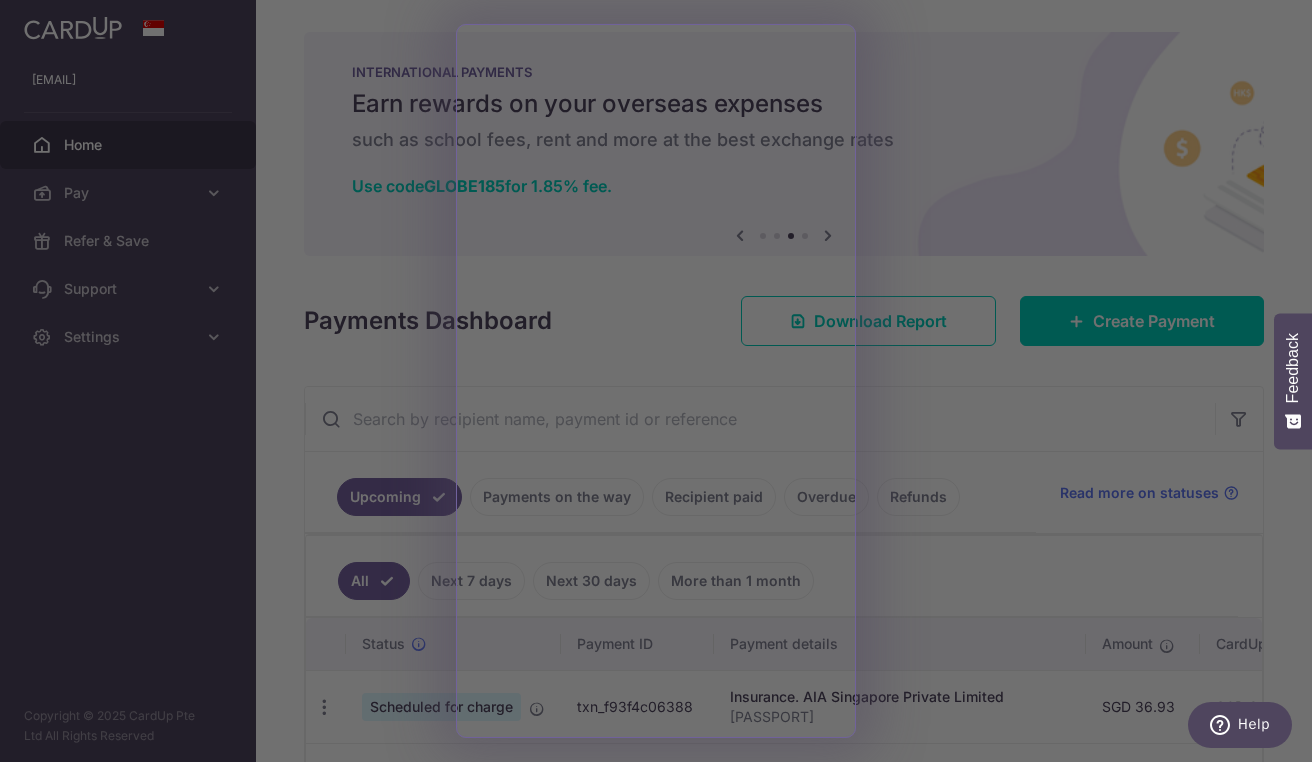 click at bounding box center (662, 385) 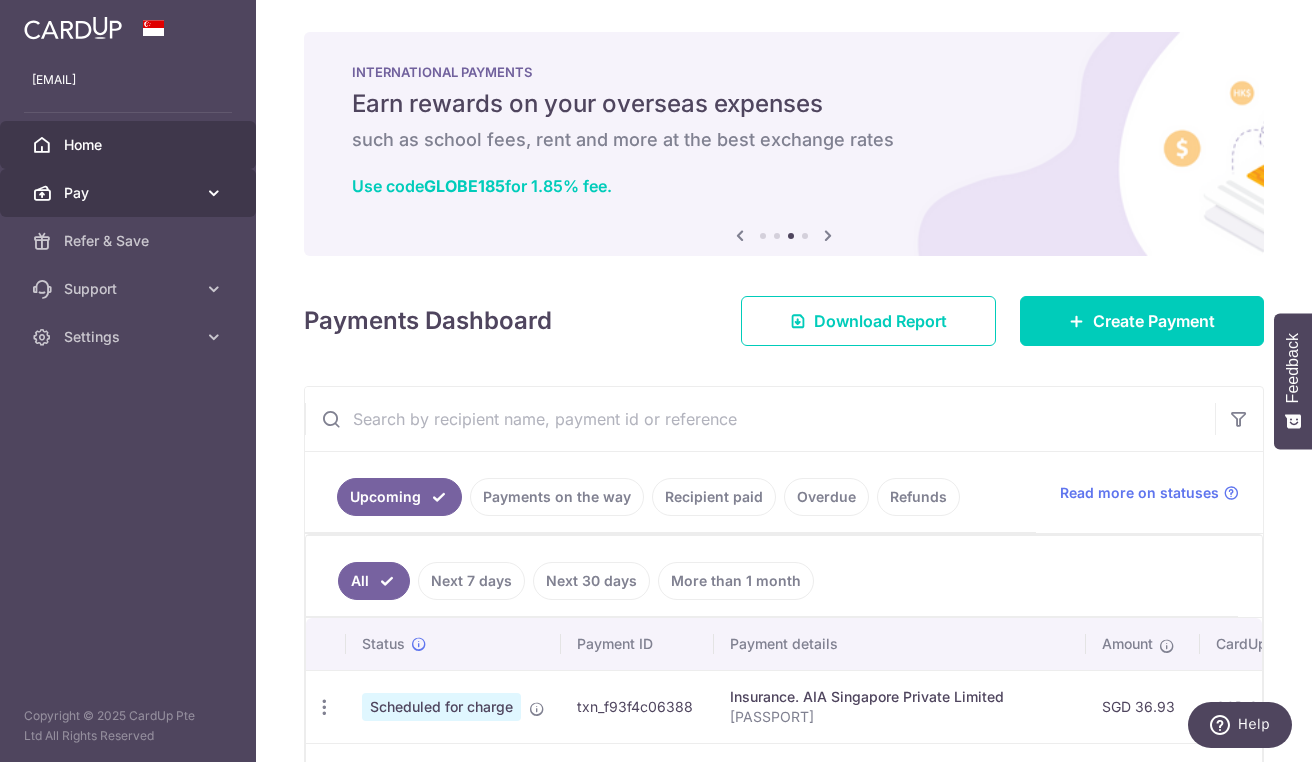 click on "Pay" at bounding box center (130, 193) 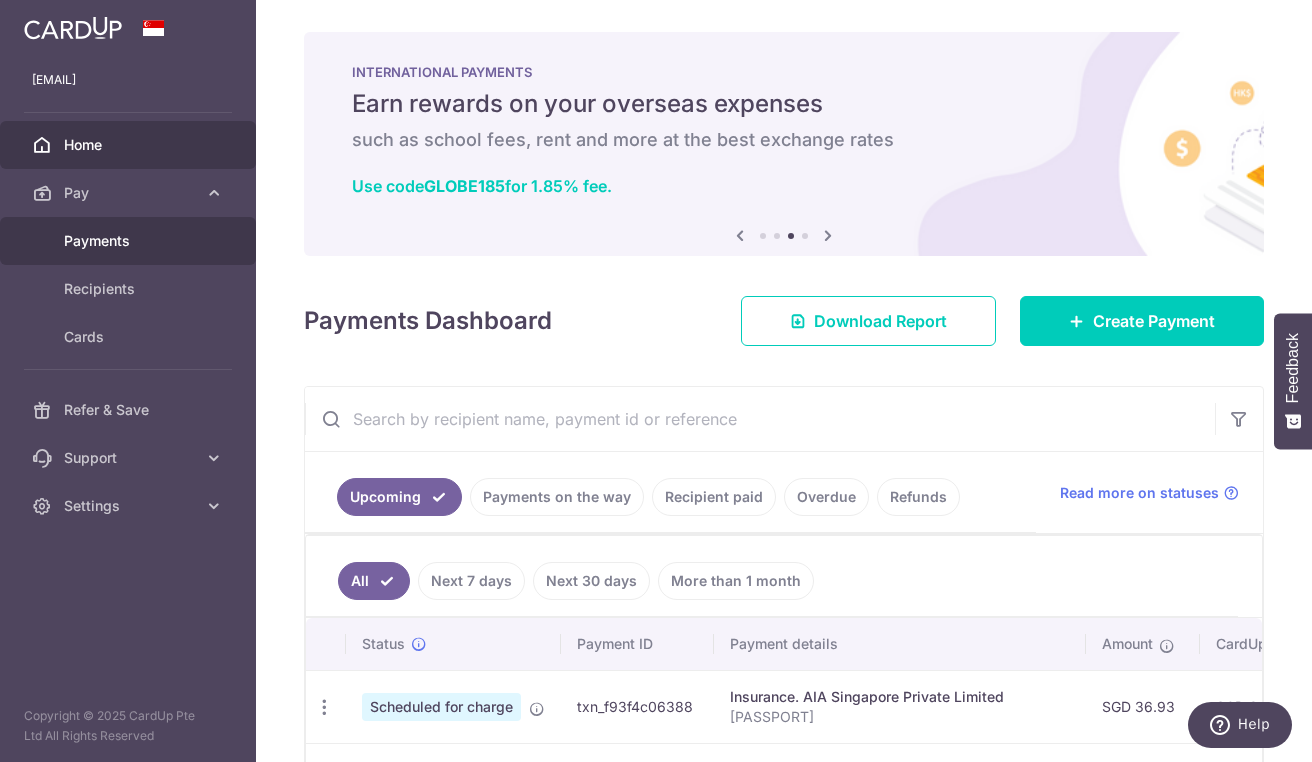 click on "Payments" at bounding box center (130, 241) 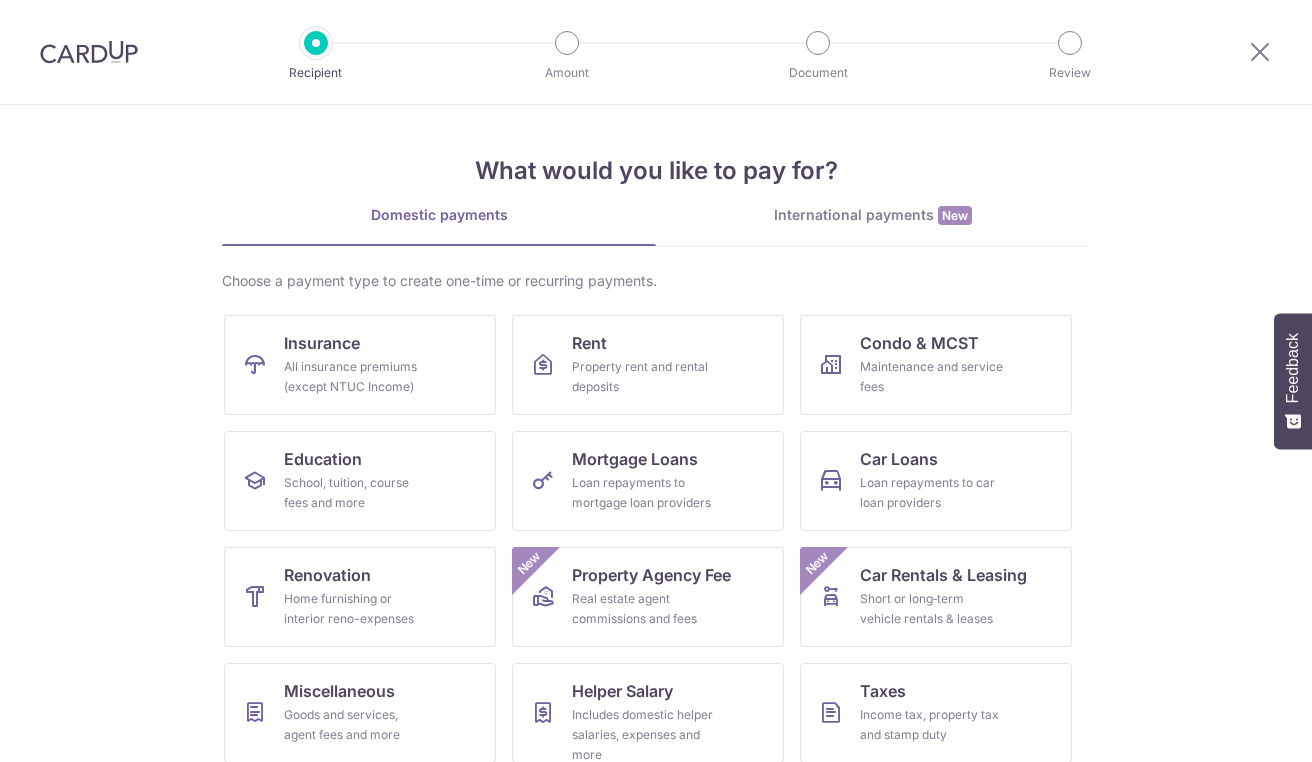 scroll, scrollTop: 0, scrollLeft: 0, axis: both 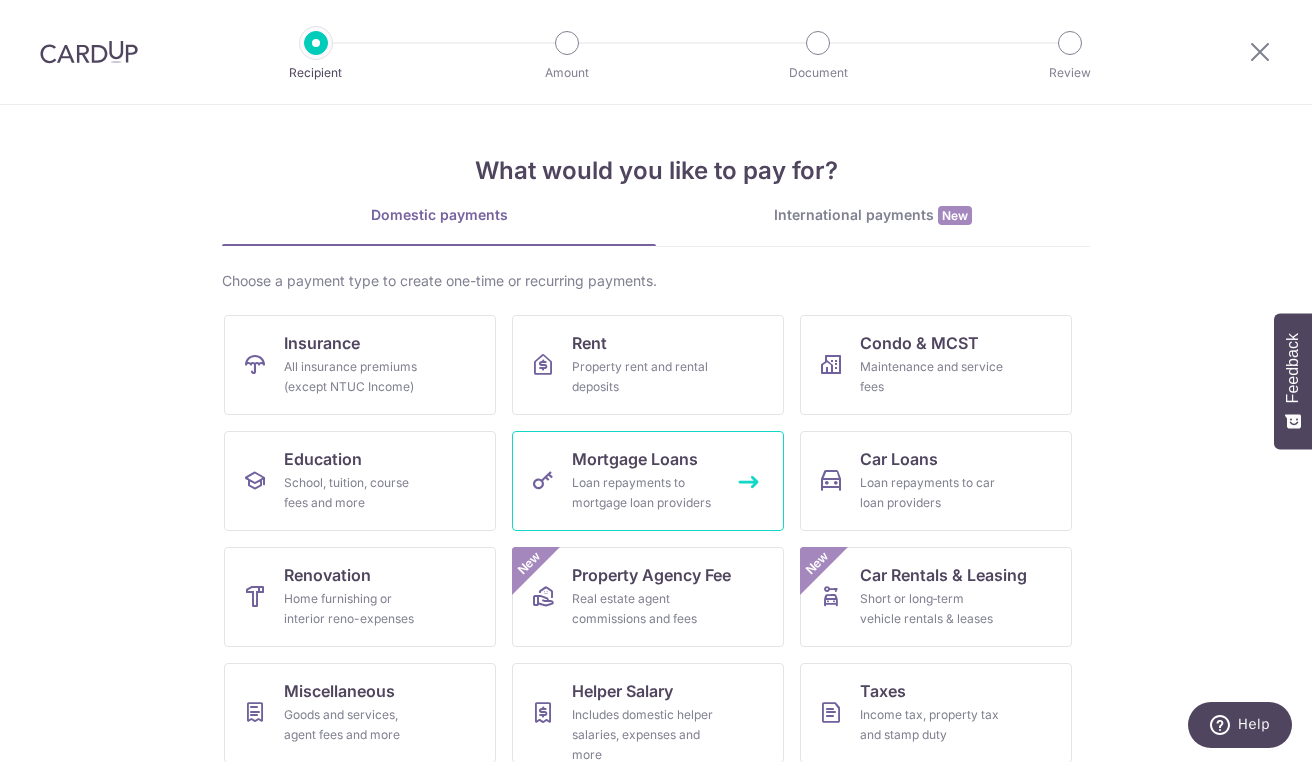 click on "Loan repayments to mortgage loan providers" at bounding box center (644, 493) 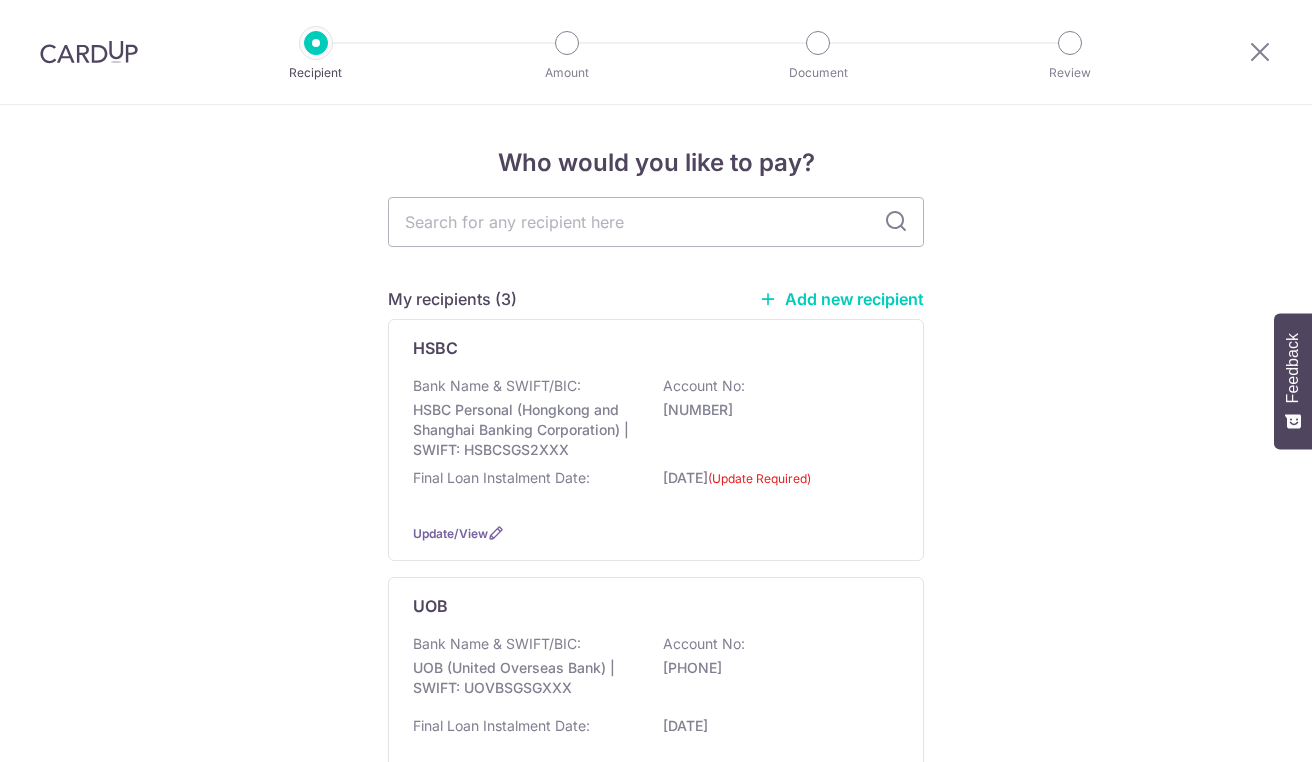 scroll, scrollTop: 0, scrollLeft: 0, axis: both 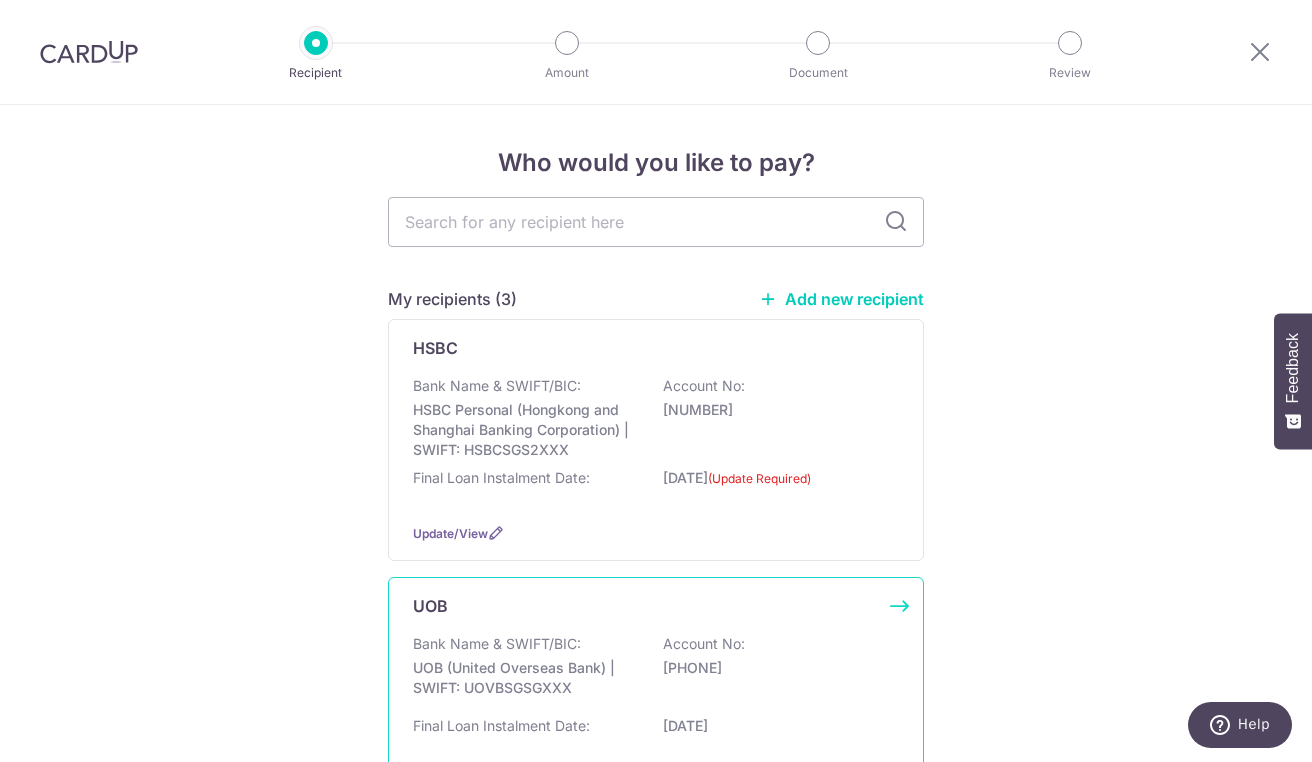 click on "UOB (United Overseas Bank) | SWIFT: UOVBSGSGXXX" at bounding box center (525, 678) 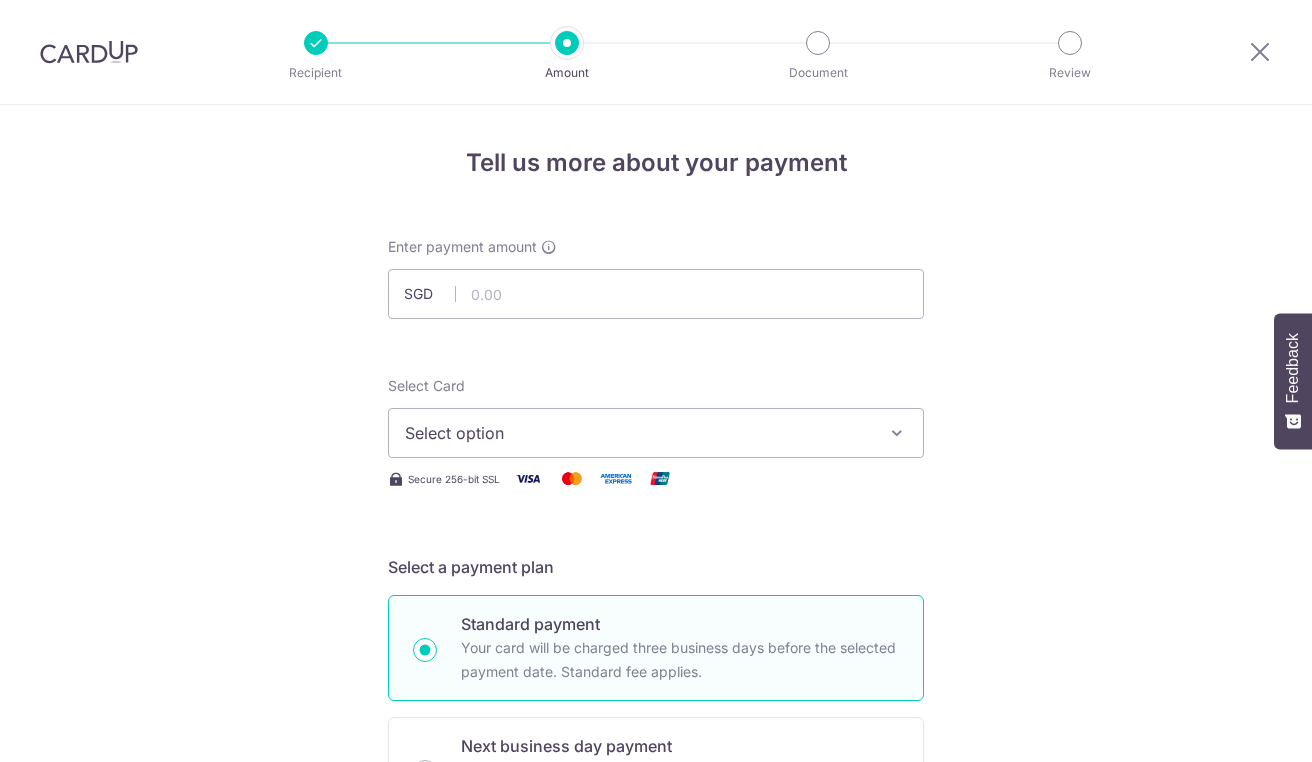 scroll, scrollTop: 0, scrollLeft: 0, axis: both 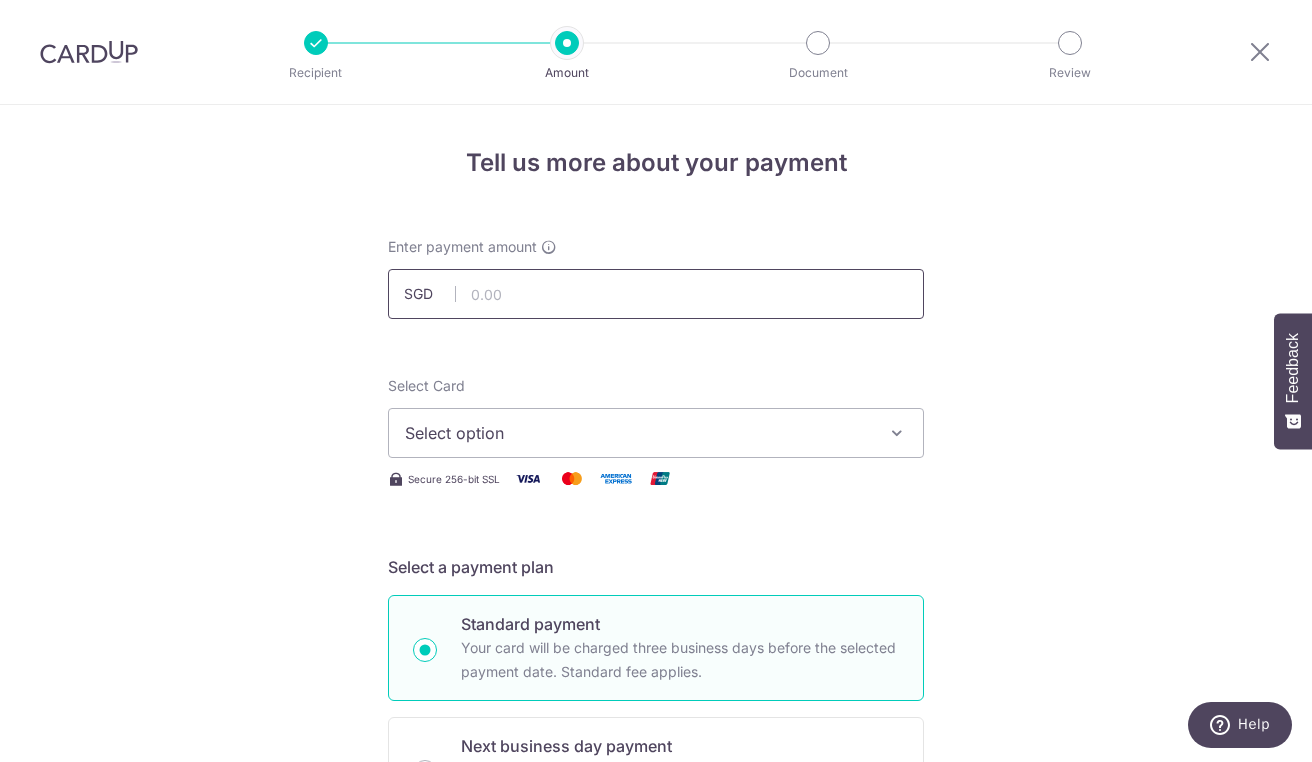 click at bounding box center (656, 294) 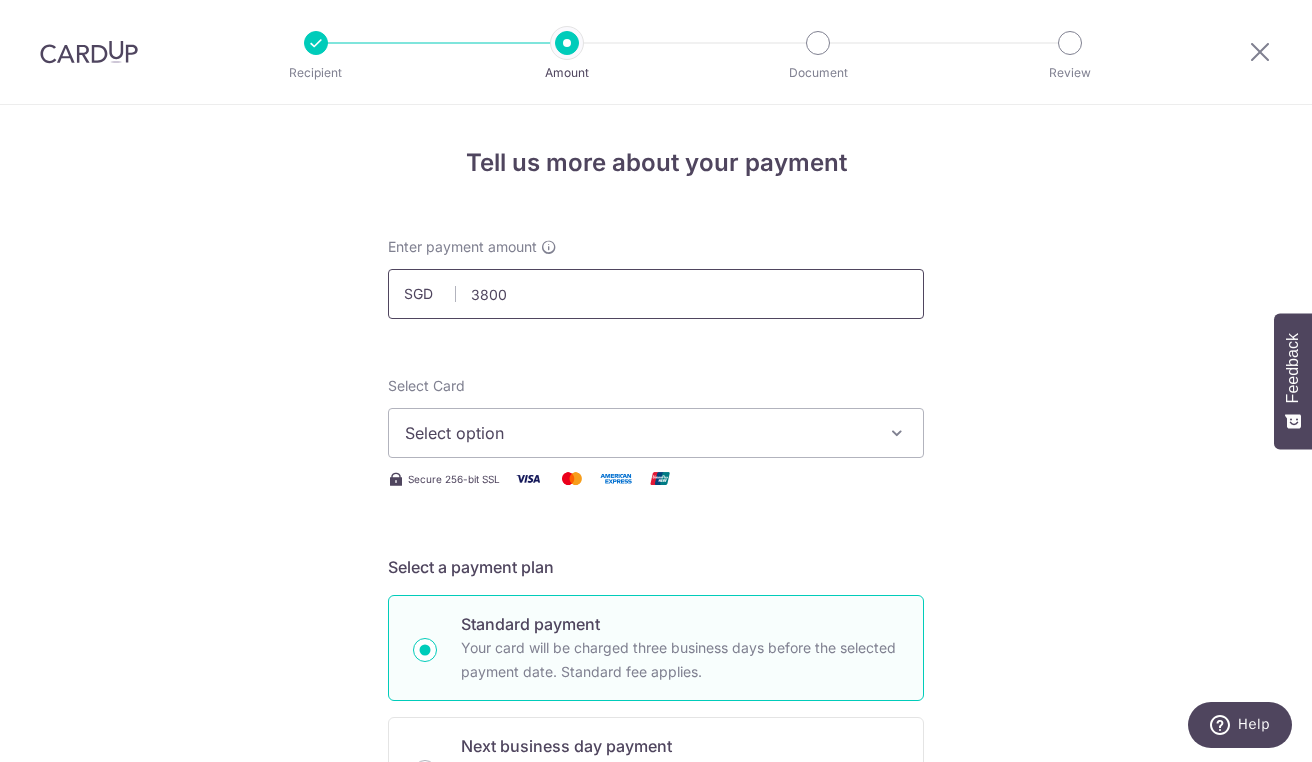 scroll, scrollTop: 1, scrollLeft: 0, axis: vertical 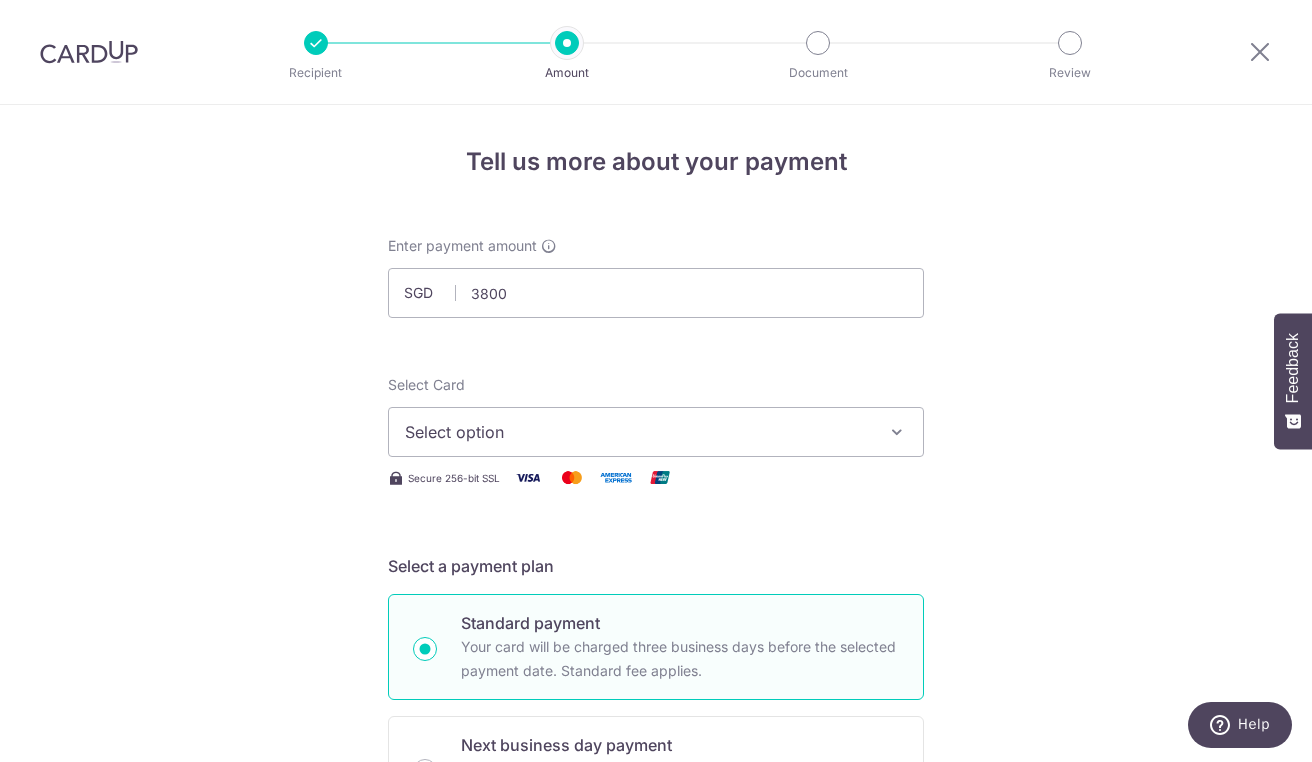 click on "Tell us more about your payment
Enter payment amount
SGD
[AMOUNT]
Select Card
Select option
Add credit card
Your Cards
**** [LAST_FOUR]
**** [LAST_FOUR]
Secure 256-bit SSL
Text
New card details
Card
Secure 256-bit SSL" at bounding box center [656, 1008] 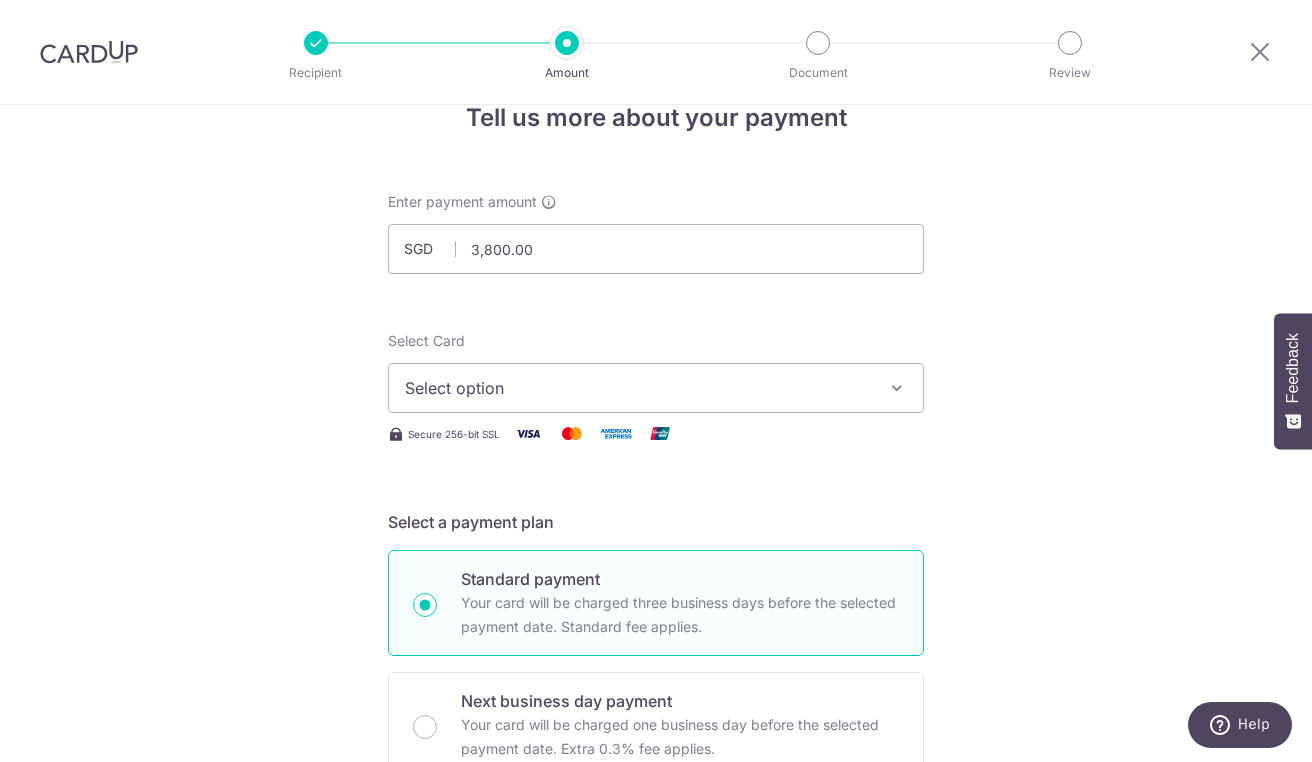 scroll, scrollTop: 50, scrollLeft: 0, axis: vertical 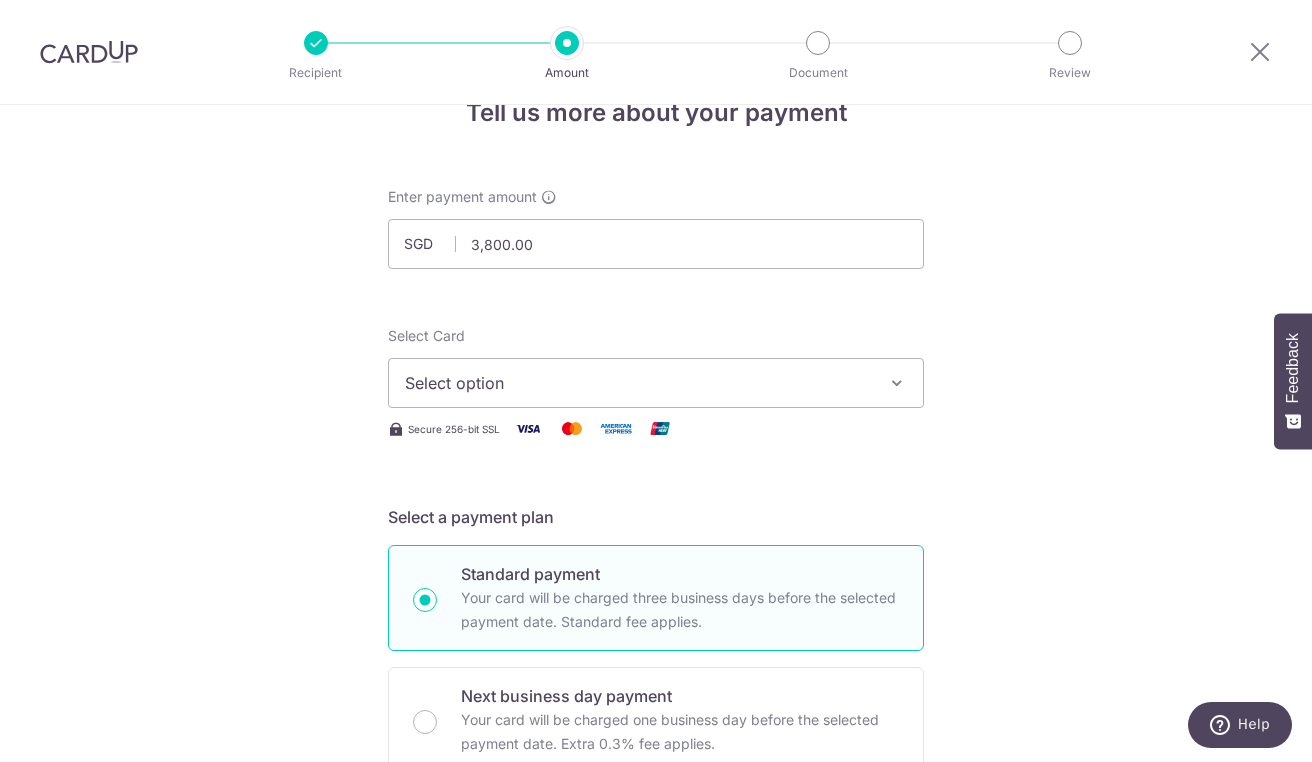 click on "Select option" at bounding box center (656, 383) 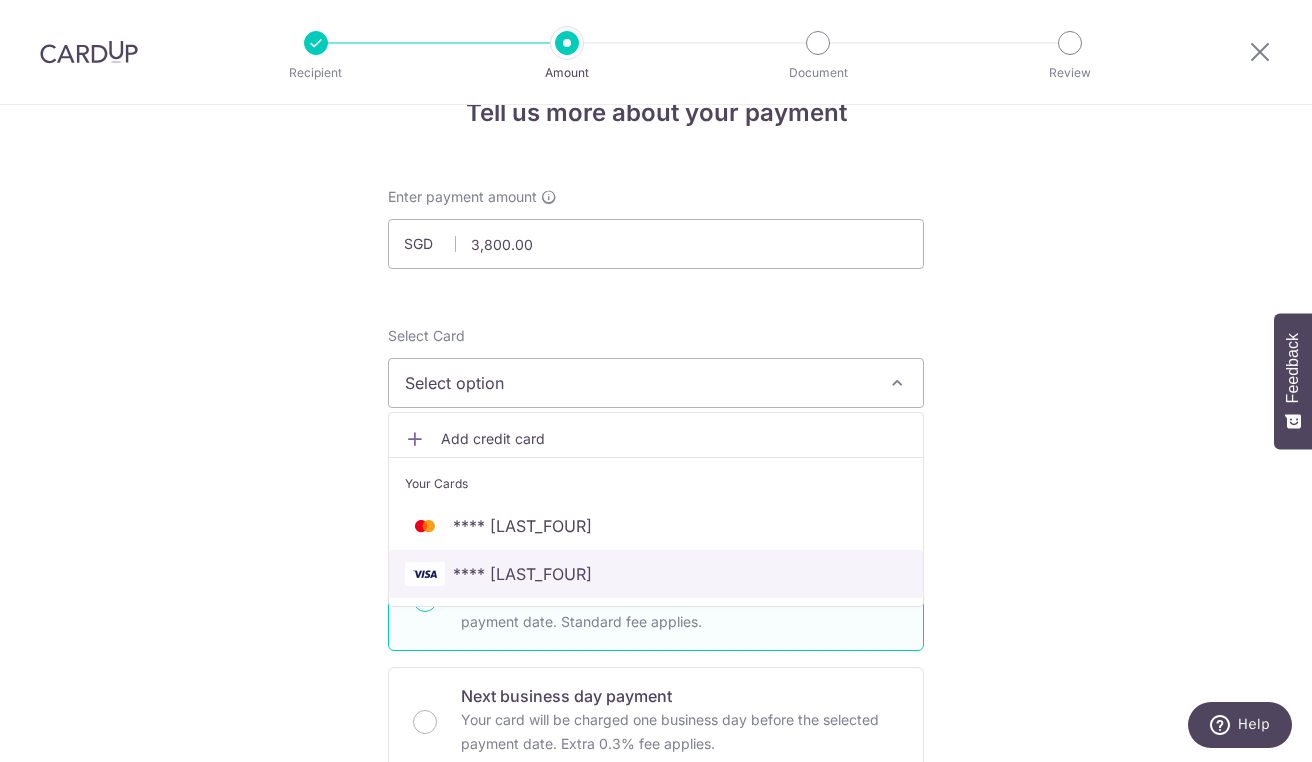 click on "**** 1792" at bounding box center (656, 574) 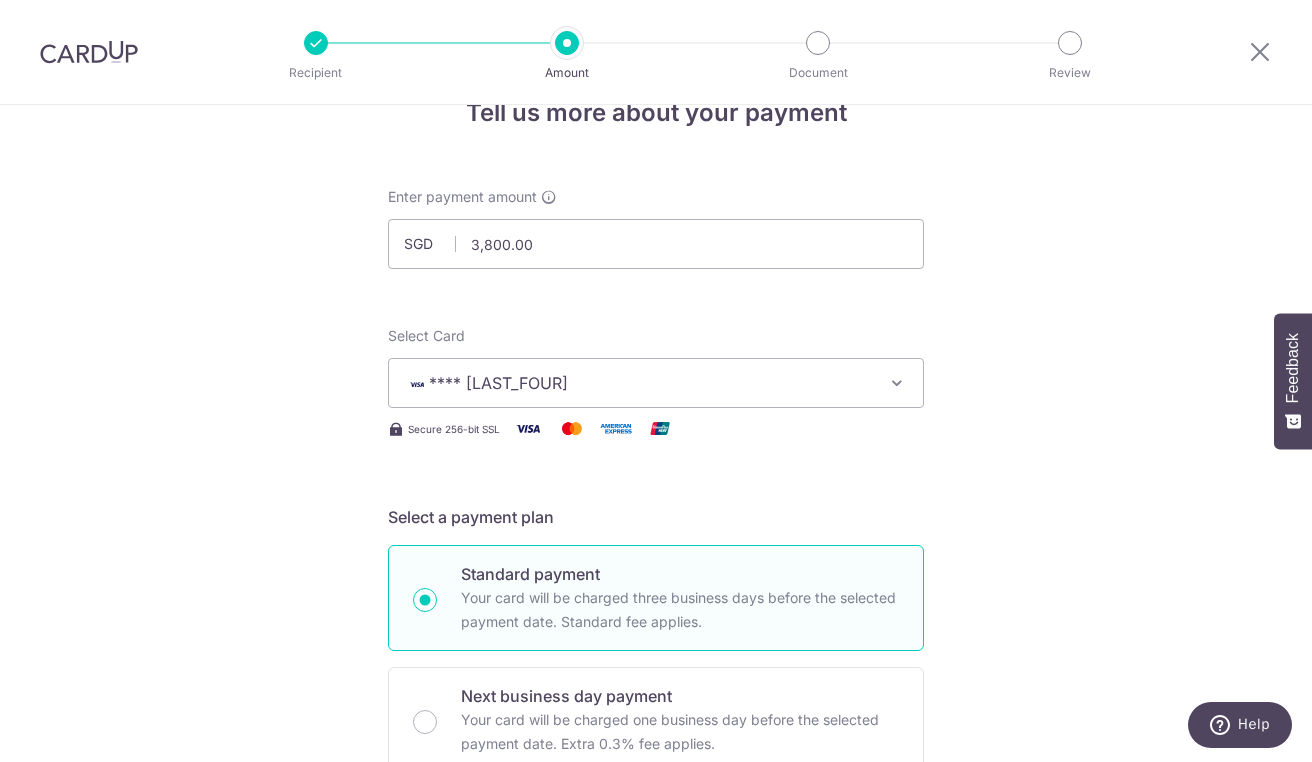 click on "Standard payment" at bounding box center [680, 574] 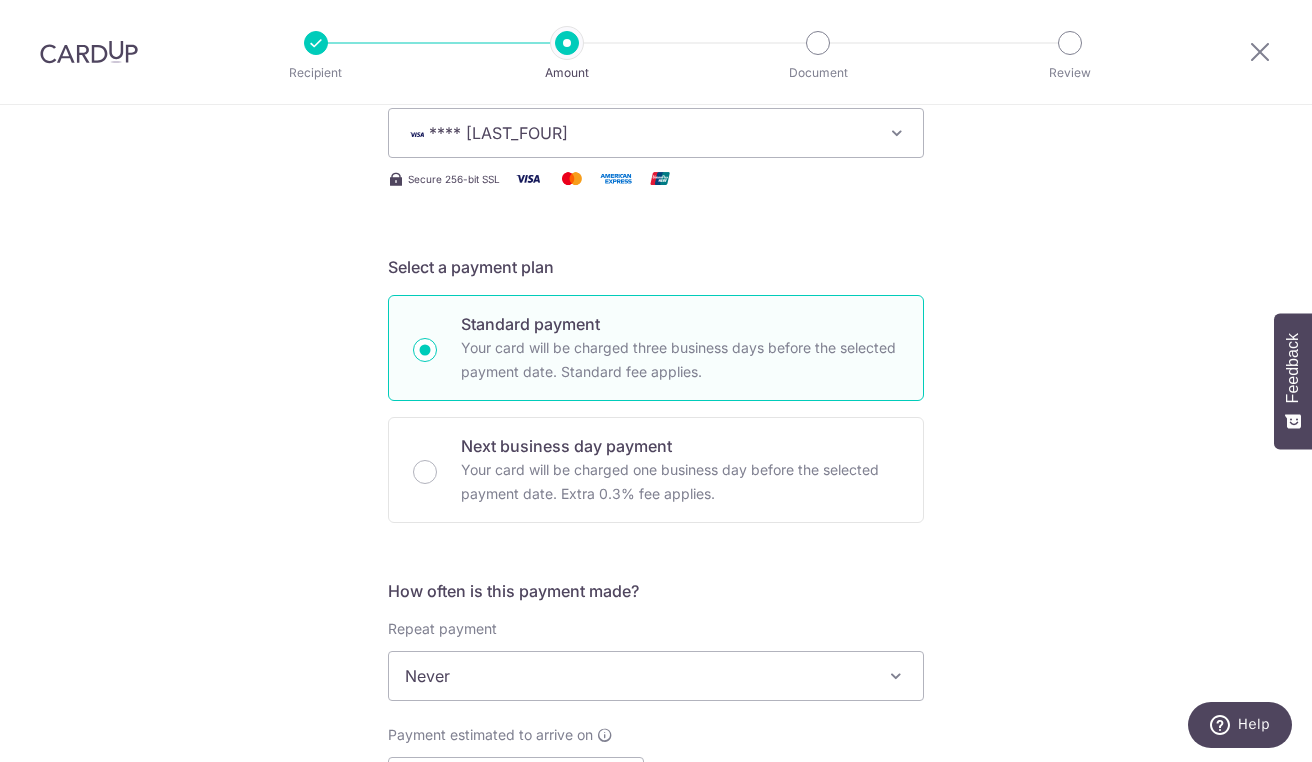 scroll, scrollTop: 474, scrollLeft: 0, axis: vertical 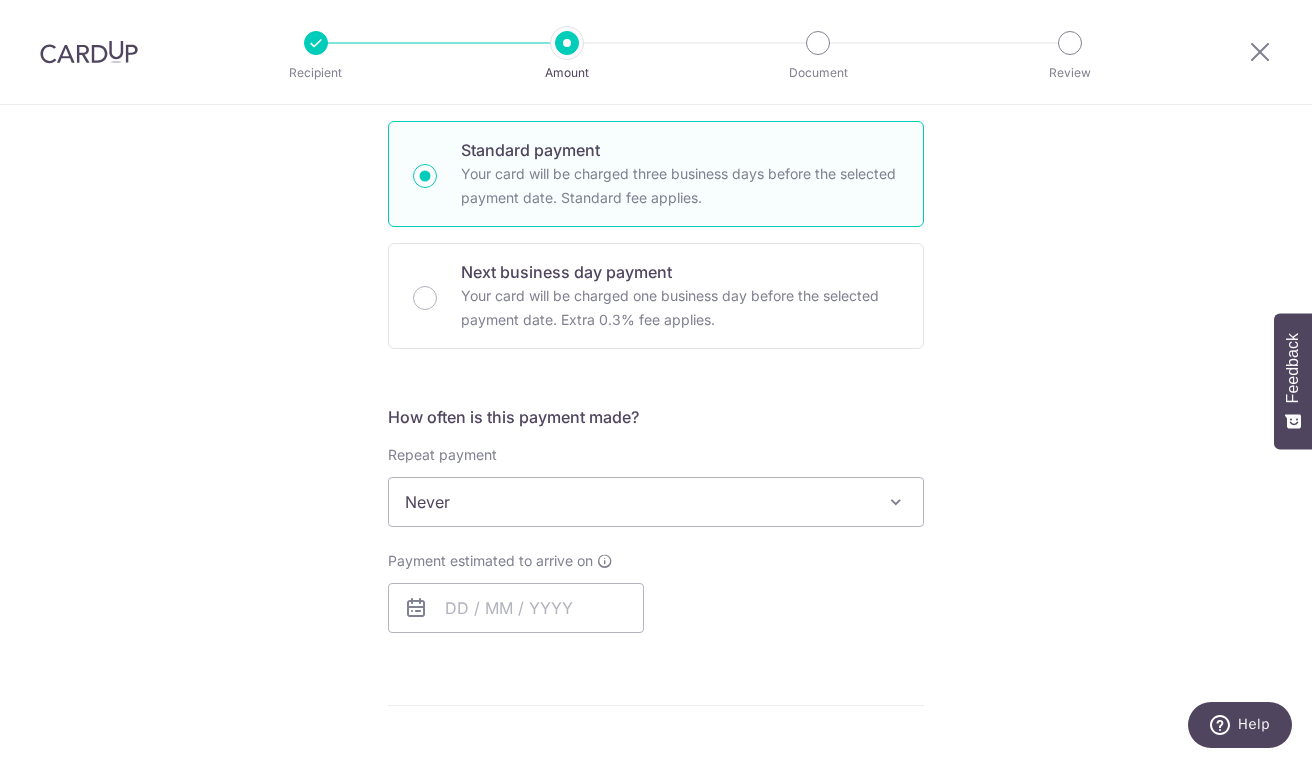 click on "Never" at bounding box center [656, 502] 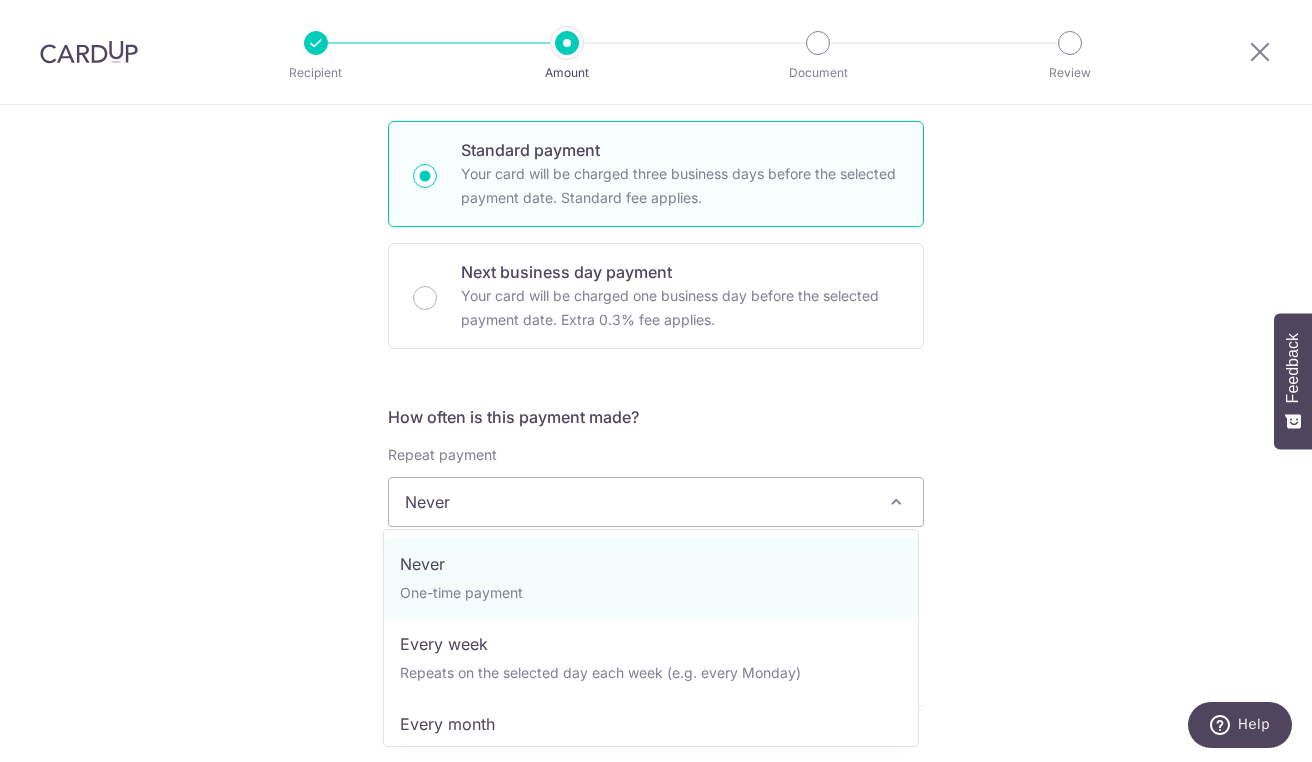 click on "Tell us more about your payment
Enter payment amount
SGD
3,800.00
3800.00
Select Card
**** 1792
Add credit card
Your Cards
**** 2849
**** 1792
Secure 256-bit SSL
Text
New card details
Card
Secure 256-bit SSL" at bounding box center [656, 521] 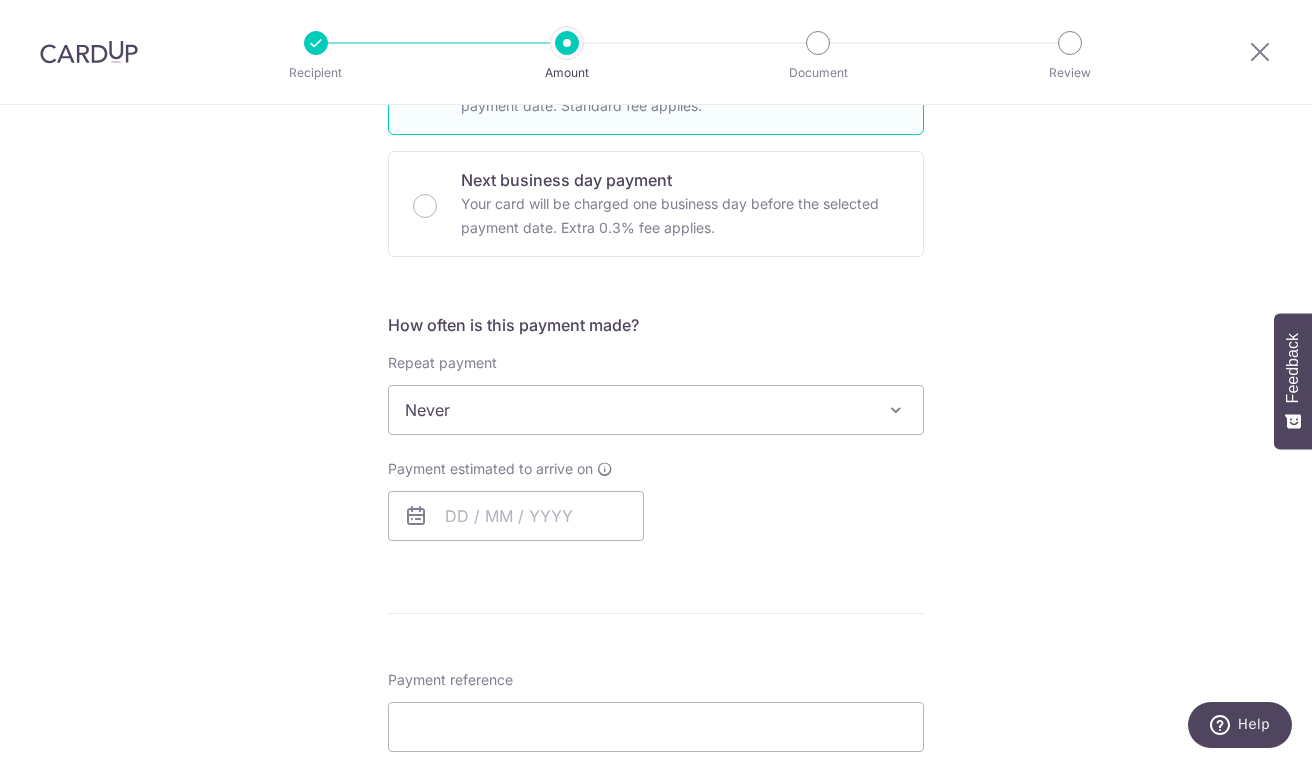 scroll, scrollTop: 567, scrollLeft: 0, axis: vertical 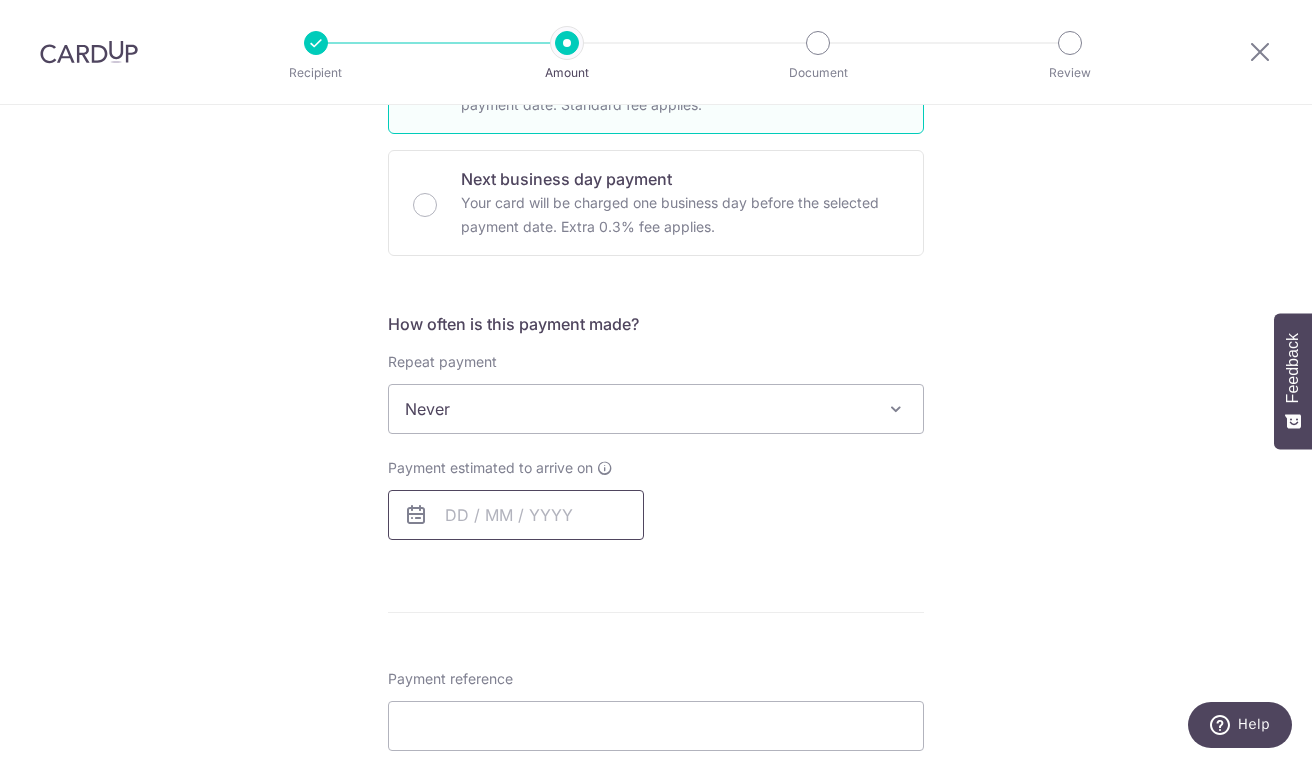 click at bounding box center [516, 515] 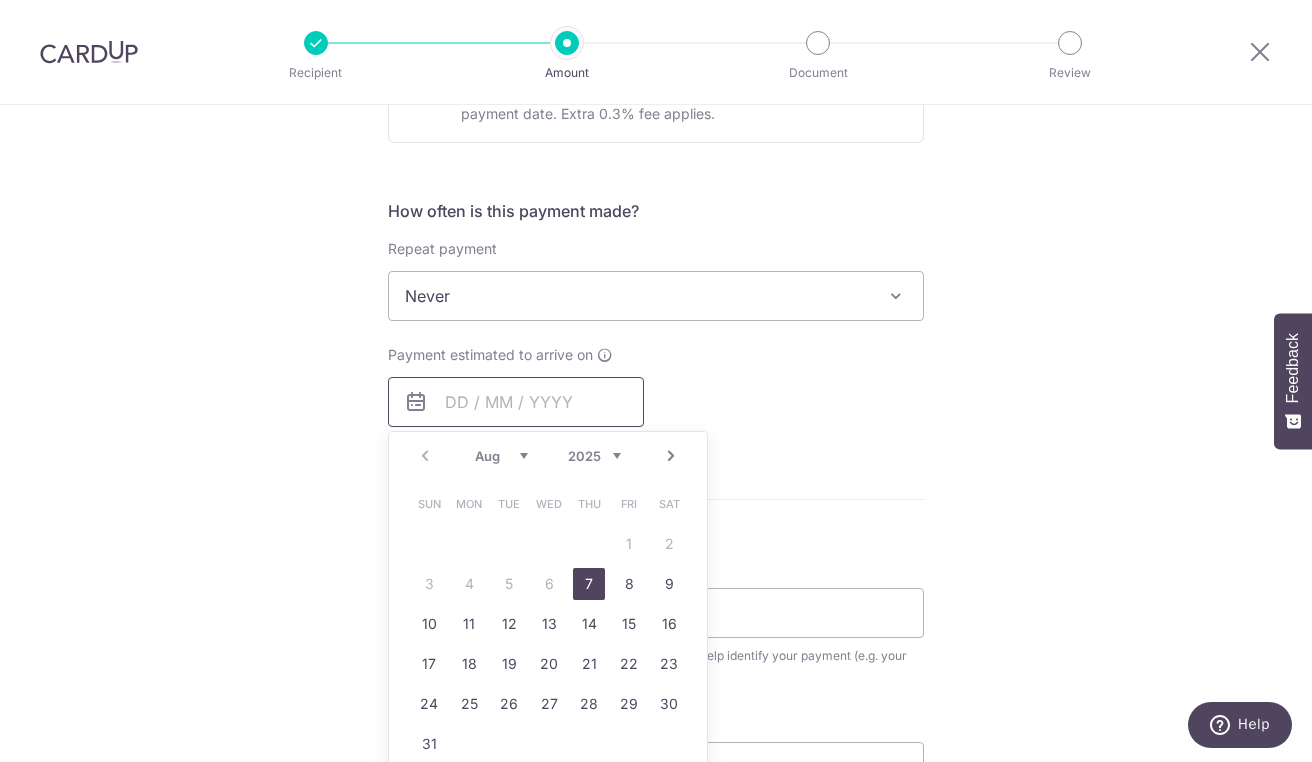 scroll, scrollTop: 756, scrollLeft: 0, axis: vertical 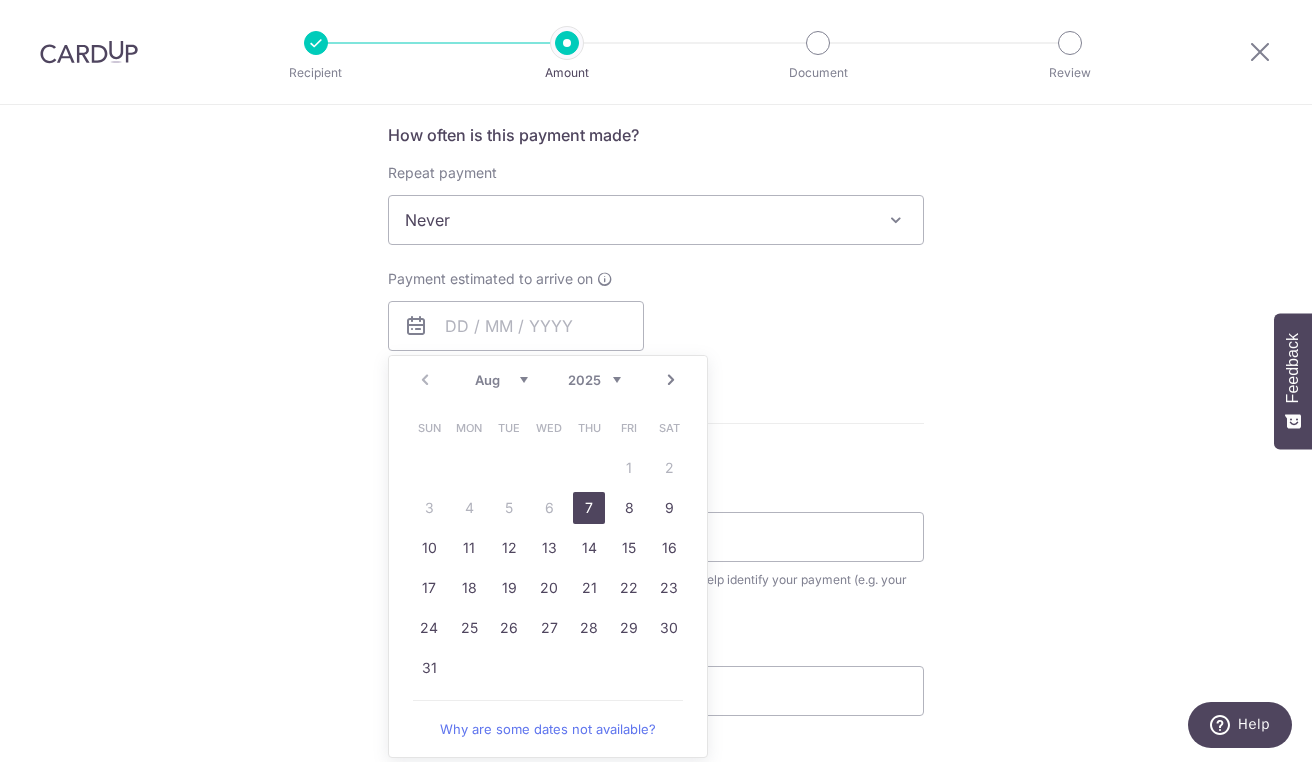 click on "7" at bounding box center (589, 508) 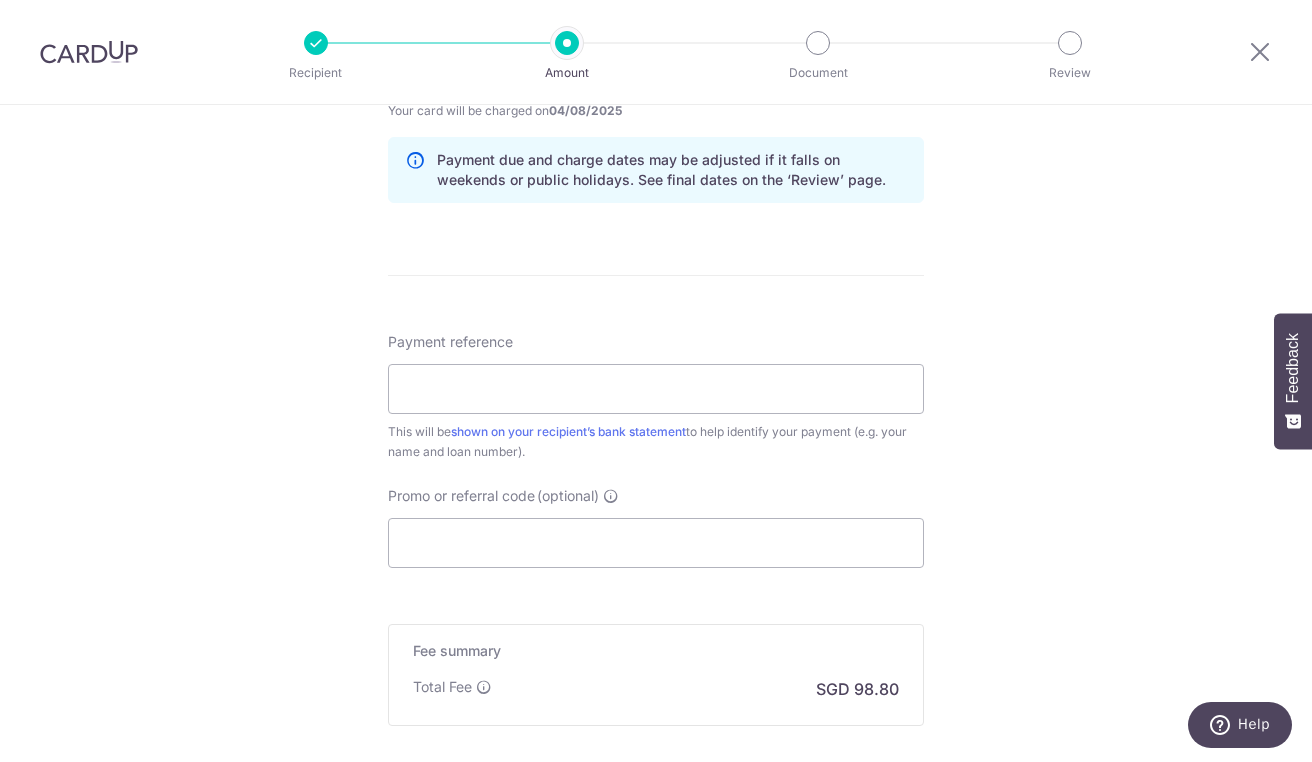 scroll, scrollTop: 1015, scrollLeft: 0, axis: vertical 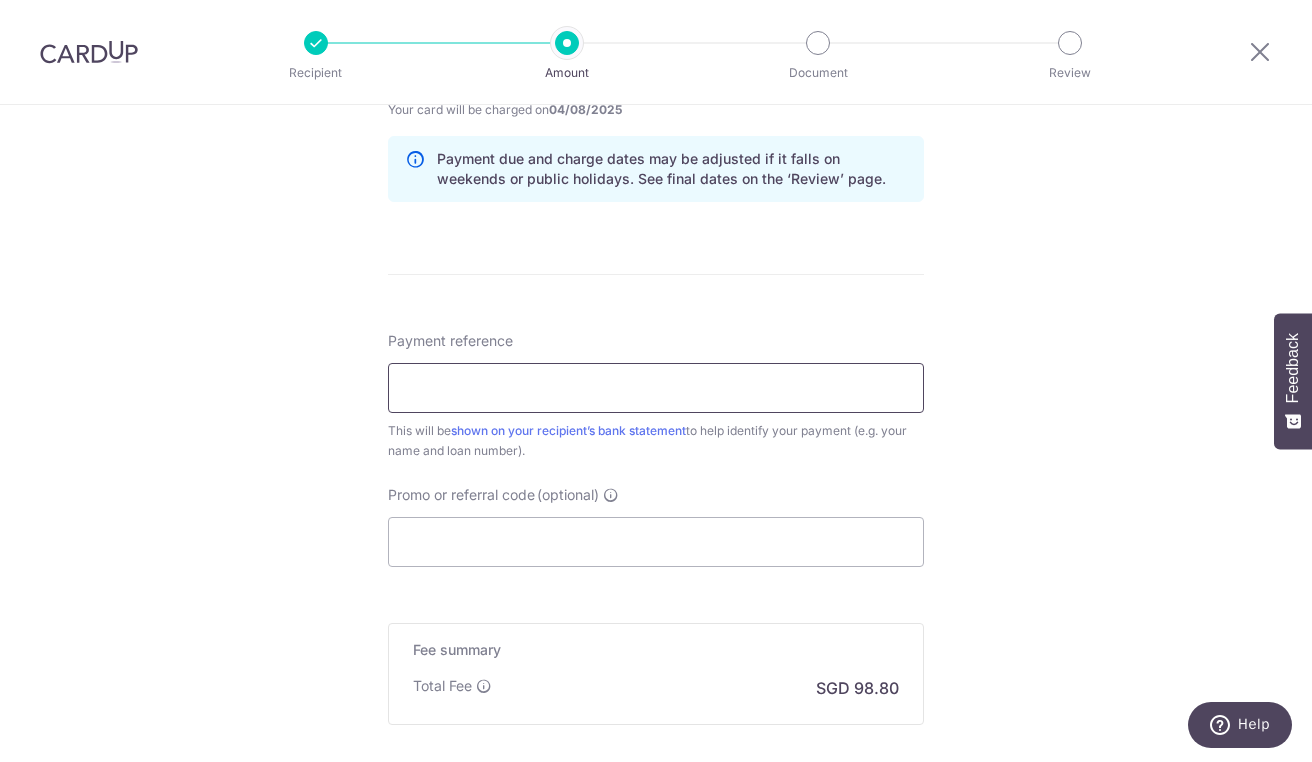 click on "Payment reference" at bounding box center (656, 388) 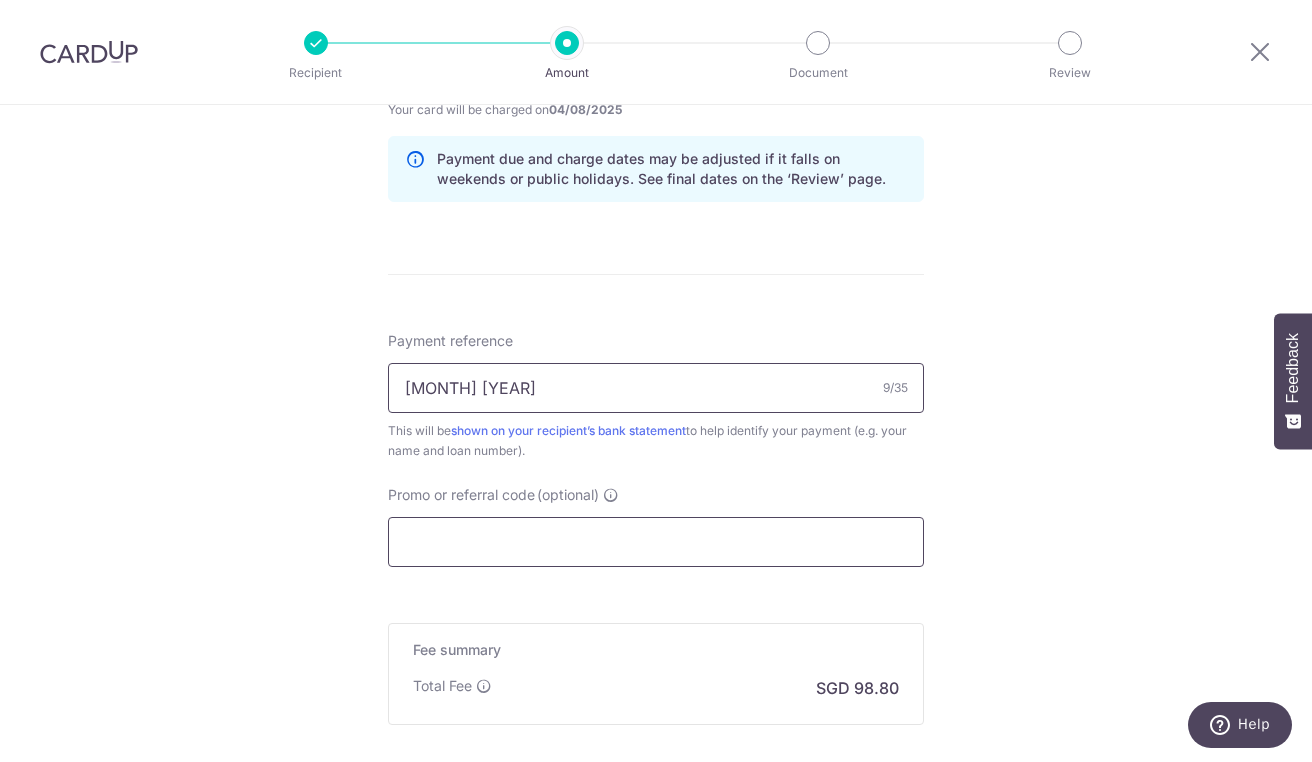 type on "Sept 2025" 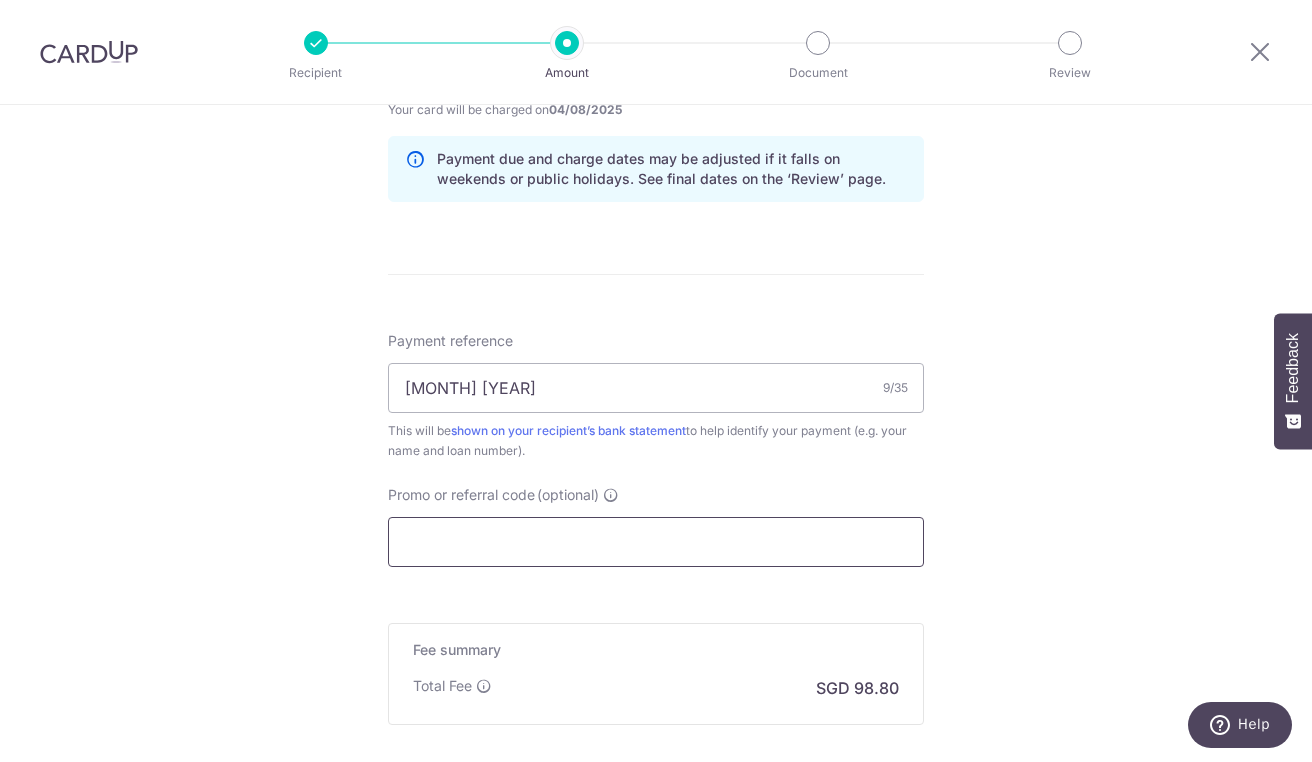 click on "Promo or referral code
(optional)" at bounding box center [656, 542] 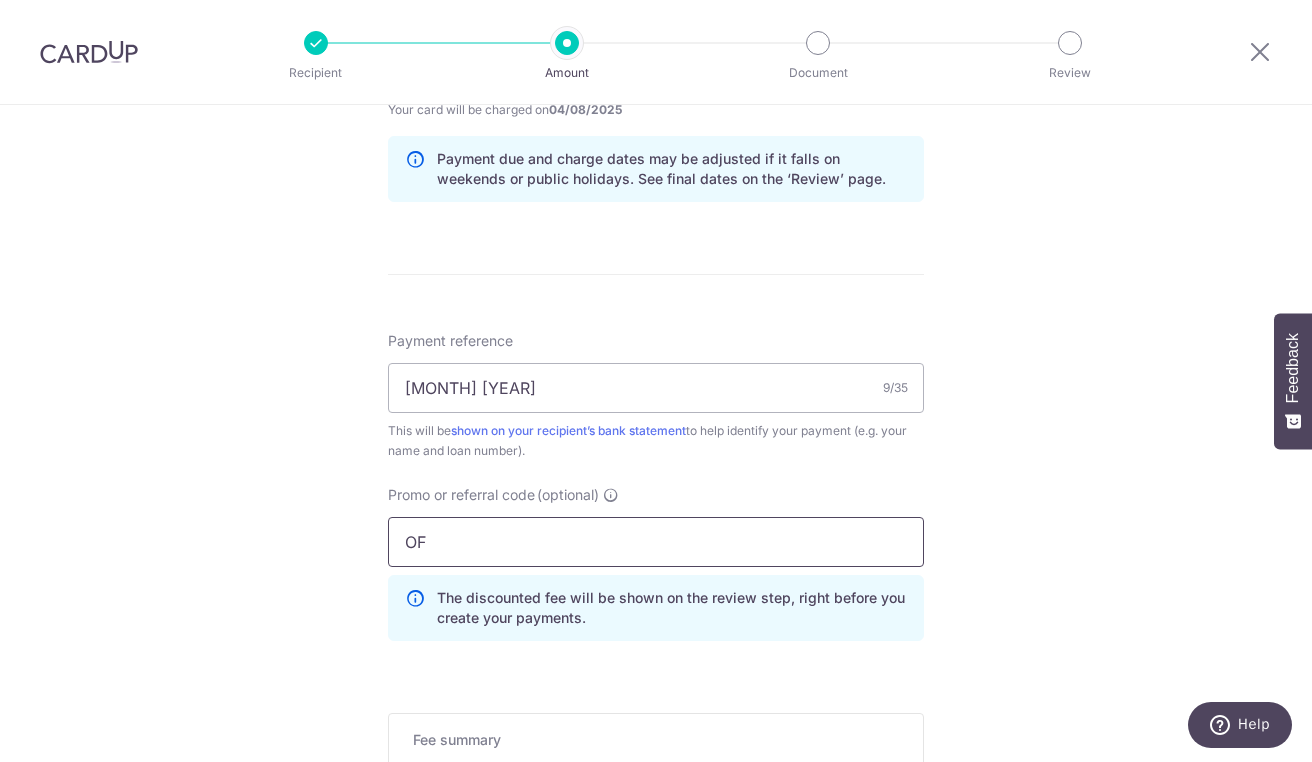 type on "O" 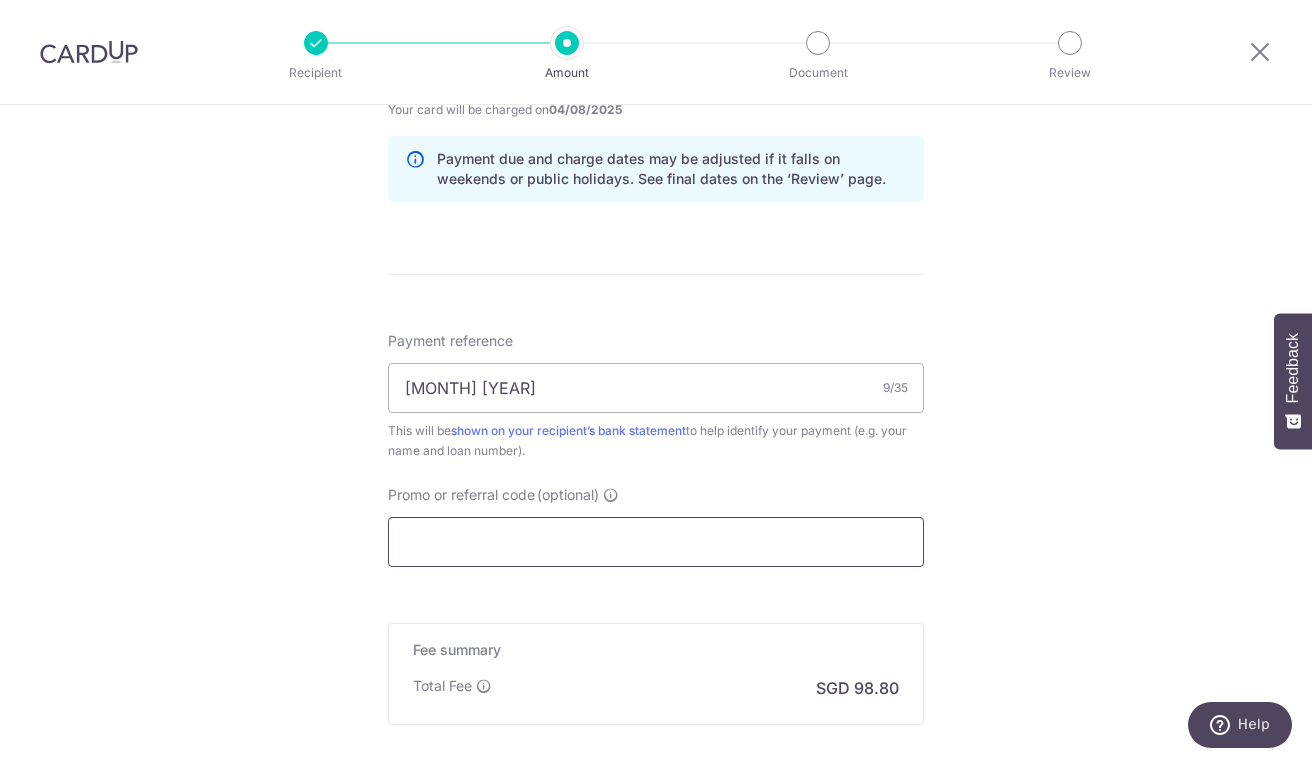 click on "Promo or referral code
(optional)" at bounding box center (656, 542) 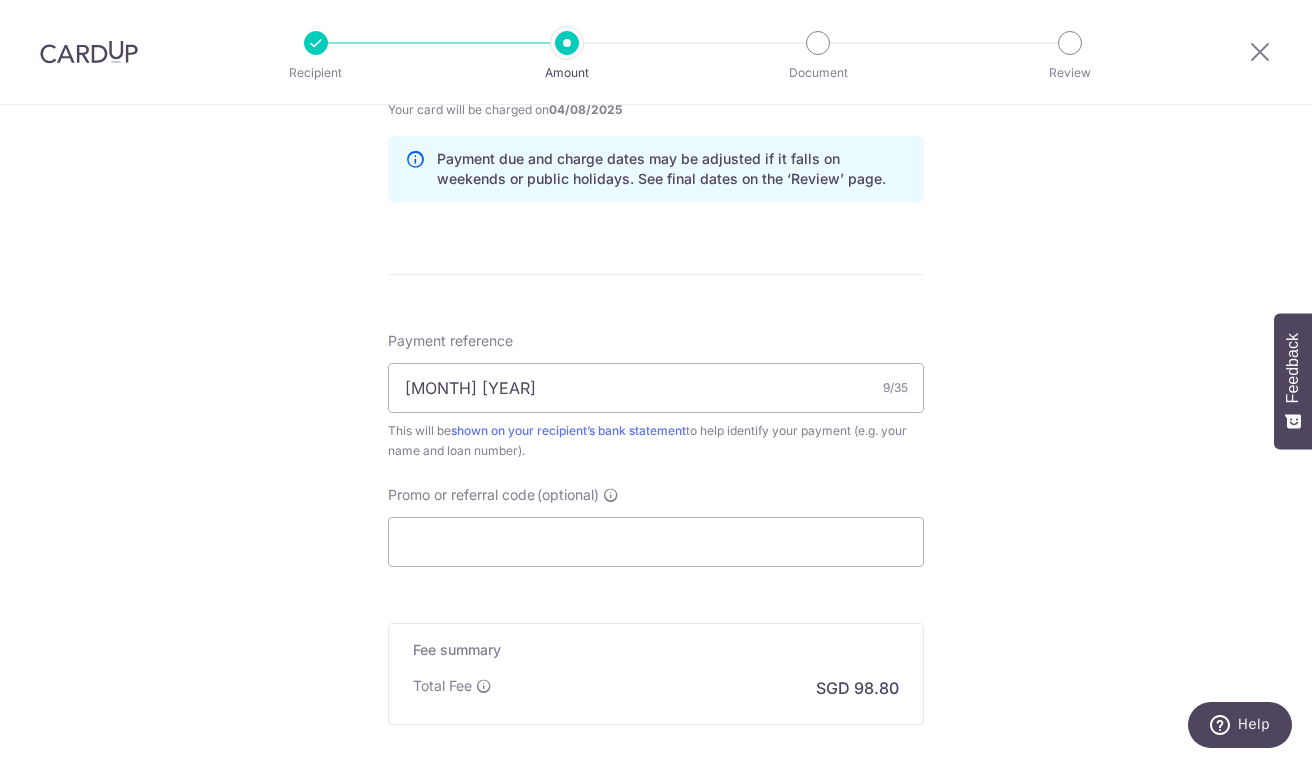 click on "Promo or referral code
(optional)
The discounted fee will be shown on the review step, right before you create your payments.
Add" at bounding box center [656, 526] 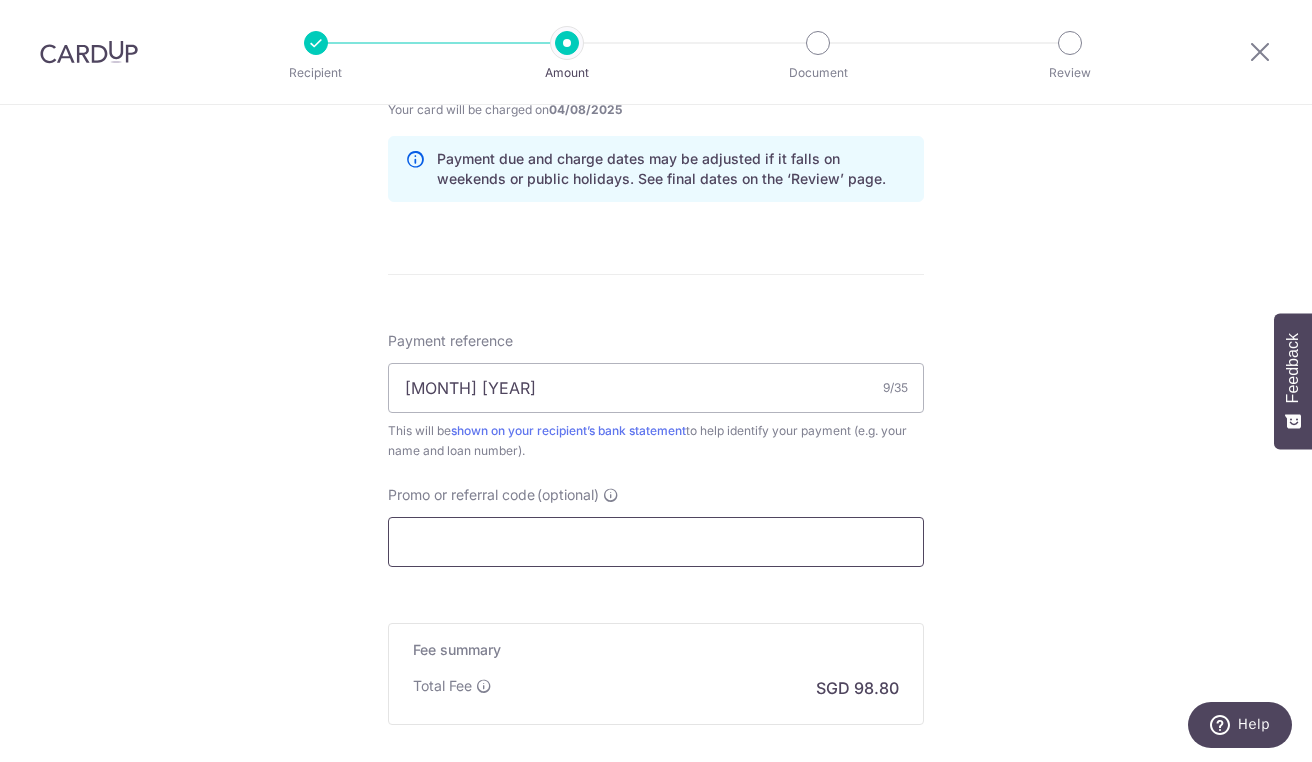 click on "Promo or referral code
(optional)" at bounding box center [656, 542] 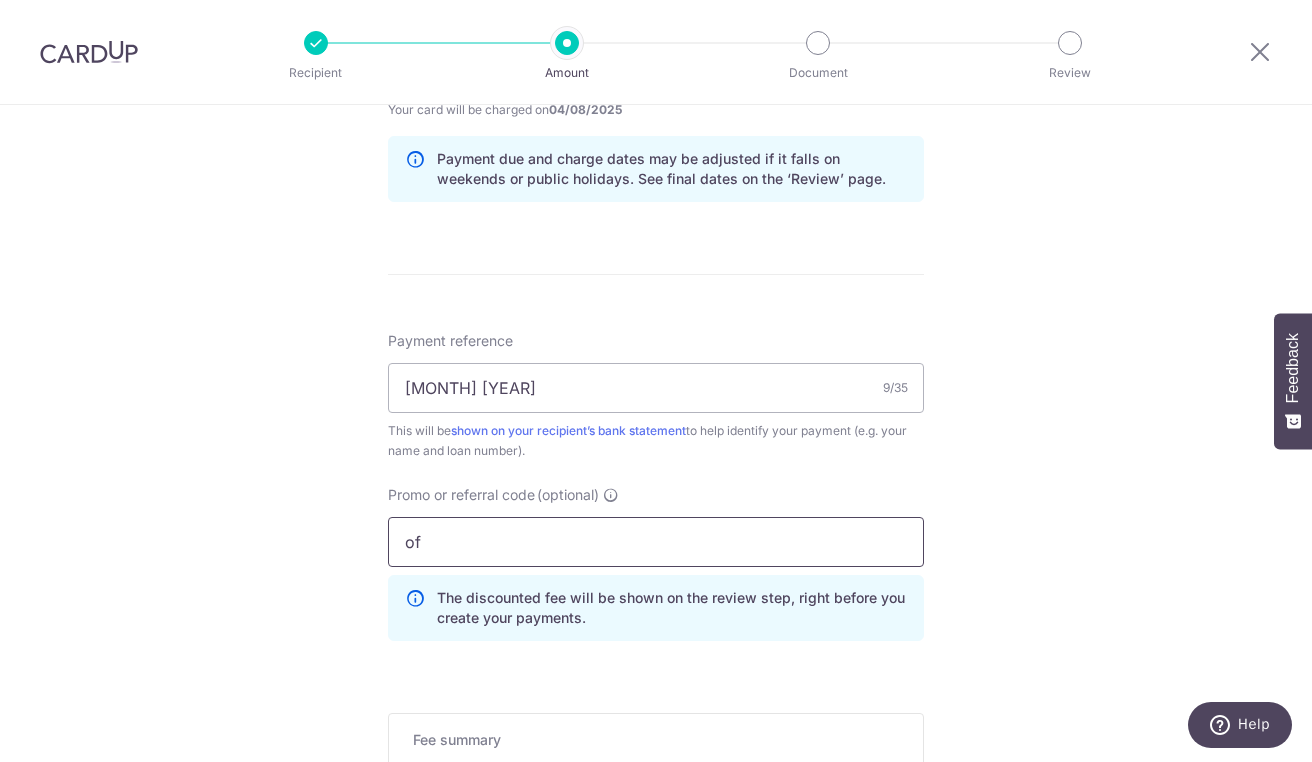 type on "o" 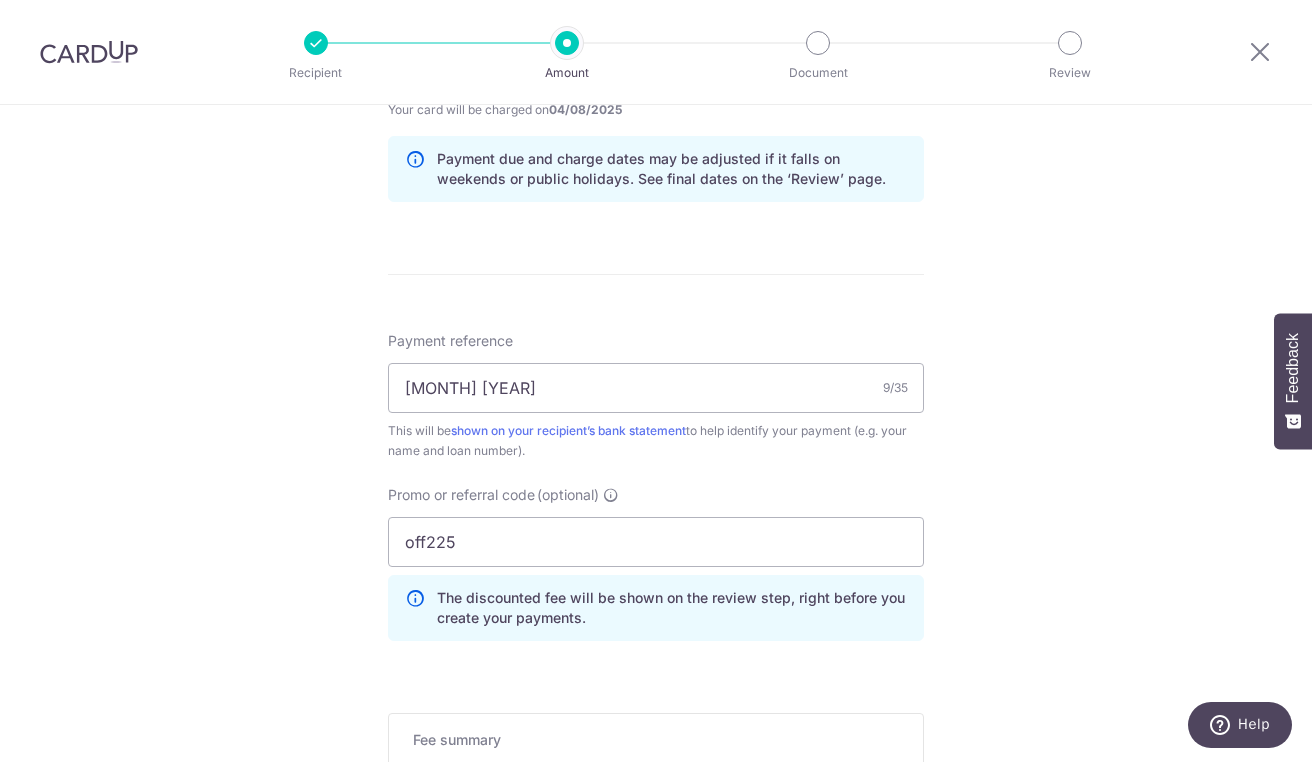 click on "Tell us more about your payment
Enter payment amount
SGD
3,800.00
3800.00
Select Card
**** 1792
Add credit card
Your Cards
**** 2849
**** 1792
Secure 256-bit SSL
Text
New card details
Card
Secure 256-bit SSL" at bounding box center (656, 80) 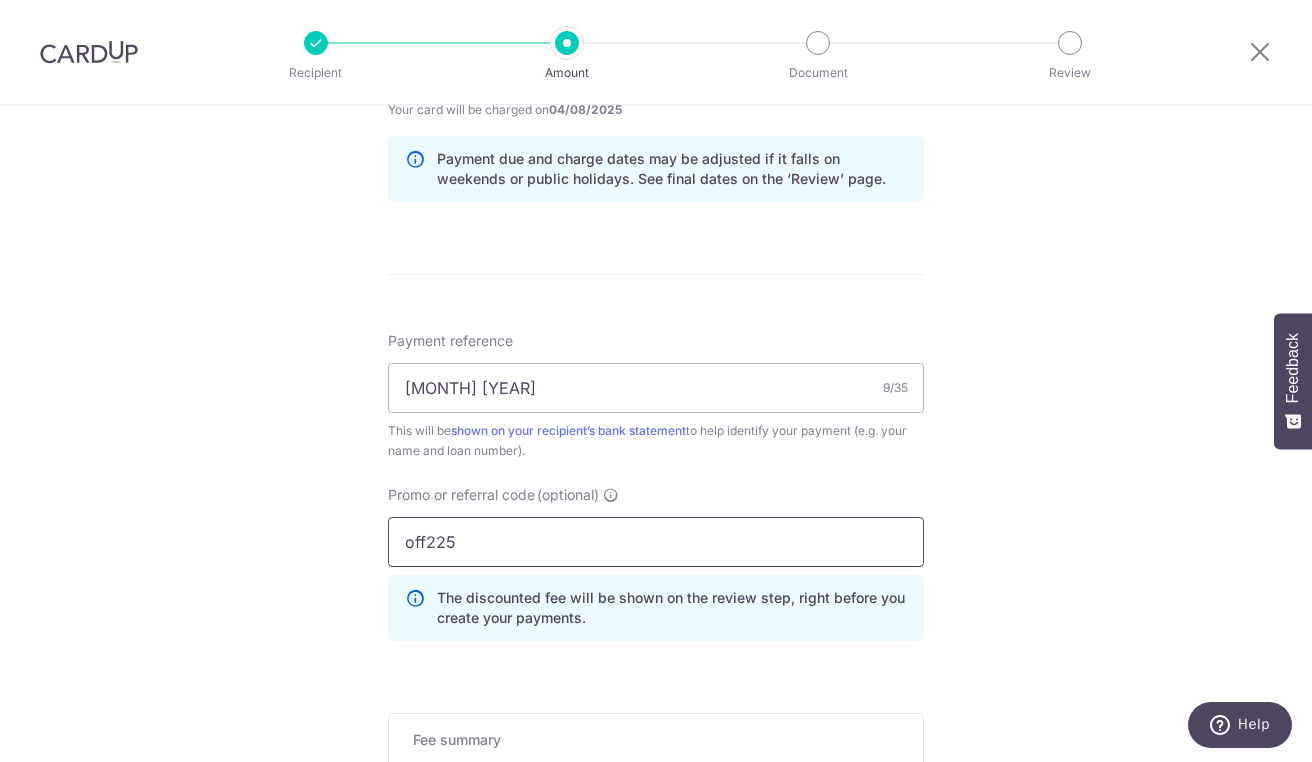 click on "off225" at bounding box center [656, 542] 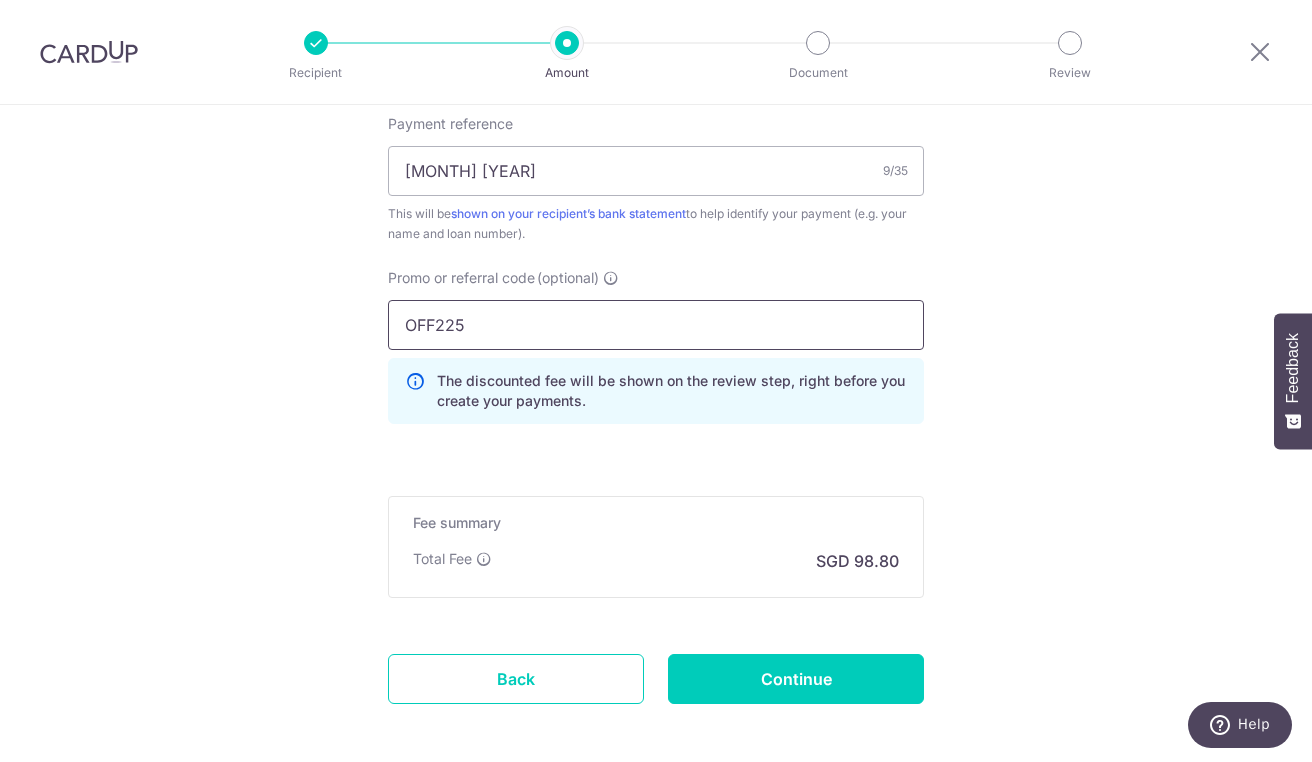 scroll, scrollTop: 1320, scrollLeft: 0, axis: vertical 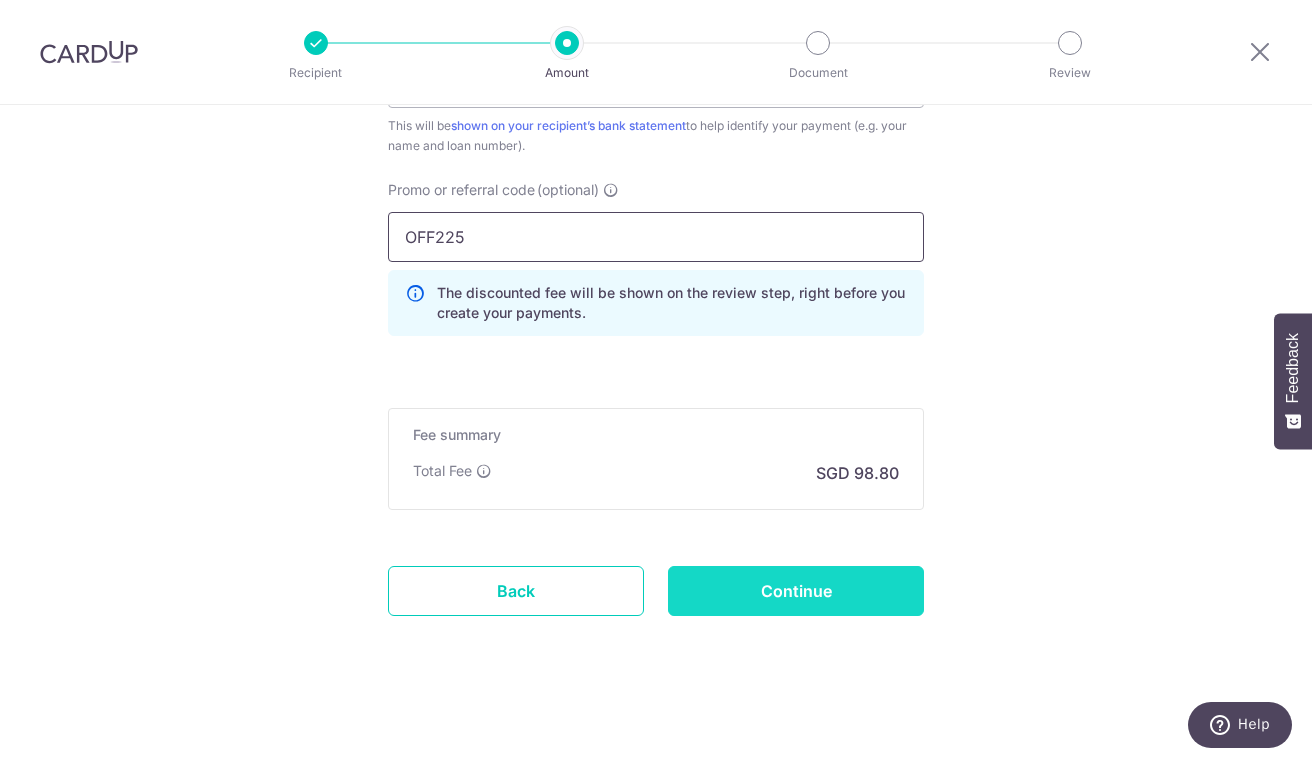 type on "OFF225" 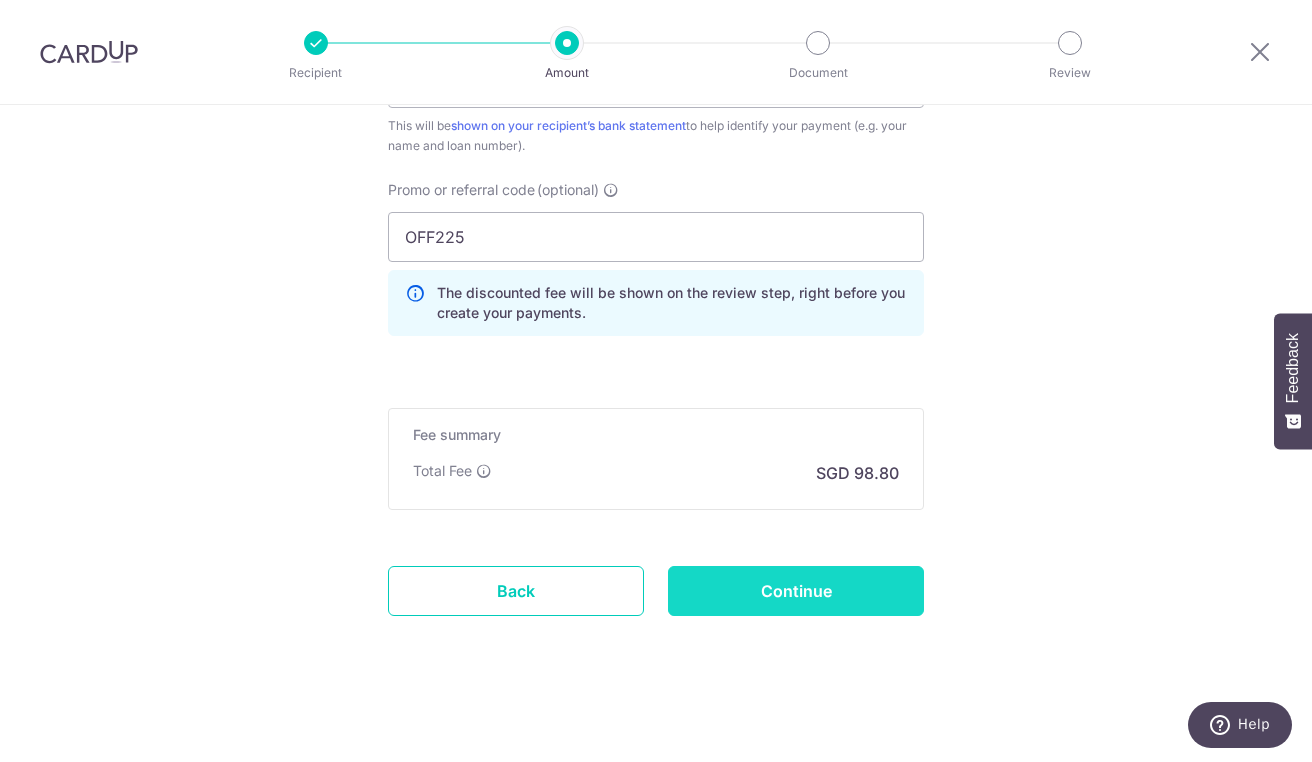 click on "Continue" at bounding box center [796, 591] 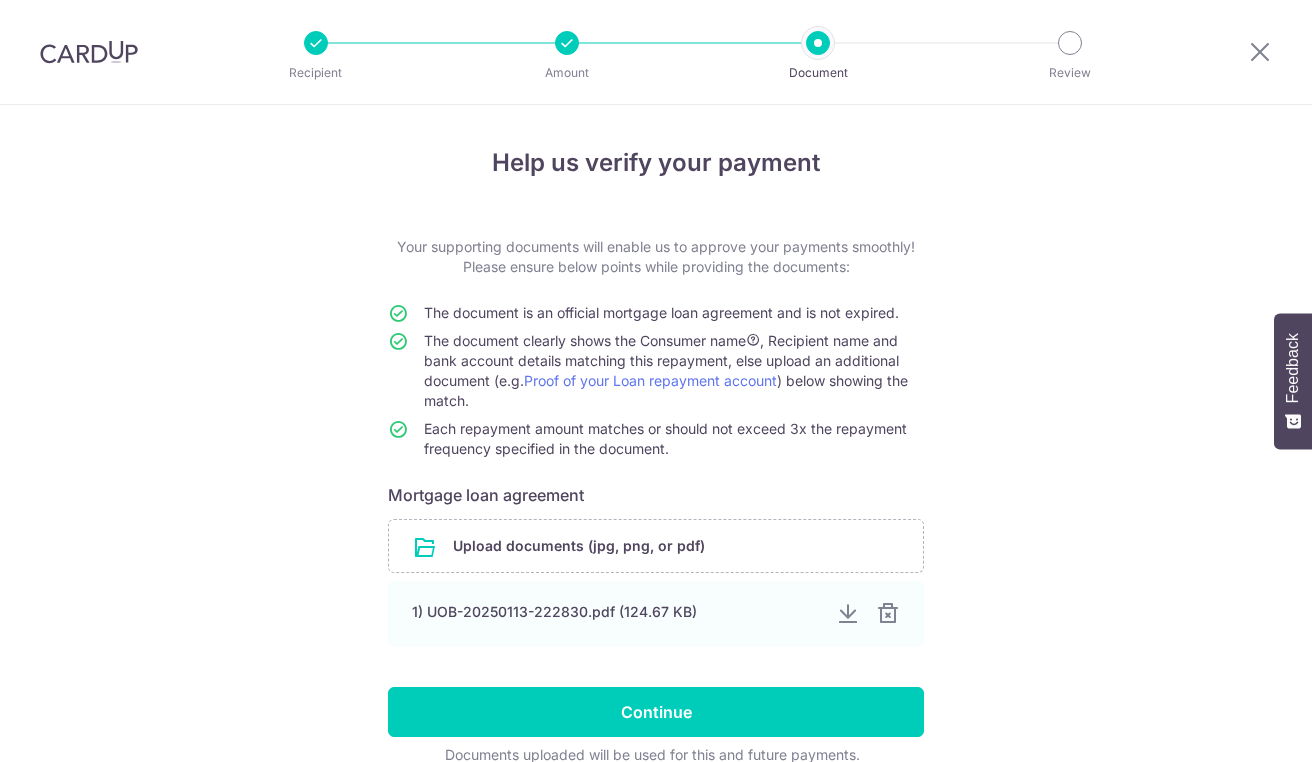 scroll, scrollTop: 0, scrollLeft: 0, axis: both 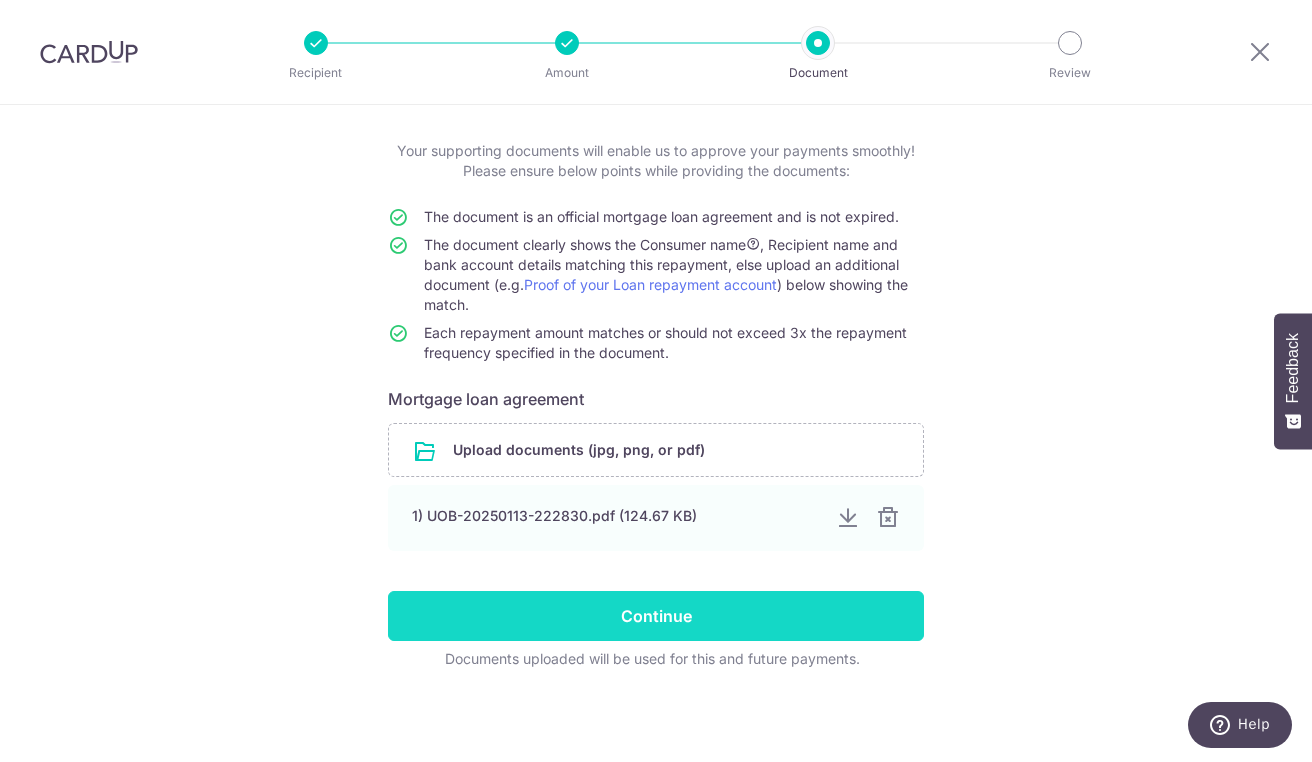 click on "Continue" at bounding box center (656, 616) 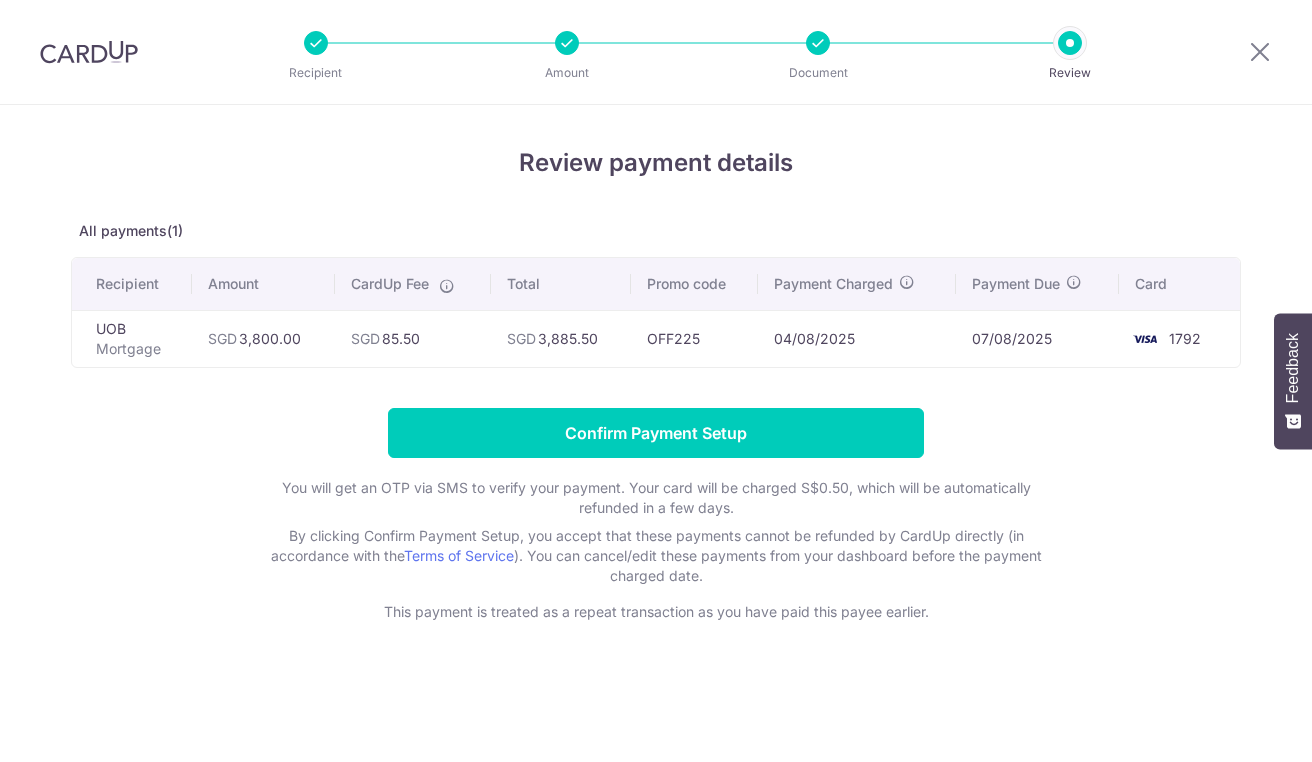 scroll, scrollTop: 0, scrollLeft: 0, axis: both 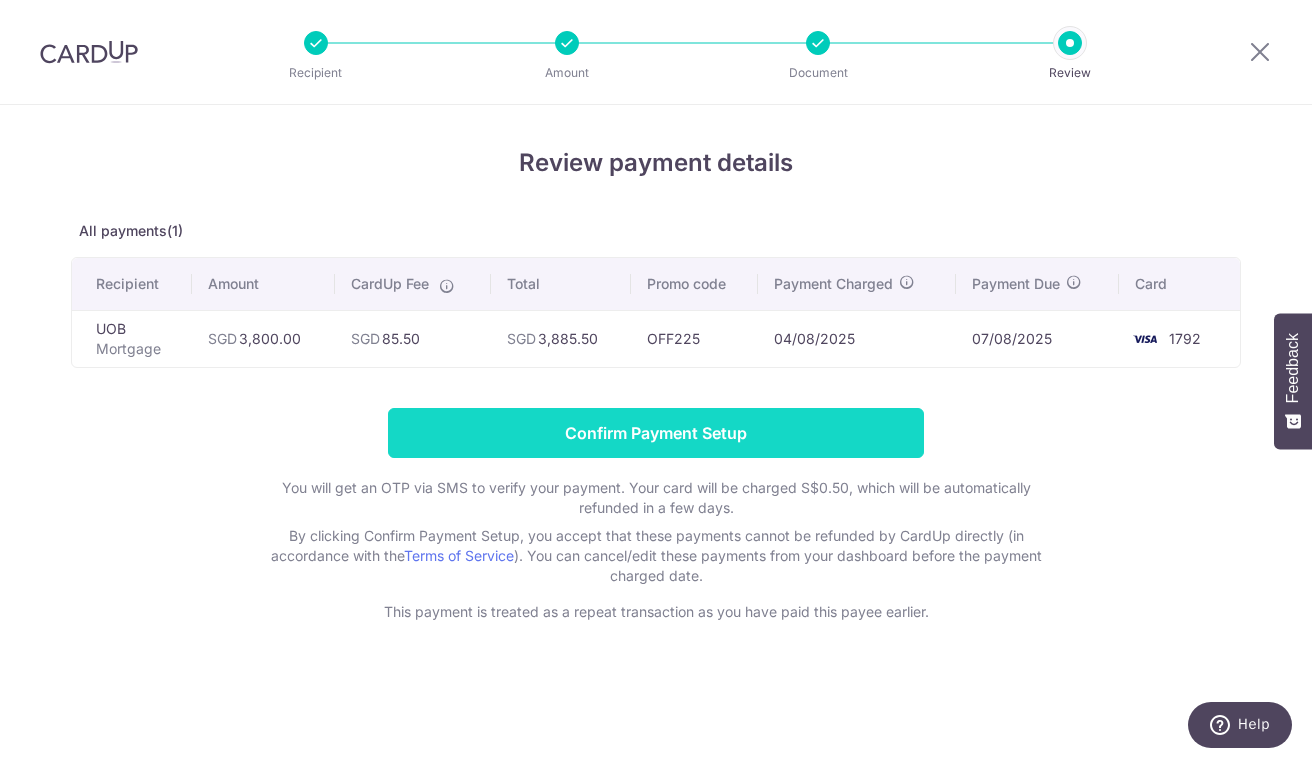 click on "Confirm Payment Setup" at bounding box center (656, 433) 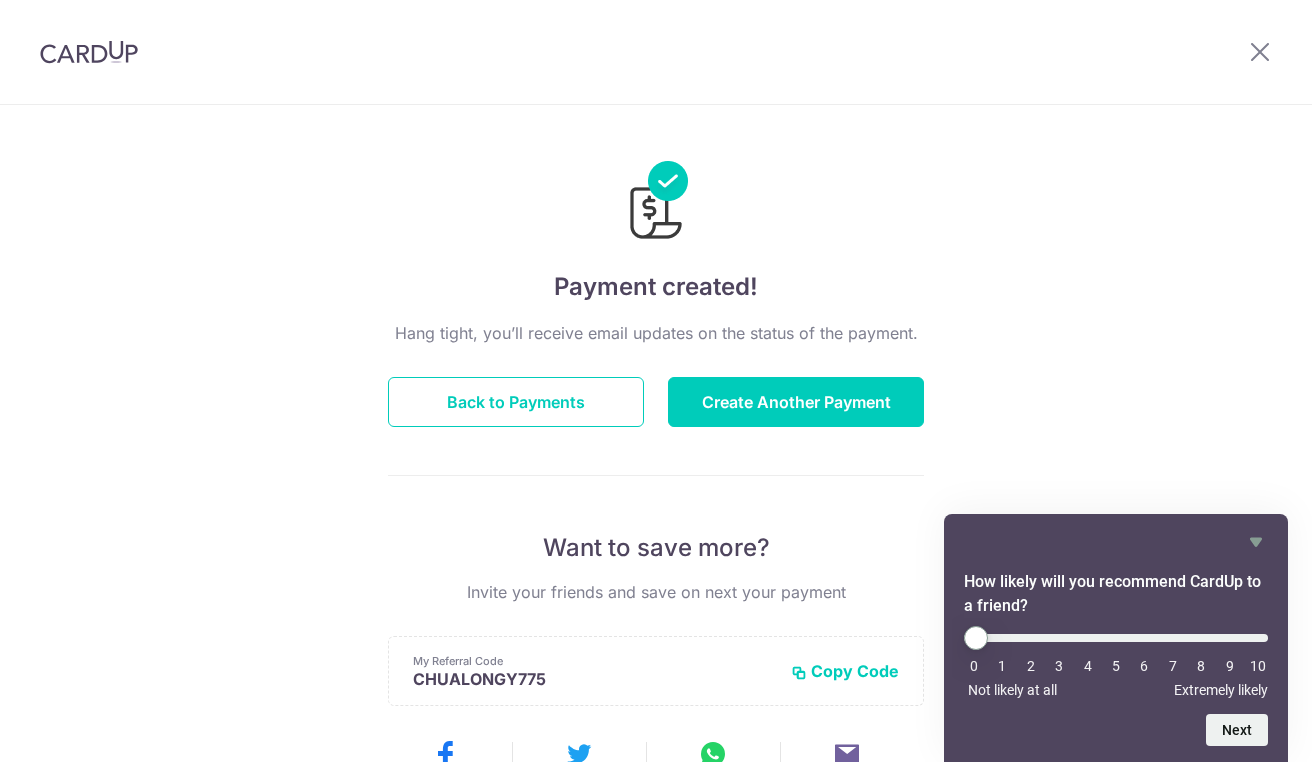 scroll, scrollTop: 0, scrollLeft: 0, axis: both 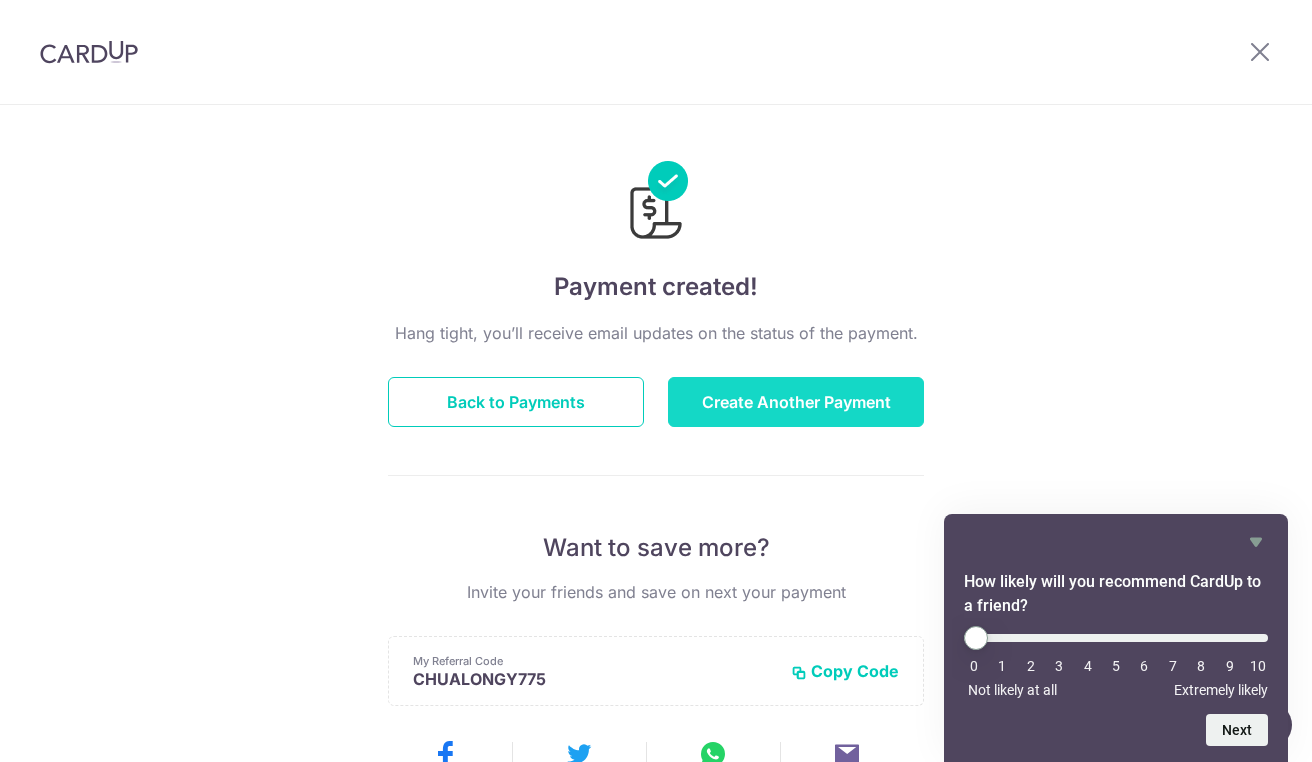 click on "Create Another Payment" at bounding box center (796, 402) 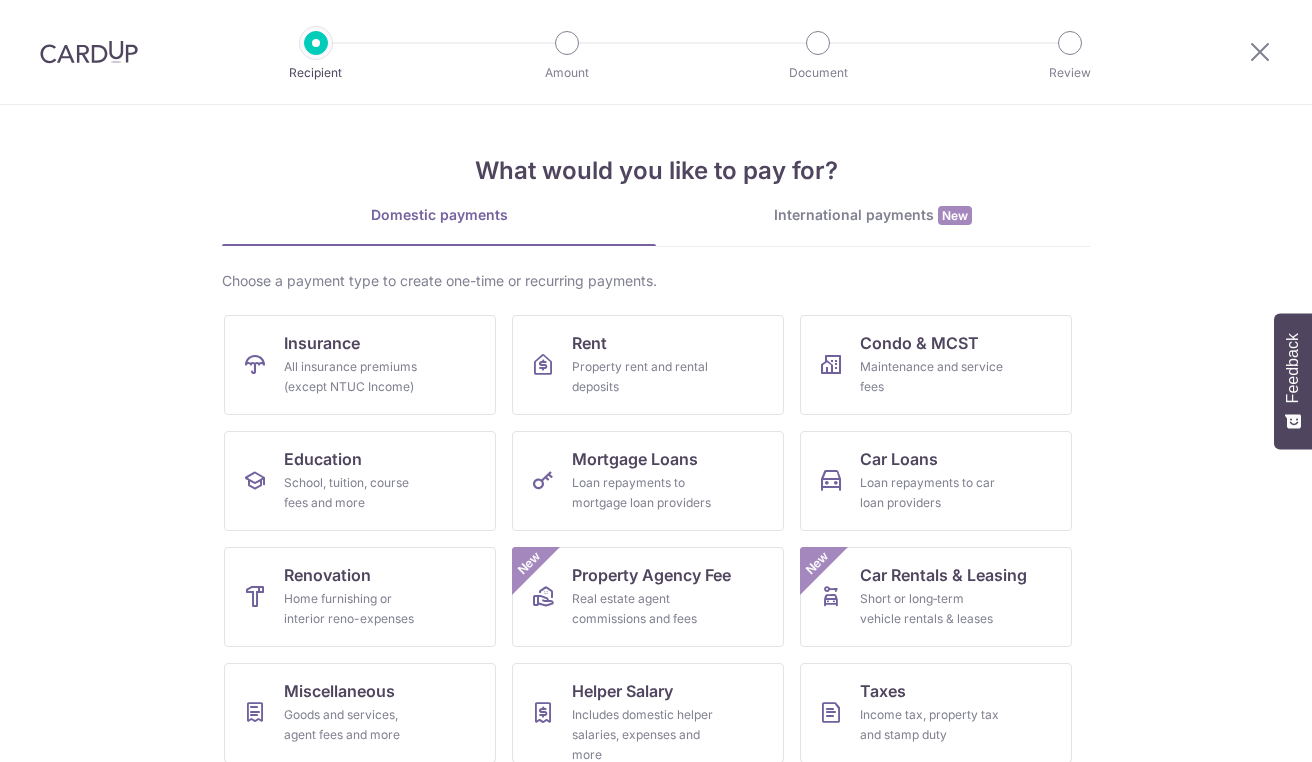 scroll, scrollTop: 0, scrollLeft: 0, axis: both 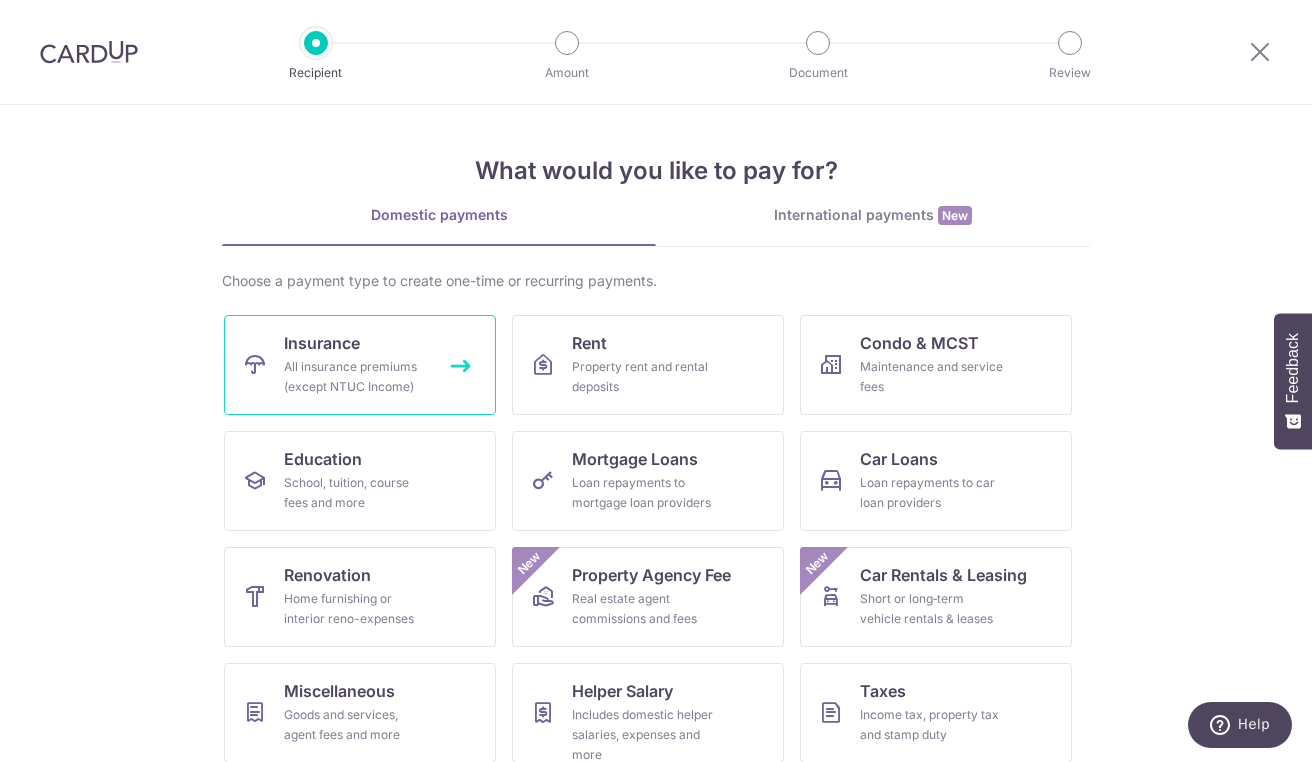 click on "Insurance All insurance premiums (except NTUC Income)" at bounding box center (360, 365) 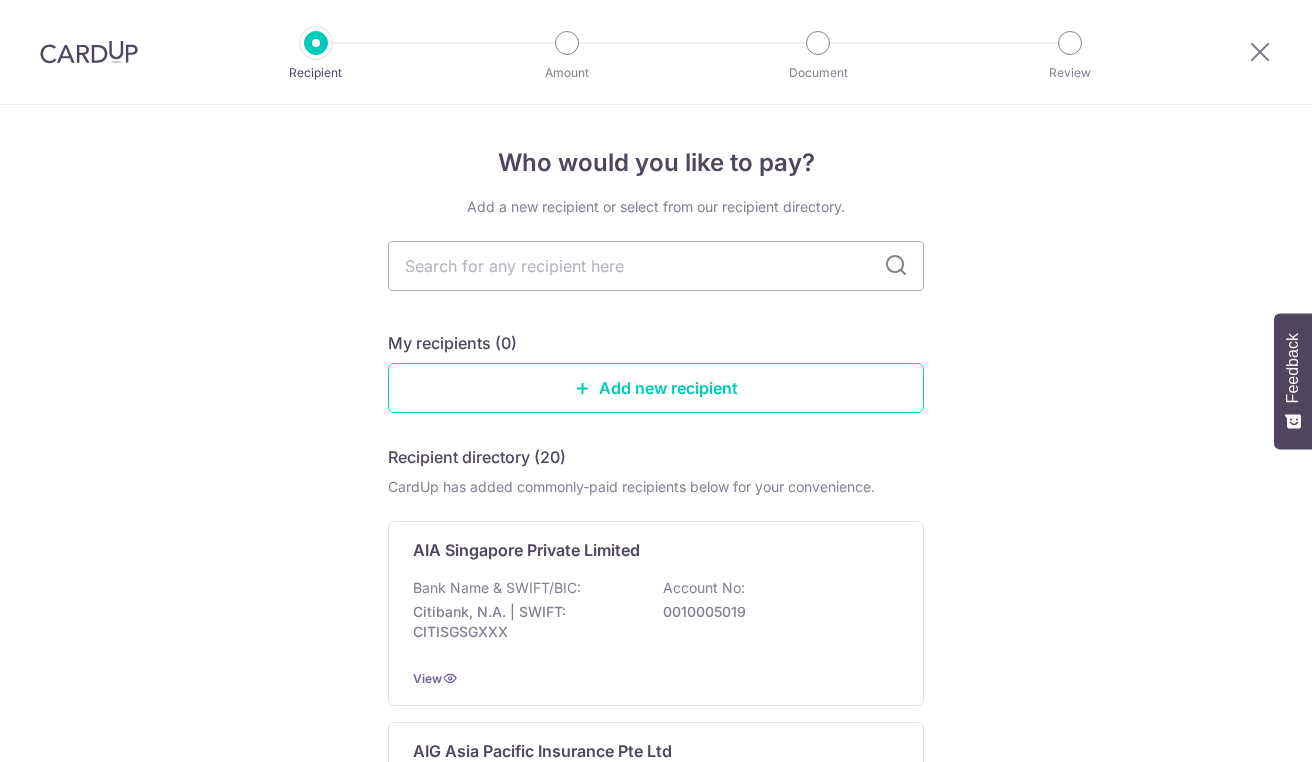 scroll, scrollTop: 0, scrollLeft: 0, axis: both 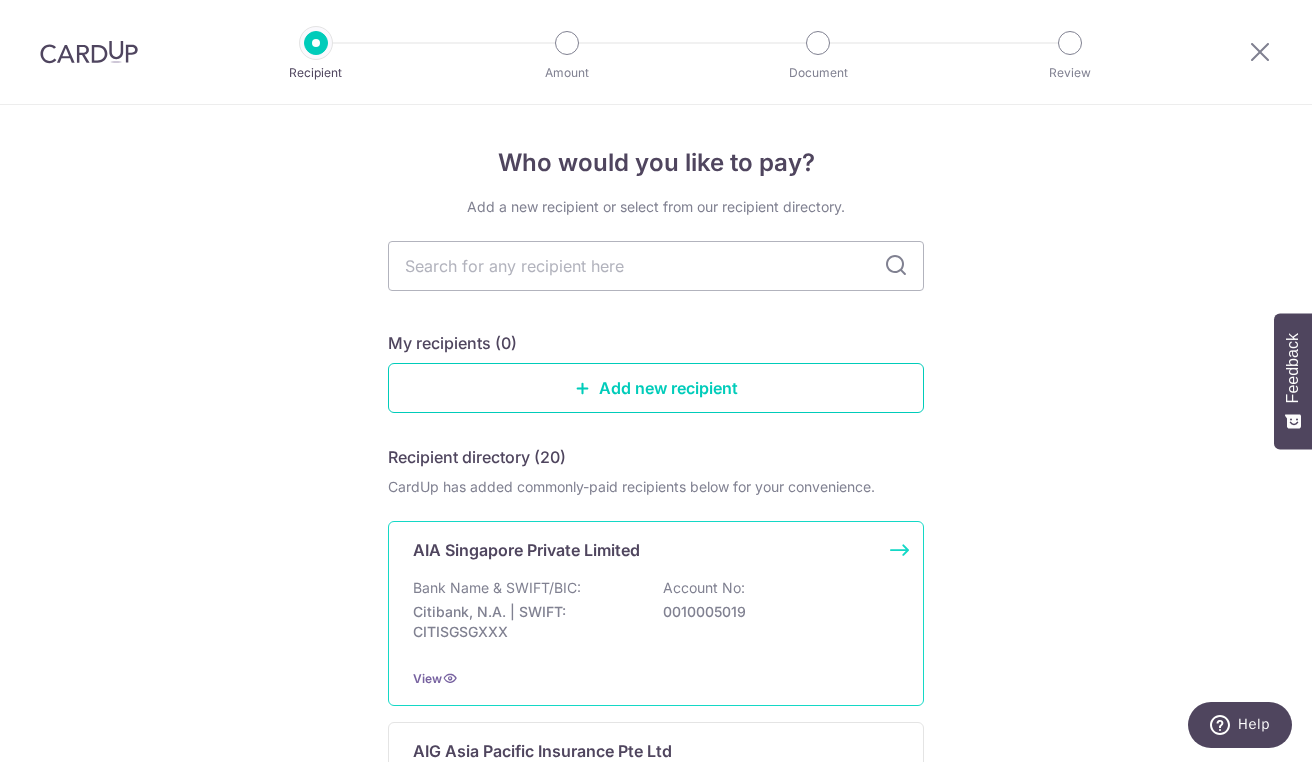 click on "Bank Name & SWIFT/BIC:
Citibank, N.A. | SWIFT: CITISGSGXXX
Account No:
0010005019" at bounding box center [656, 615] 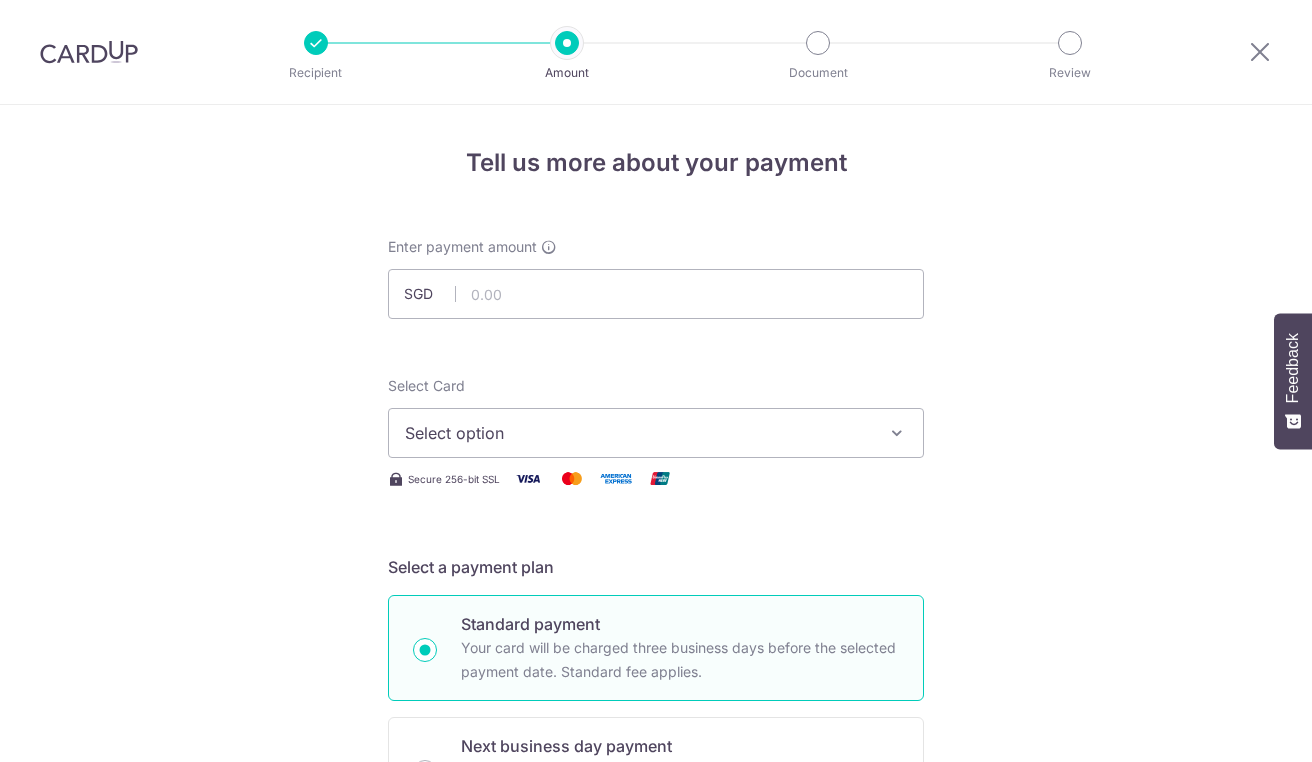 scroll, scrollTop: 0, scrollLeft: 0, axis: both 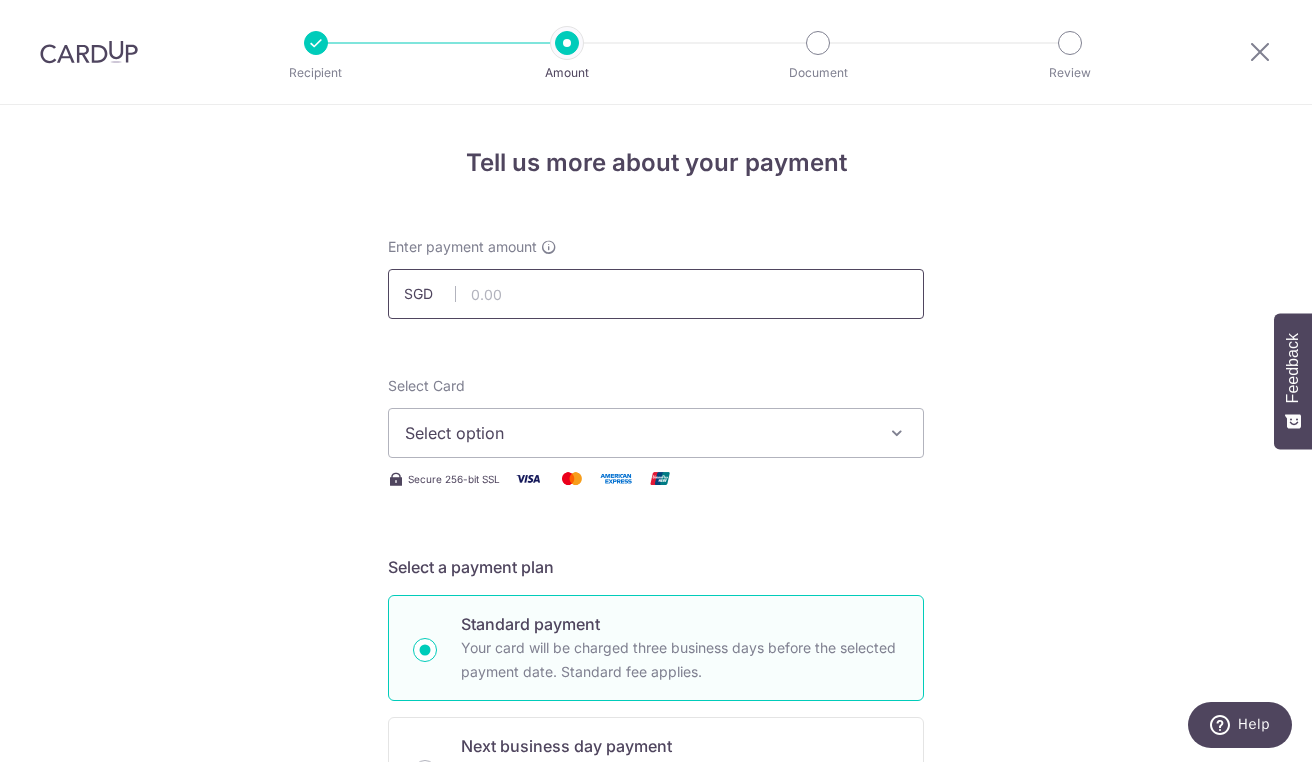 click at bounding box center (656, 294) 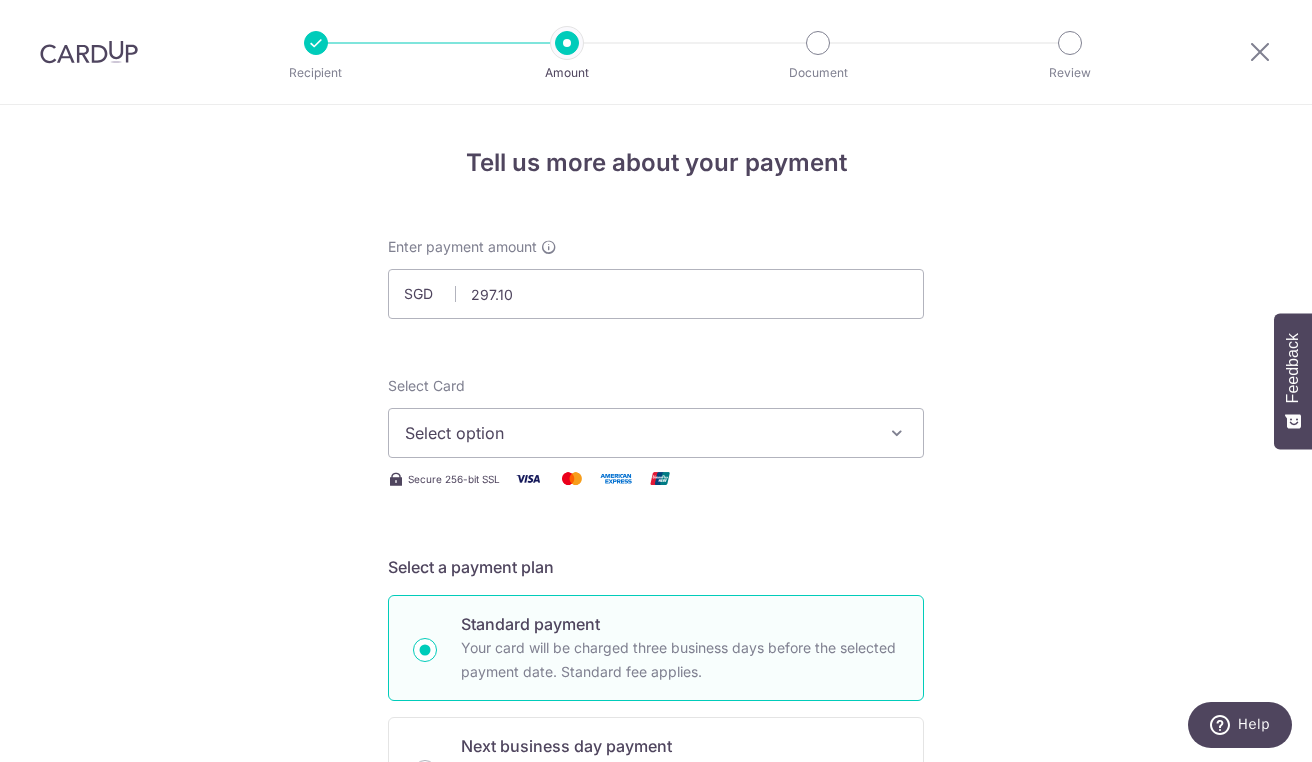 click on "Select option" at bounding box center [638, 433] 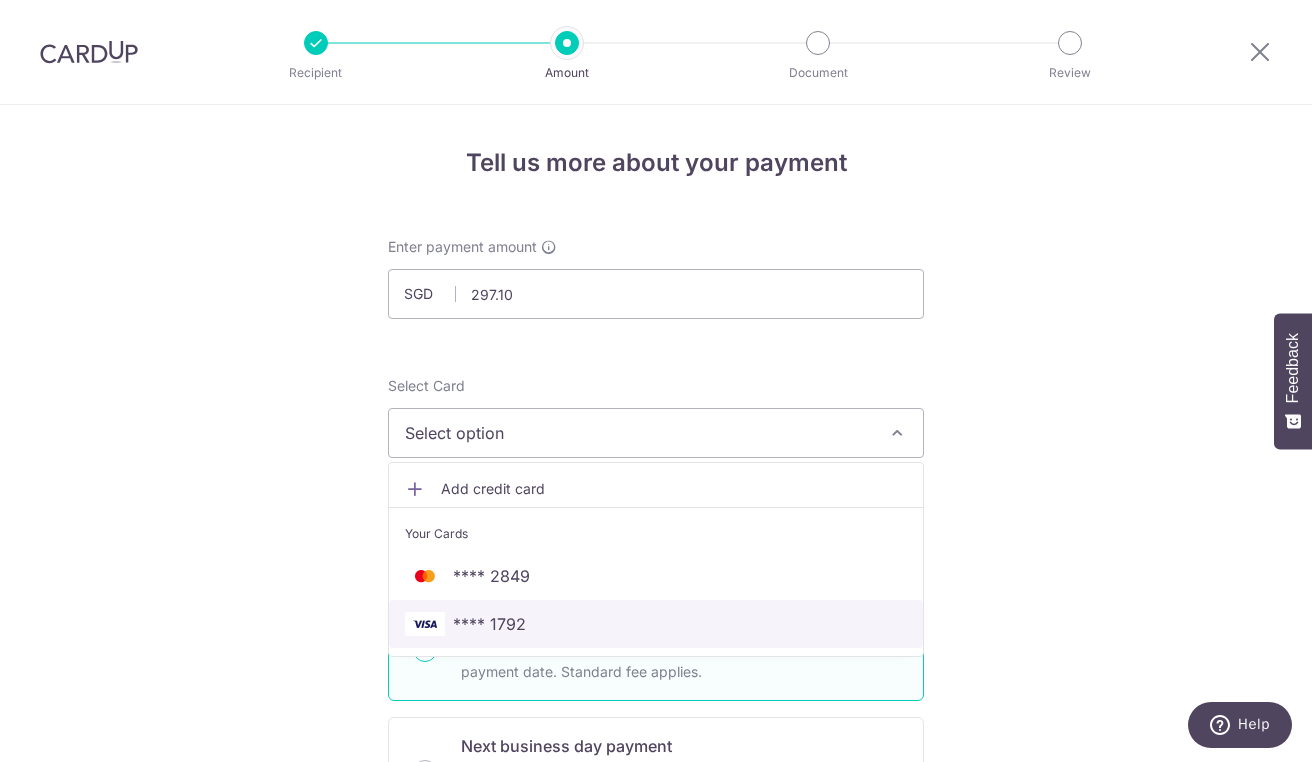 click on "**** 1792" at bounding box center (489, 624) 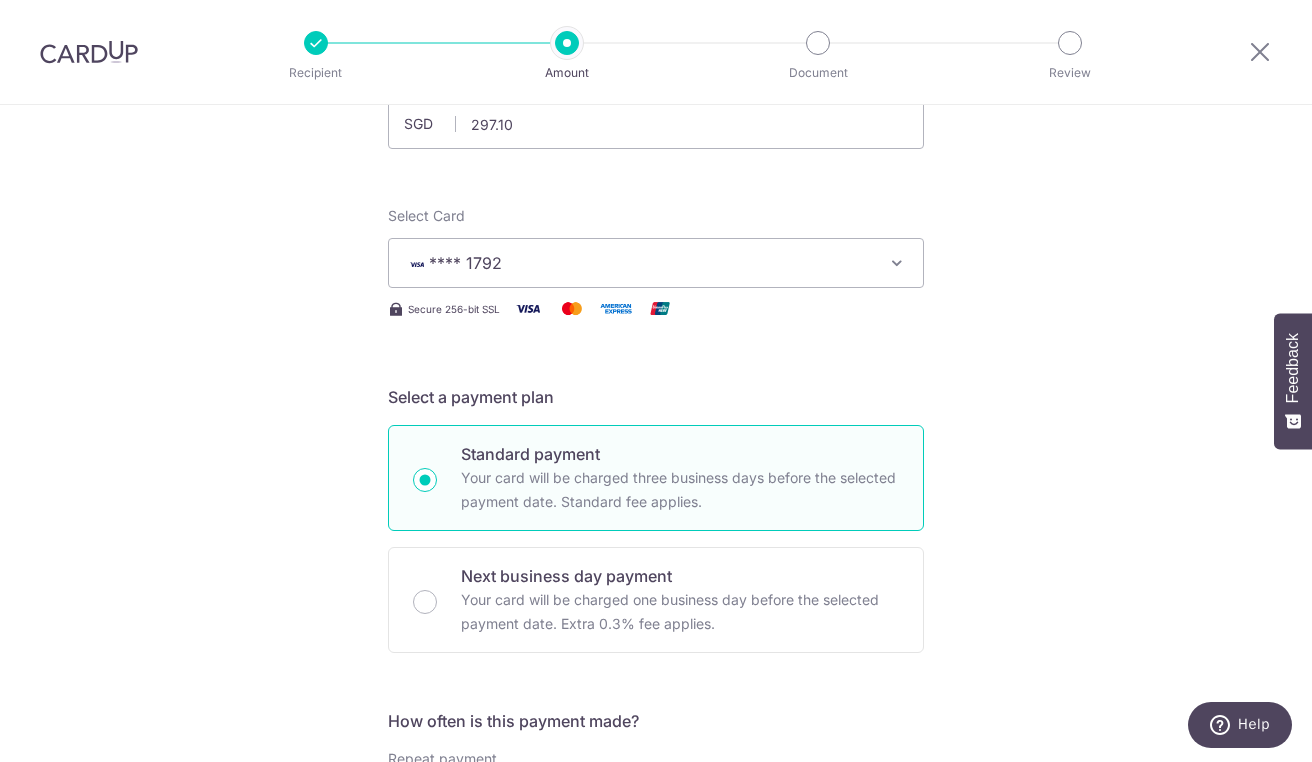 scroll, scrollTop: 453, scrollLeft: 0, axis: vertical 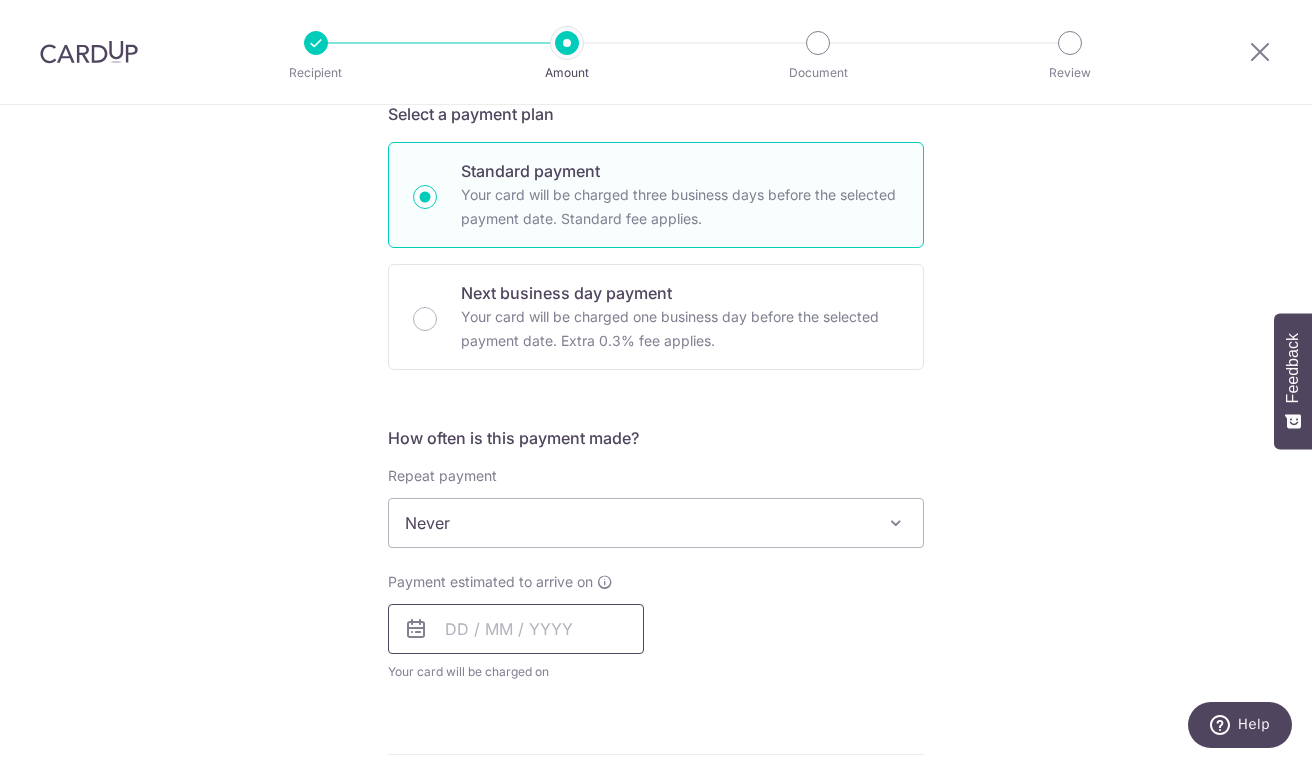 click at bounding box center (516, 629) 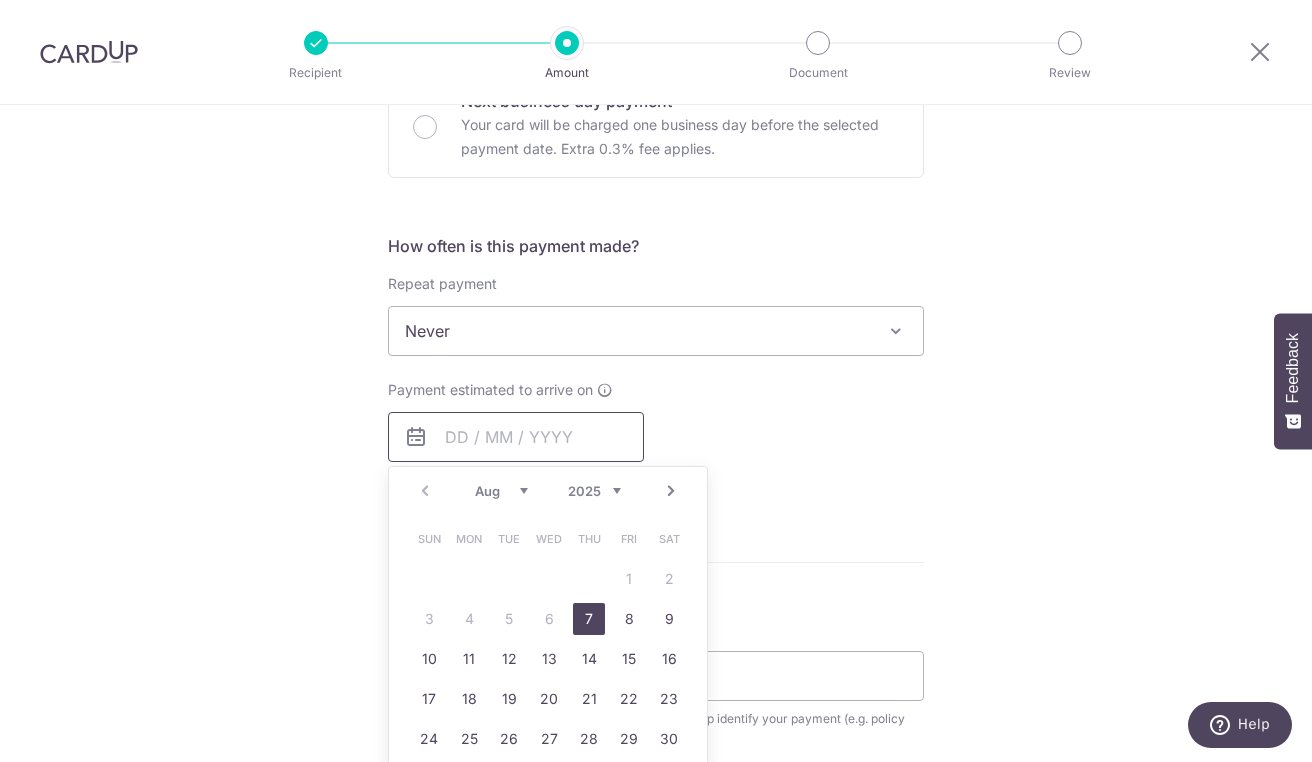 scroll, scrollTop: 738, scrollLeft: 0, axis: vertical 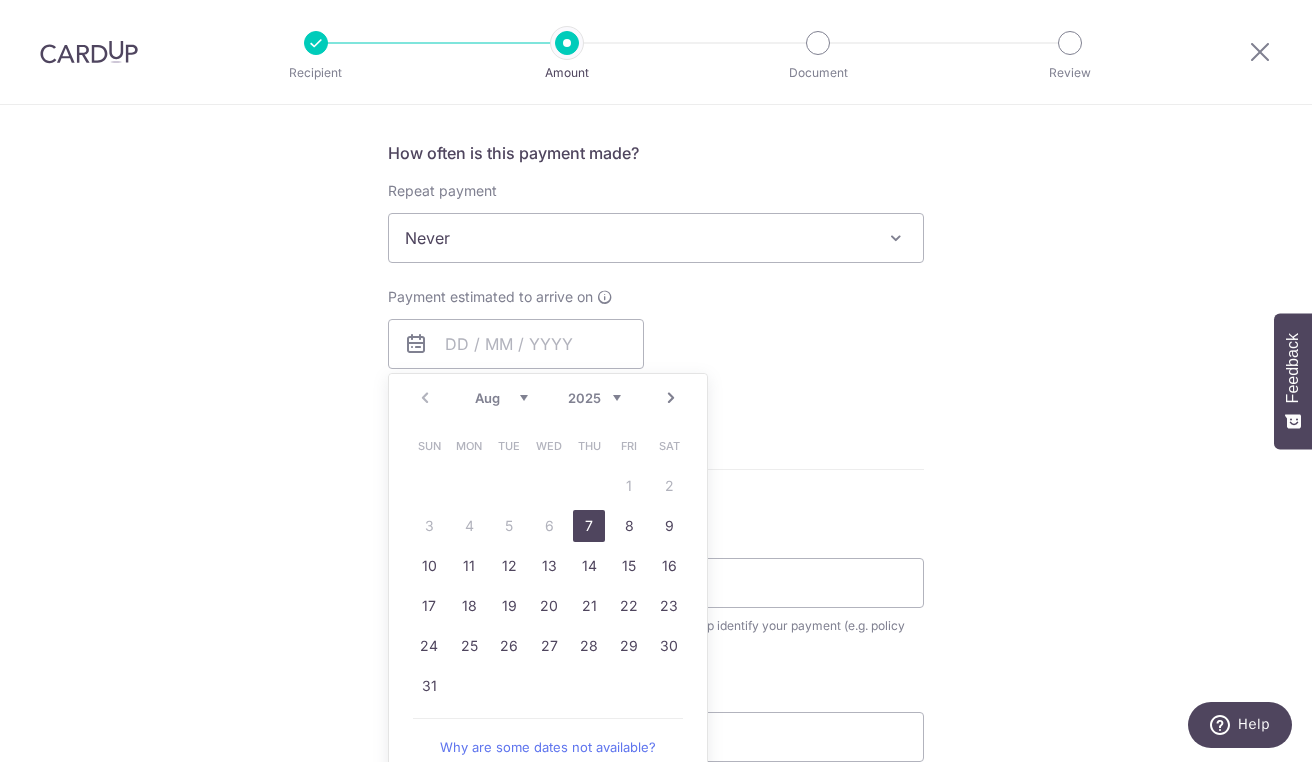 click on "7" at bounding box center [589, 526] 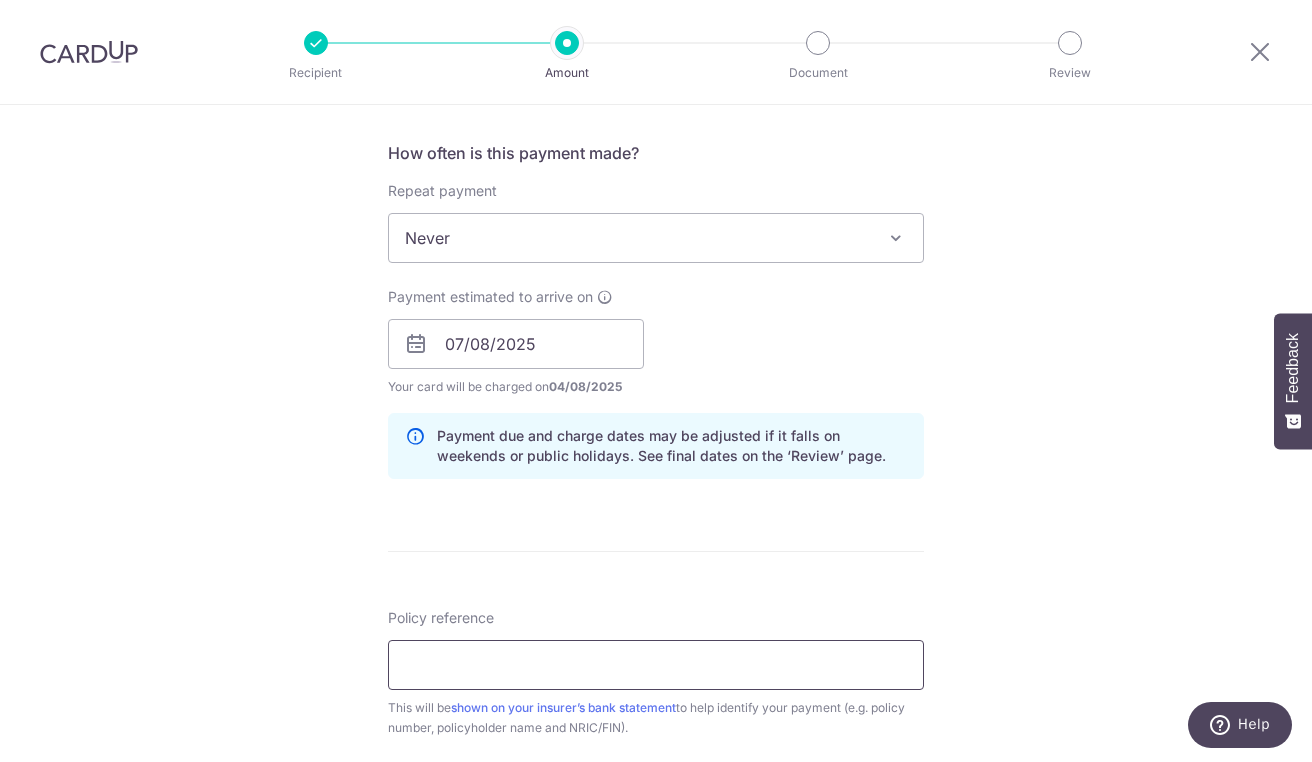 click on "Policy reference" at bounding box center [656, 665] 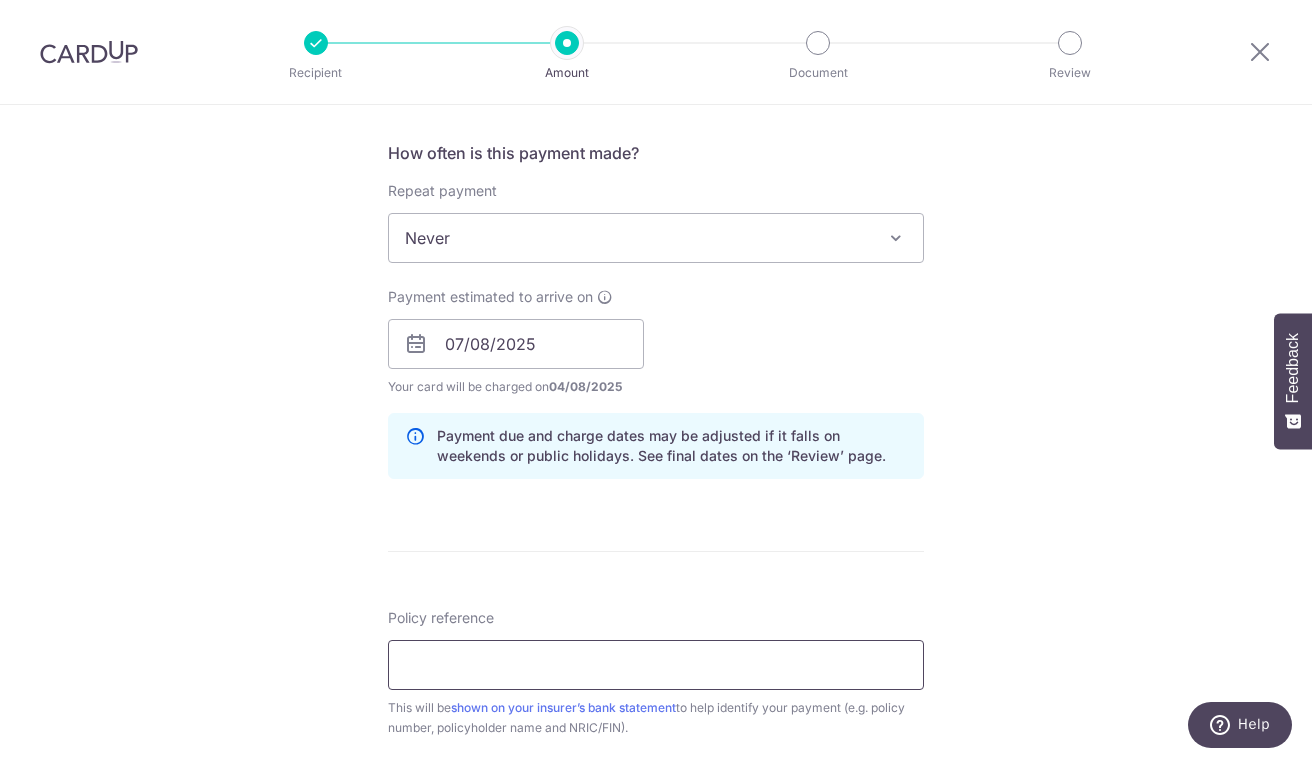 type on "L546499230" 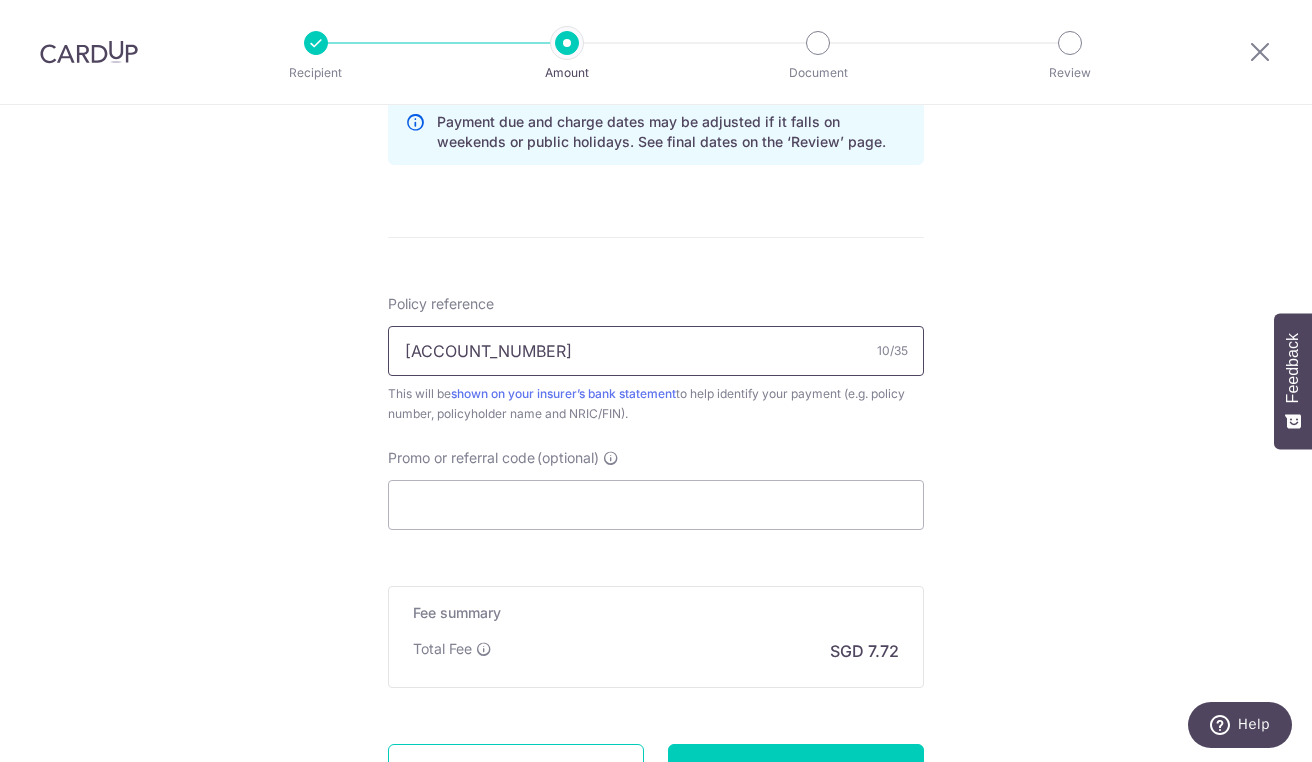 scroll, scrollTop: 1088, scrollLeft: 0, axis: vertical 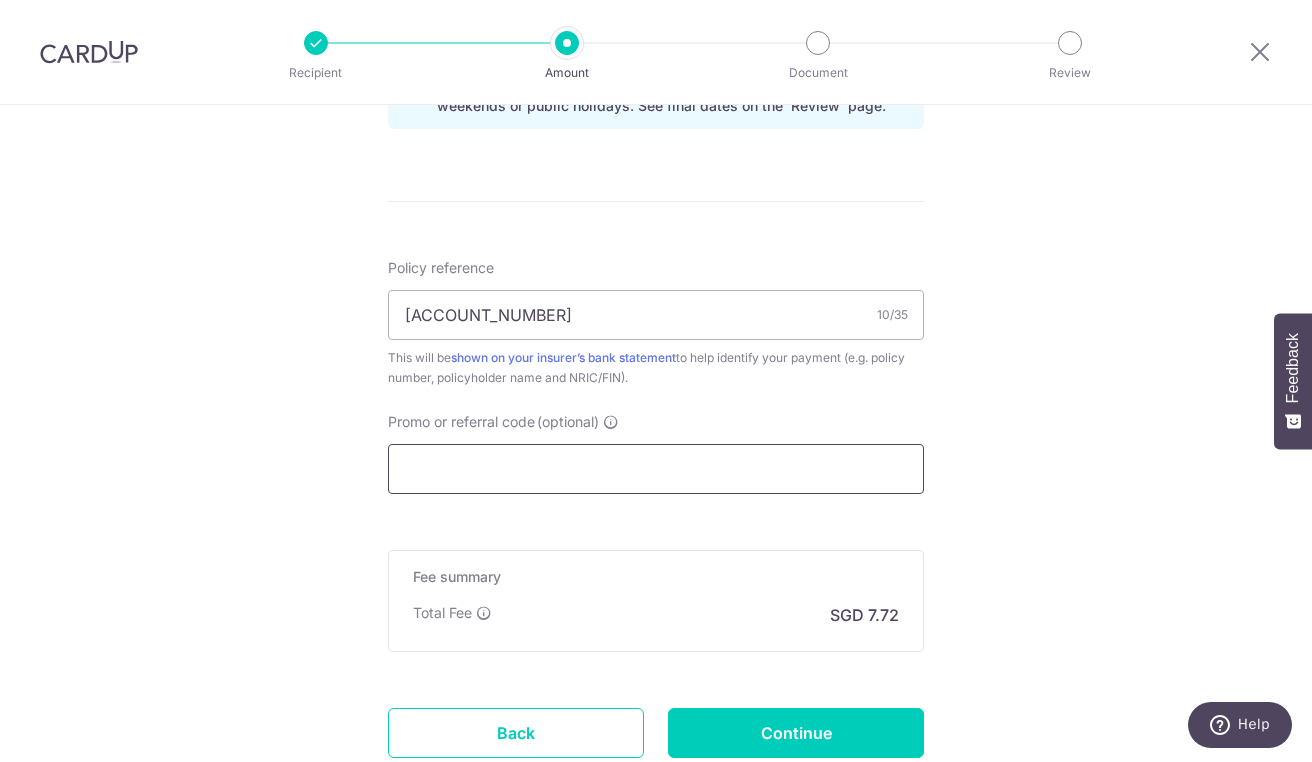 click on "Promo or referral code
(optional)" at bounding box center [656, 469] 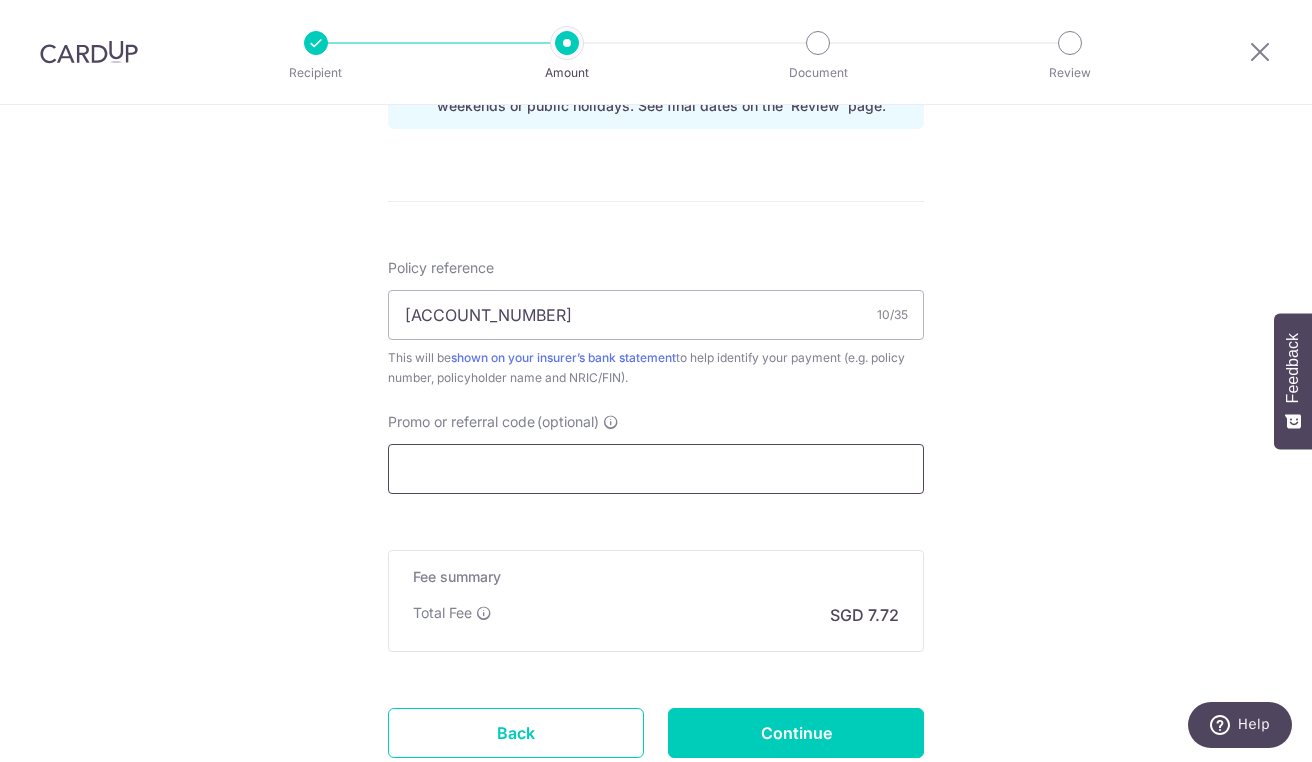 type on "OFF225" 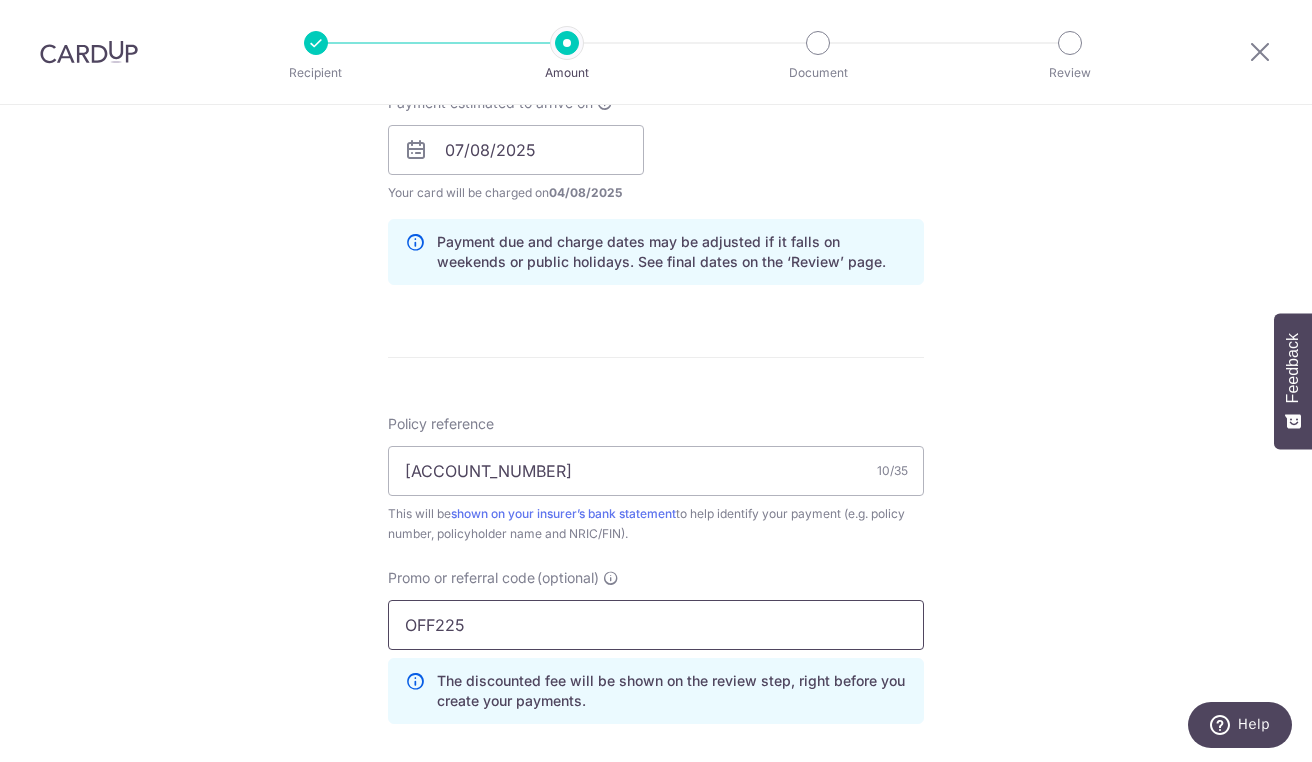 scroll, scrollTop: 1320, scrollLeft: 0, axis: vertical 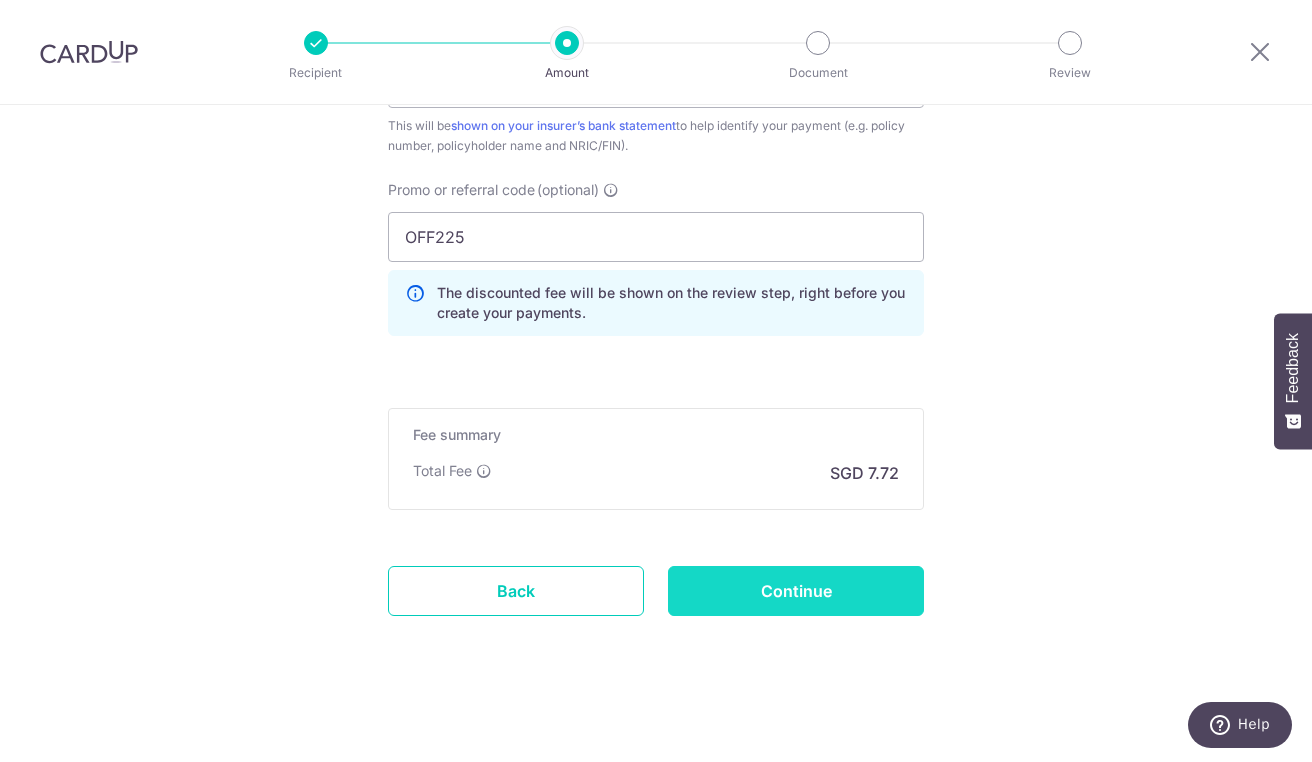 click on "Continue" at bounding box center [796, 591] 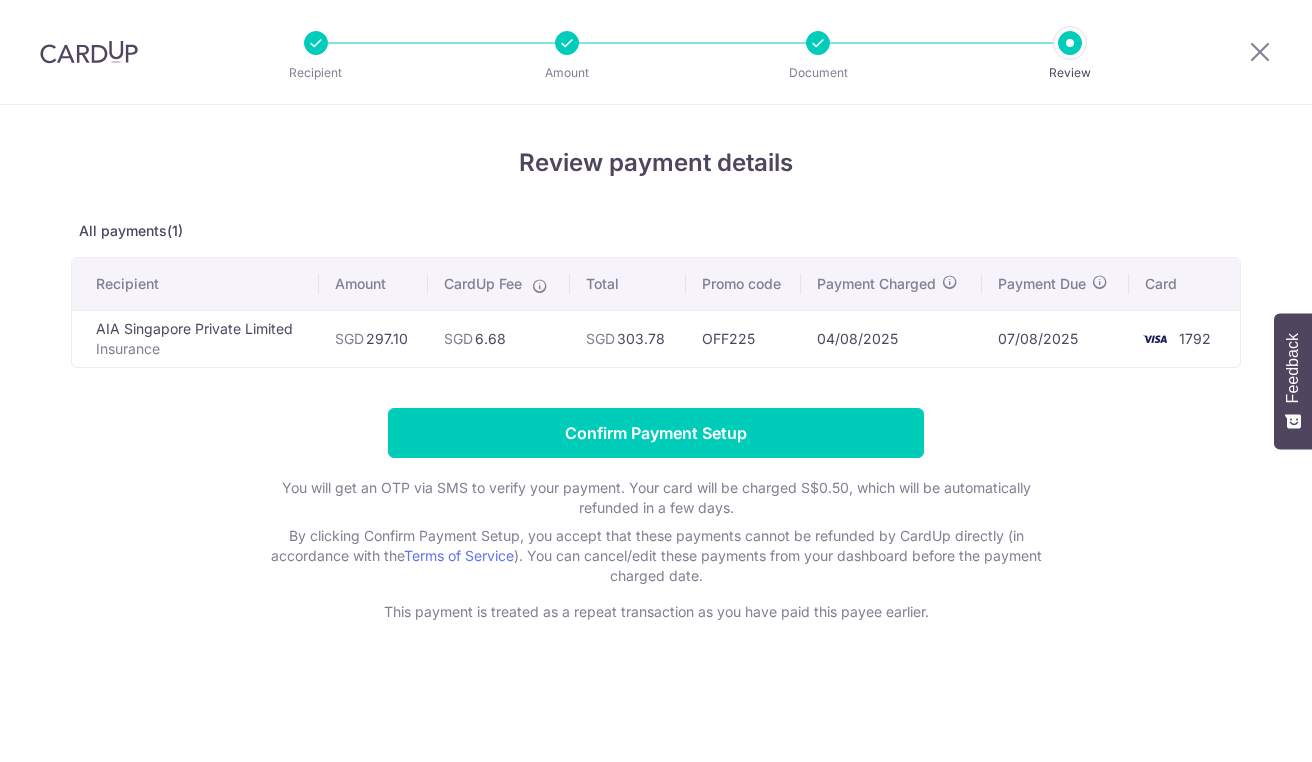 scroll, scrollTop: 0, scrollLeft: 0, axis: both 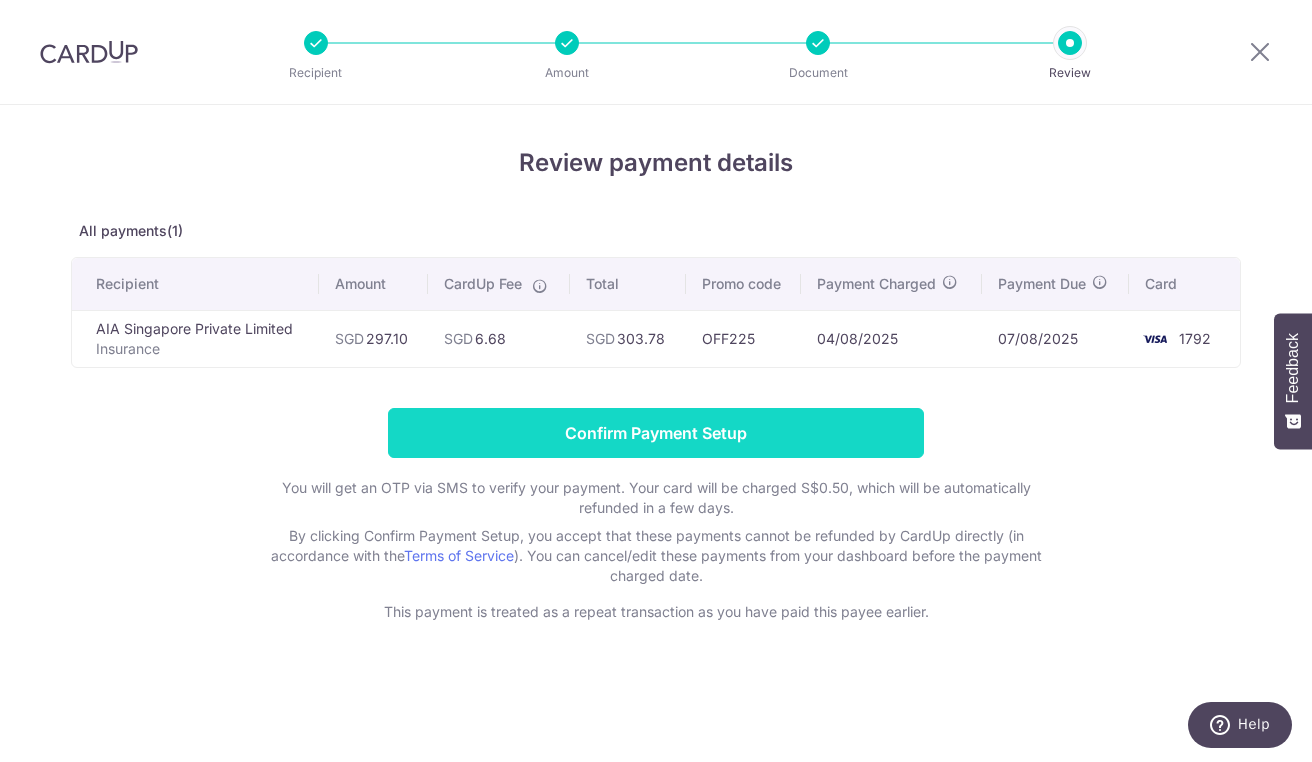 click on "Confirm Payment Setup" at bounding box center (656, 433) 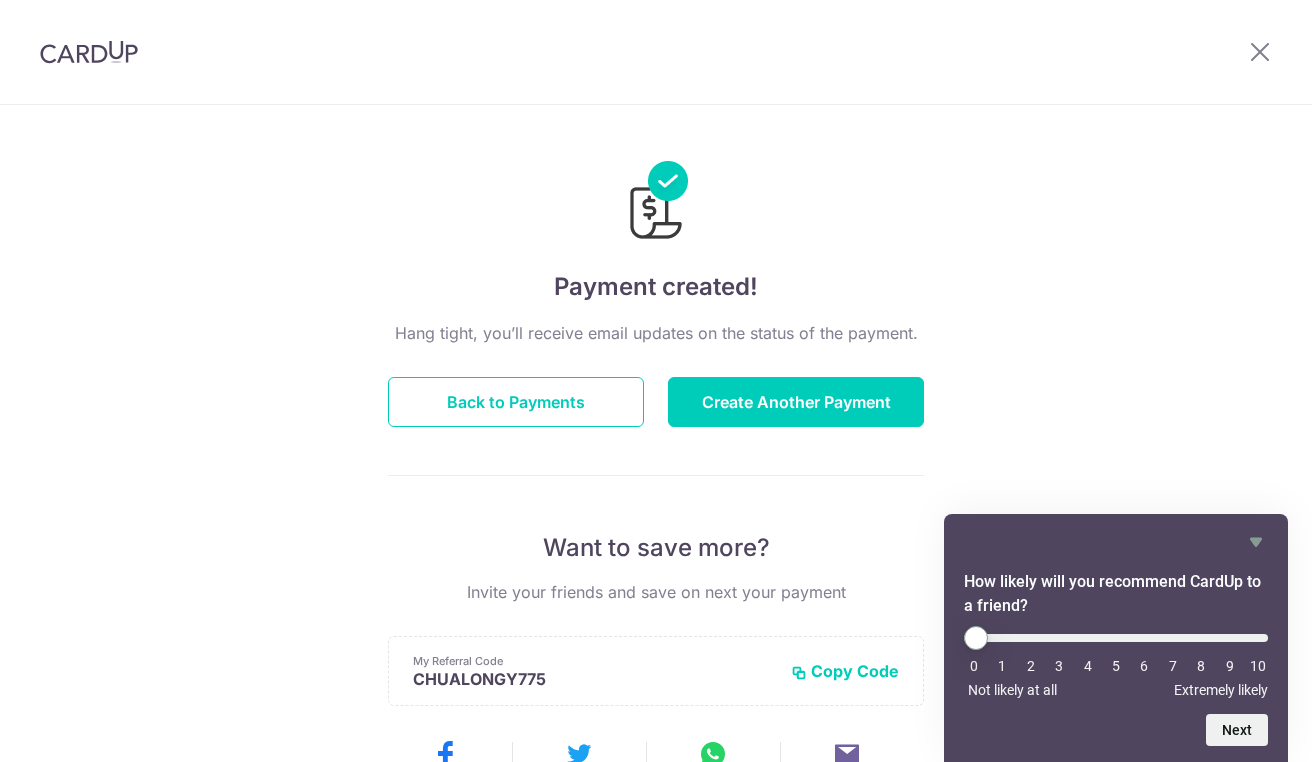 scroll, scrollTop: 0, scrollLeft: 0, axis: both 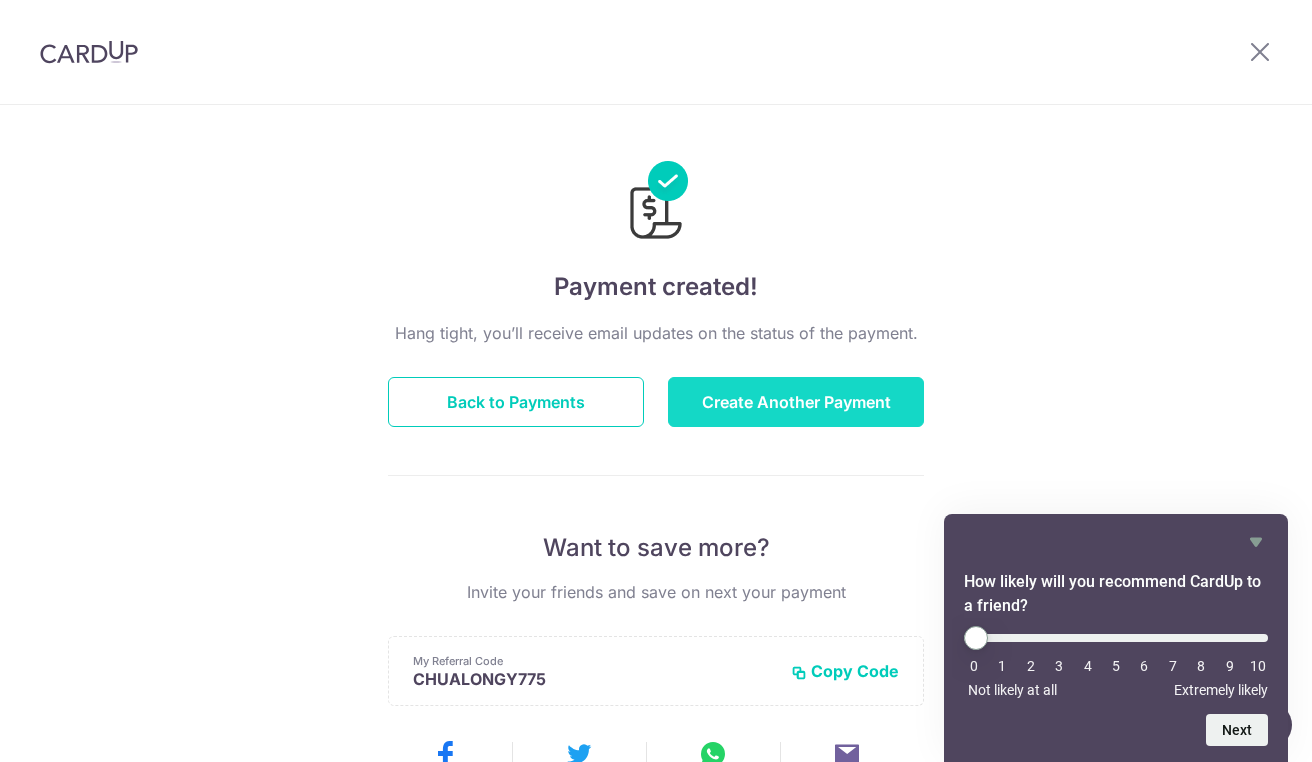 click on "Create Another Payment" at bounding box center [796, 402] 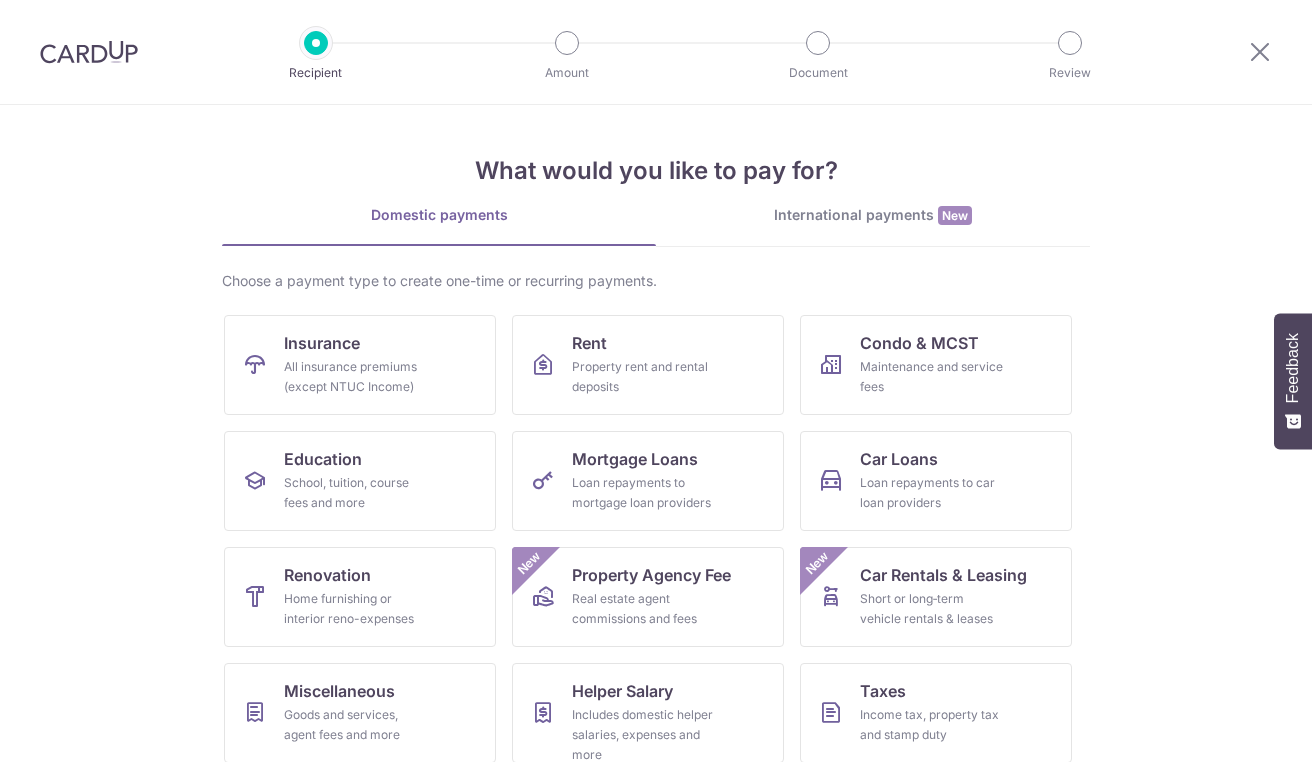 scroll, scrollTop: 0, scrollLeft: 0, axis: both 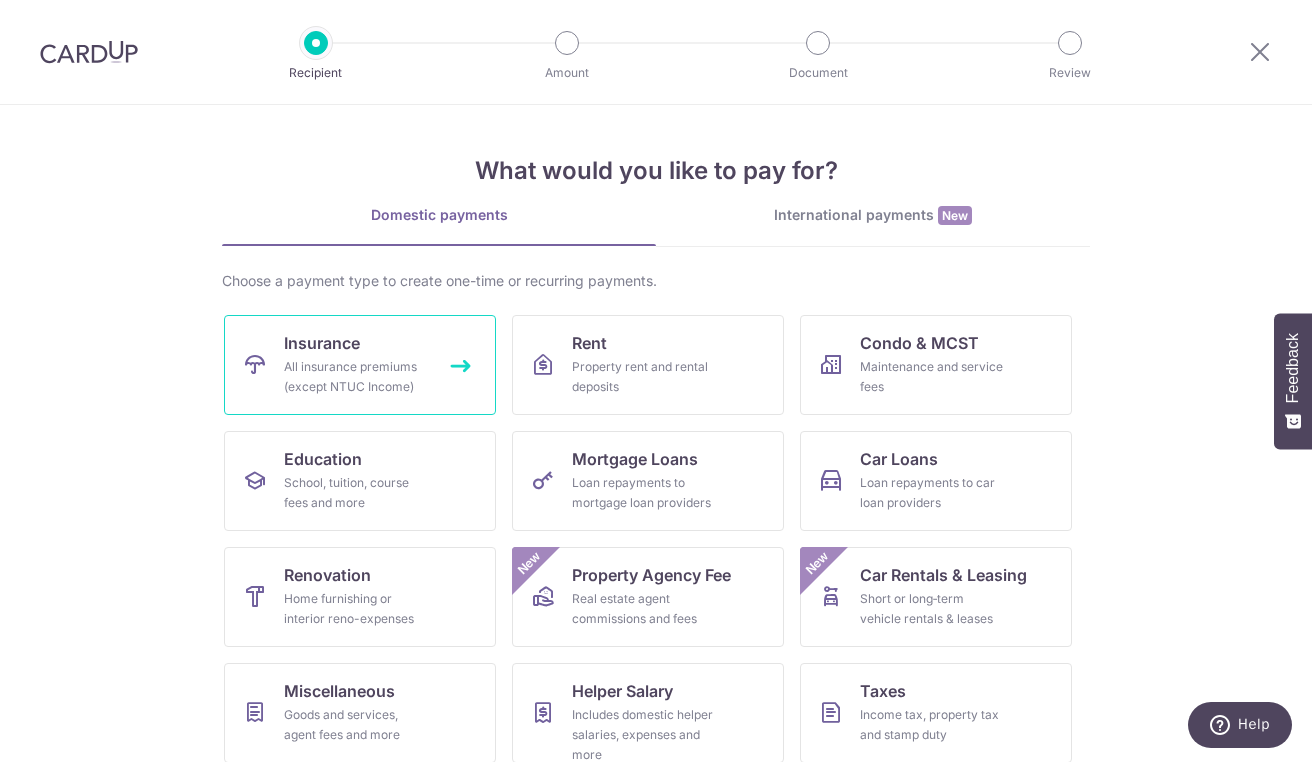 click on "All insurance premiums (except NTUC Income)" at bounding box center (356, 377) 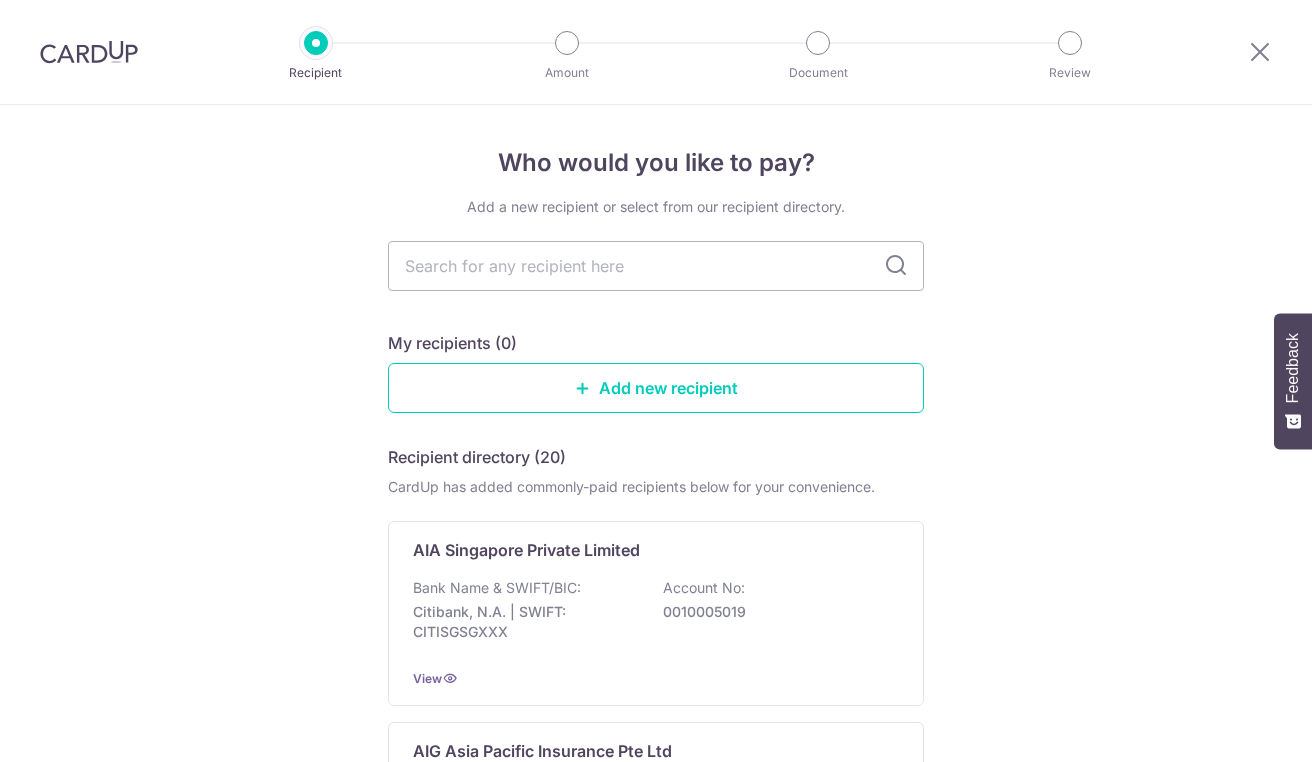 scroll, scrollTop: 0, scrollLeft: 0, axis: both 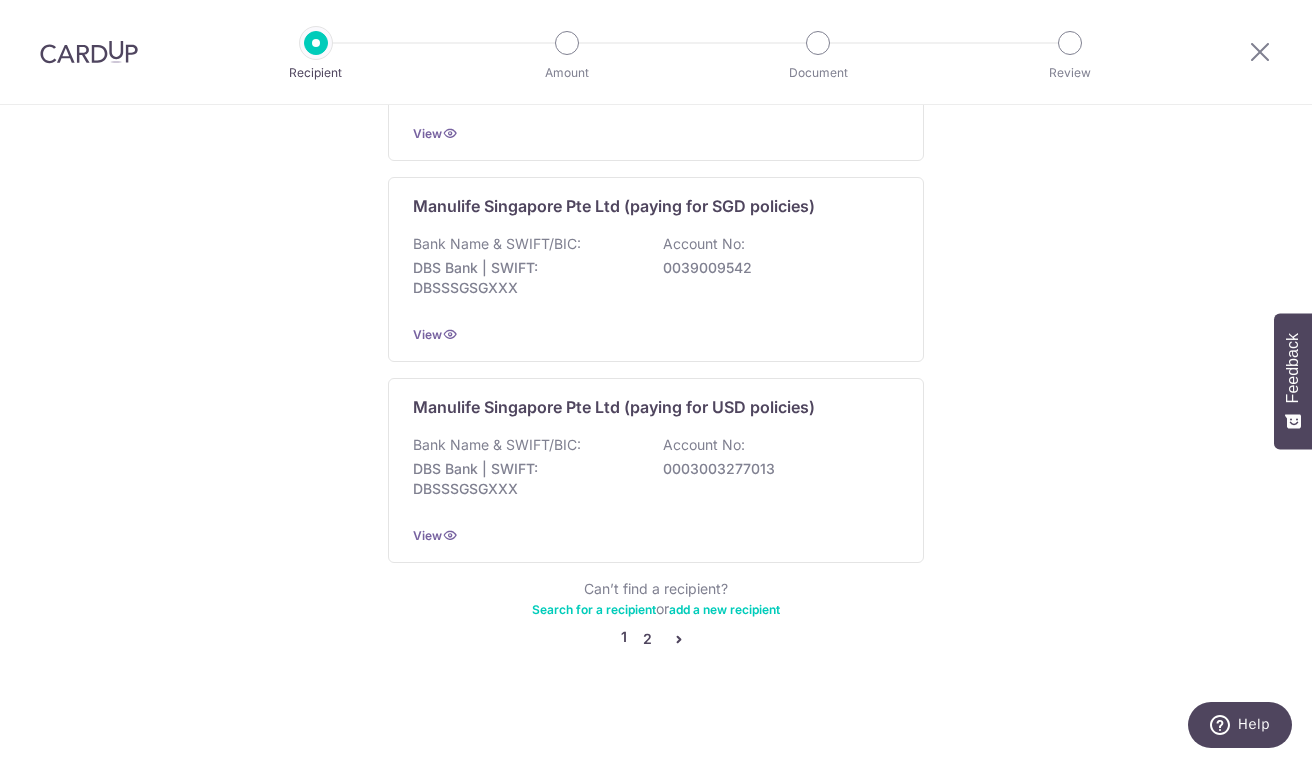 click on "2" at bounding box center (647, 639) 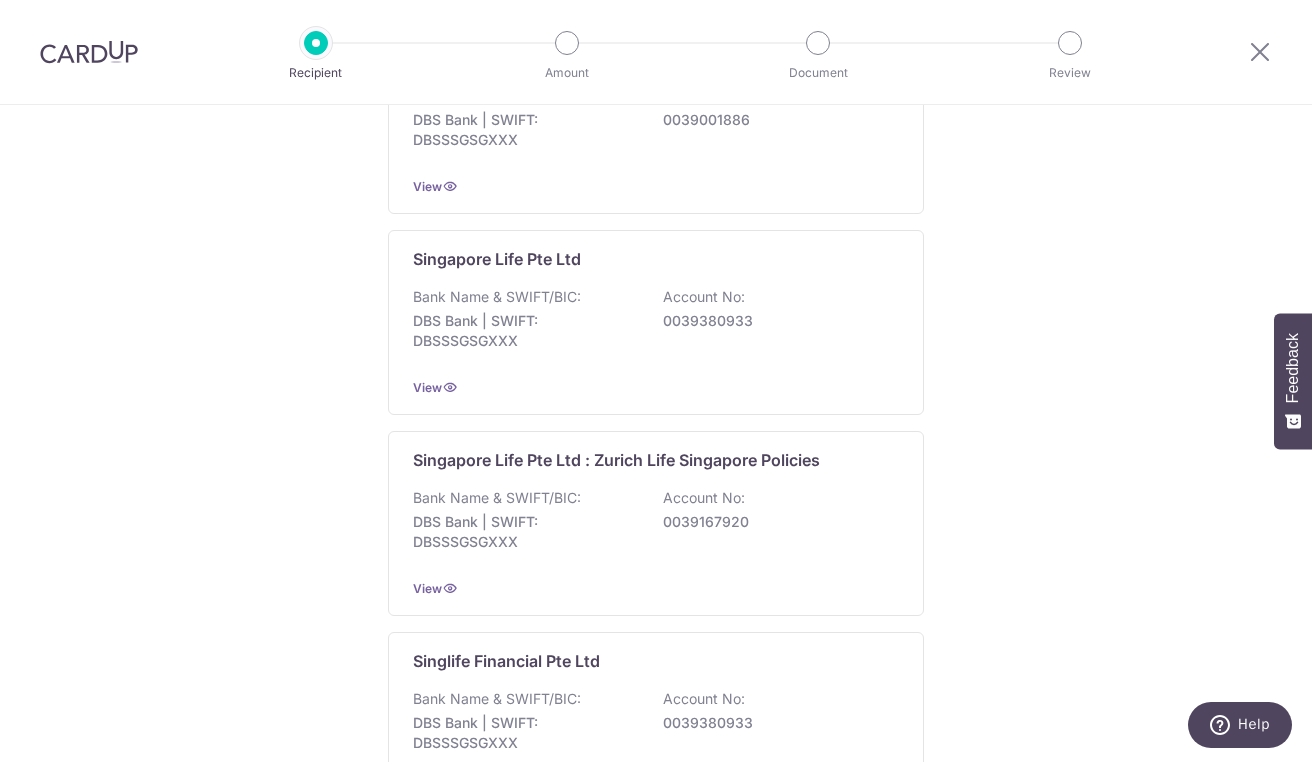 scroll, scrollTop: 1306, scrollLeft: 0, axis: vertical 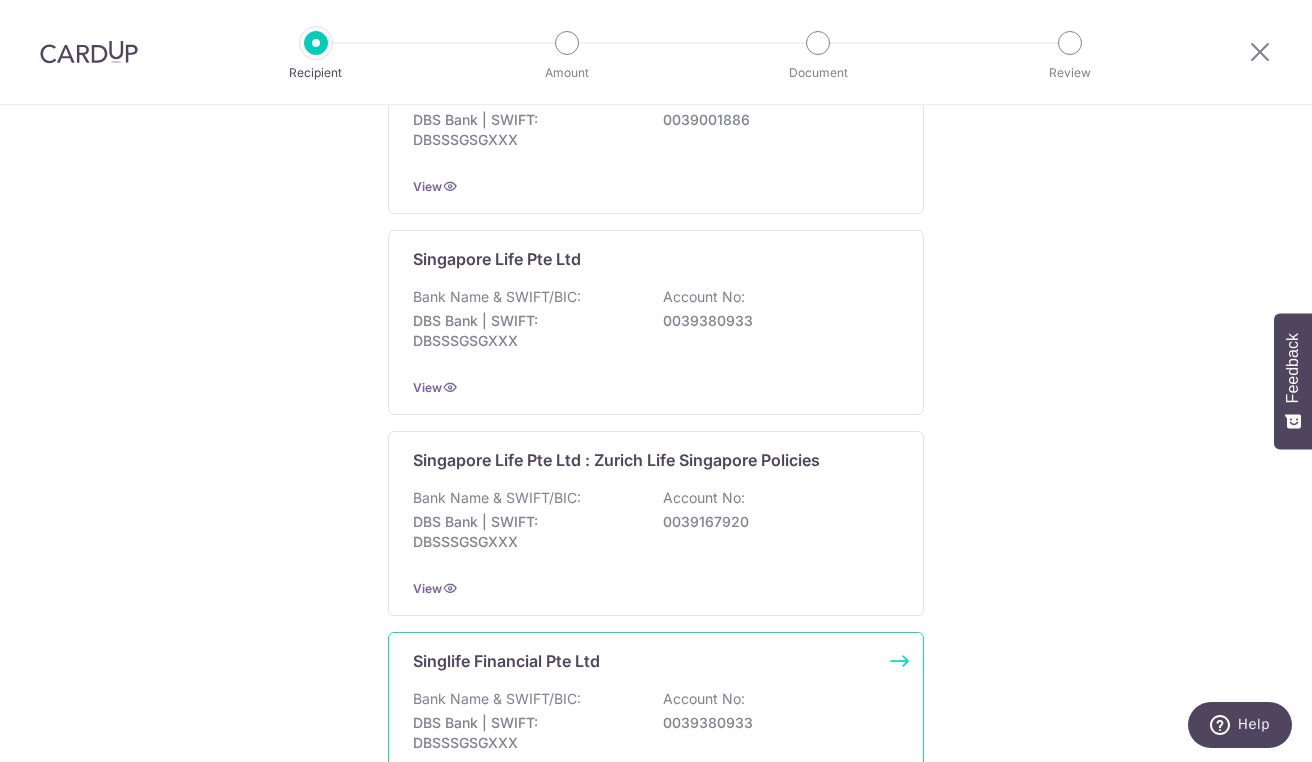 click on "Bank Name & SWIFT/BIC:
[BANK] | SWIFT: [SWIFT]
Account No:
[ACCOUNT]" at bounding box center (656, 726) 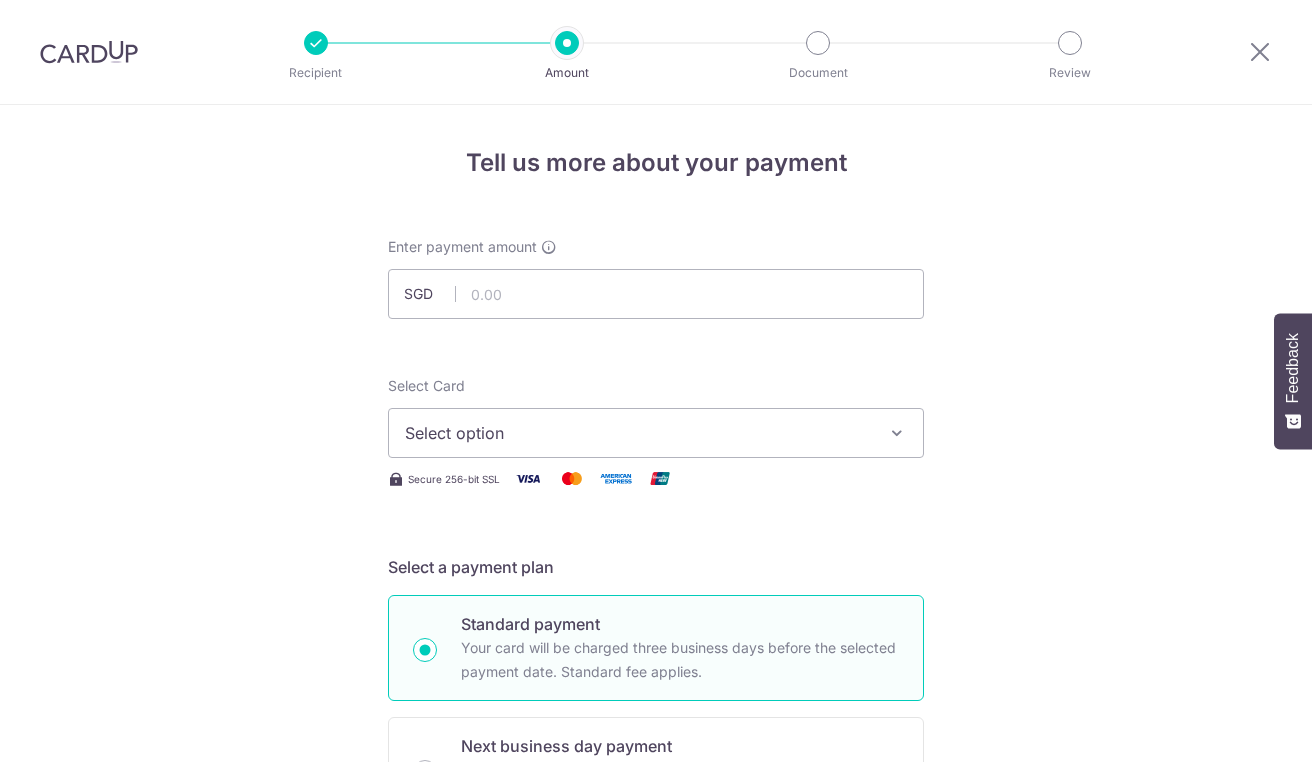 scroll, scrollTop: 0, scrollLeft: 0, axis: both 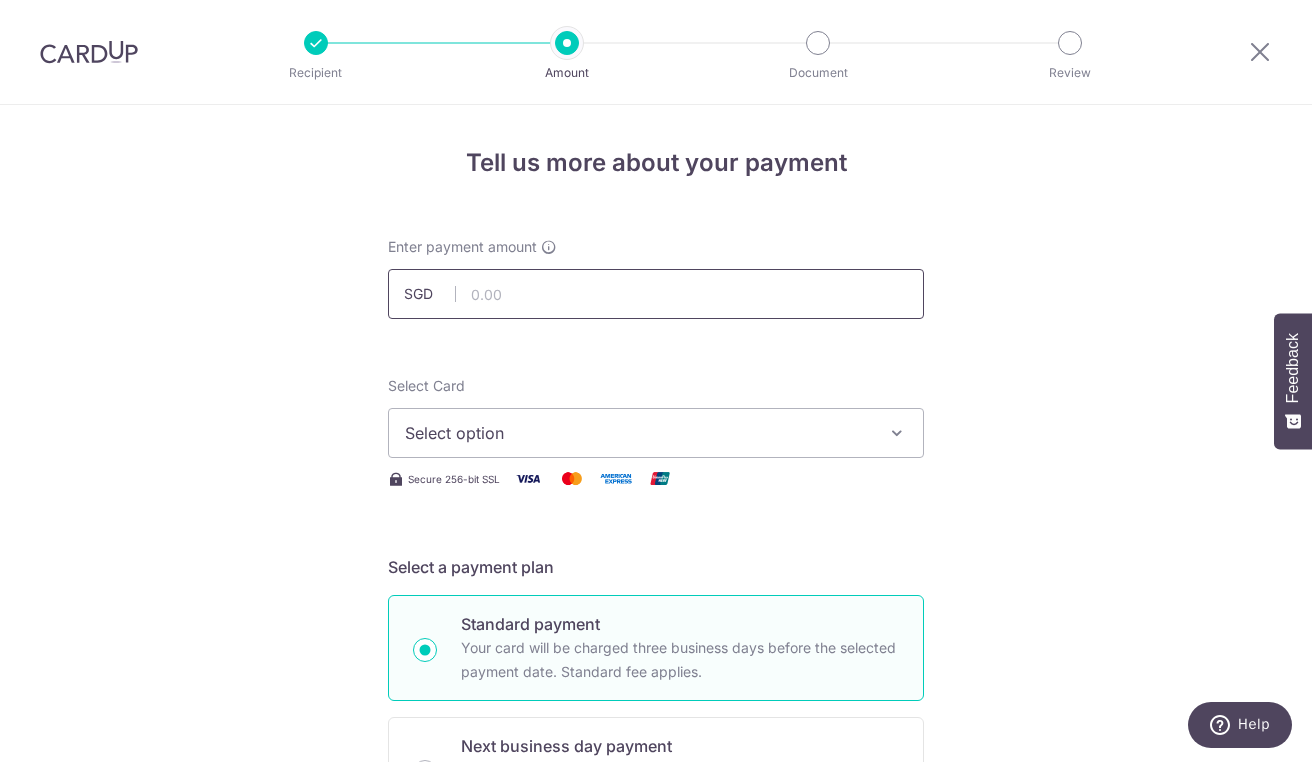 click at bounding box center (656, 294) 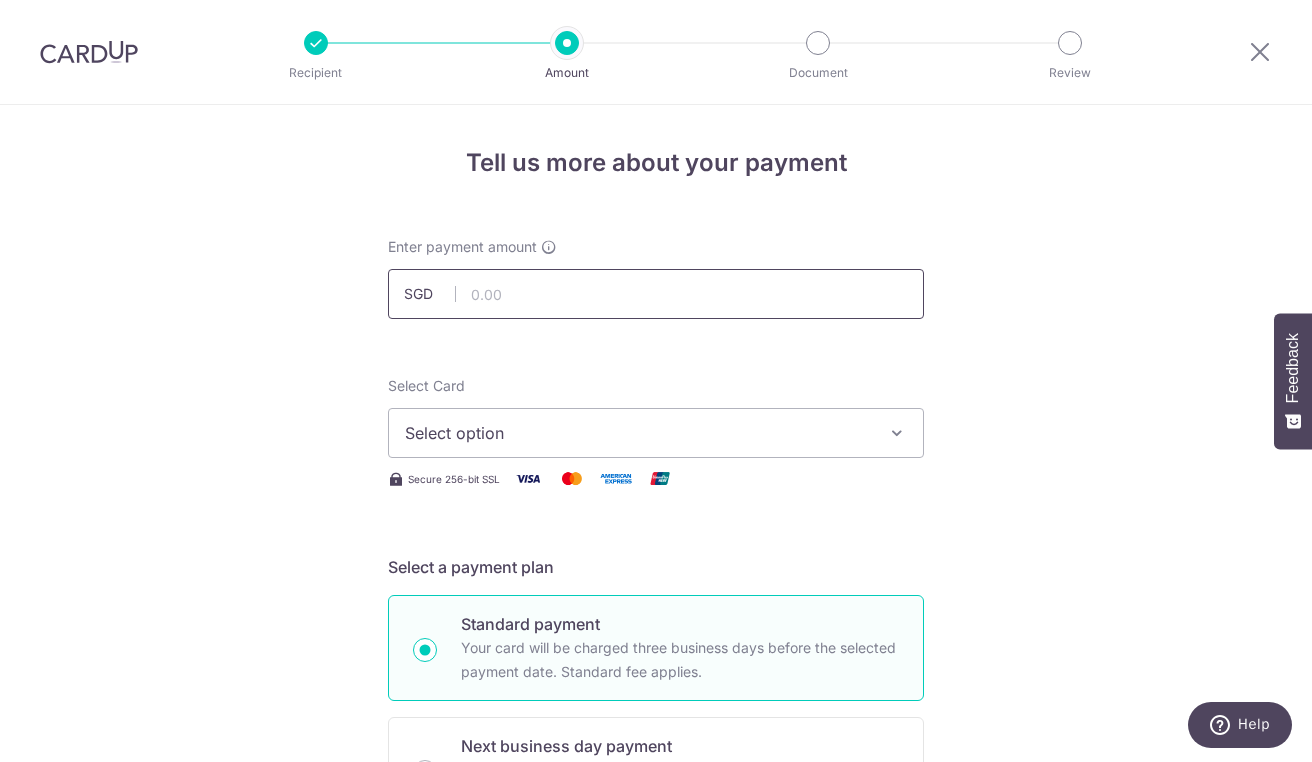 type on "206.05" 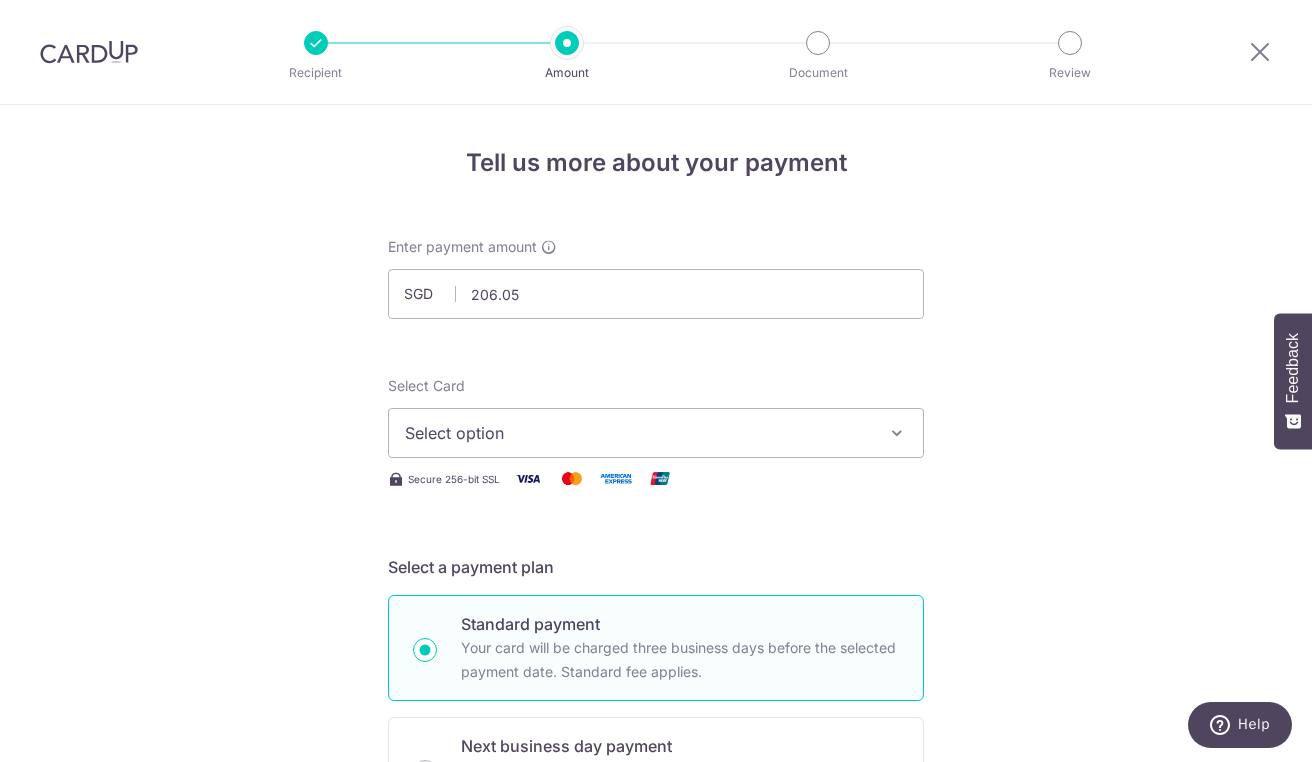 click on "Select option" at bounding box center (638, 433) 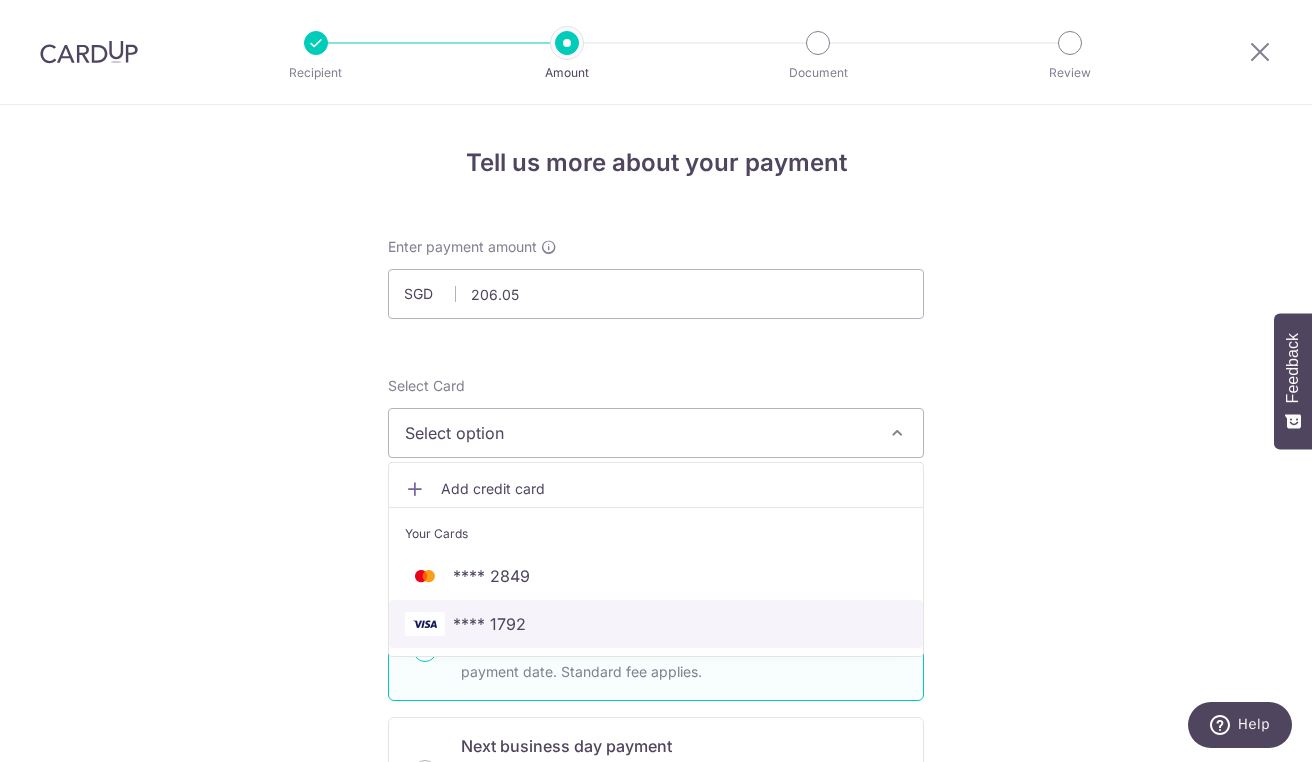 click on "**** 1792" at bounding box center [656, 624] 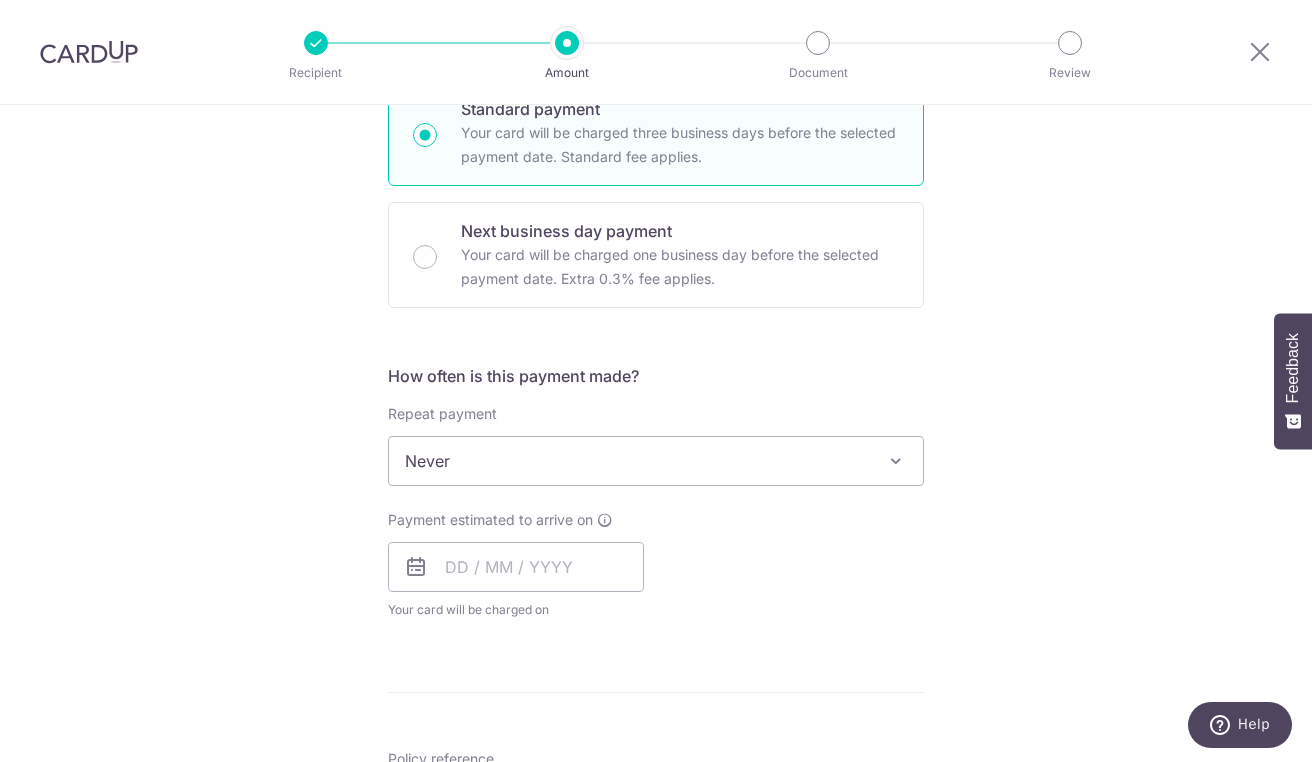 scroll, scrollTop: 610, scrollLeft: 0, axis: vertical 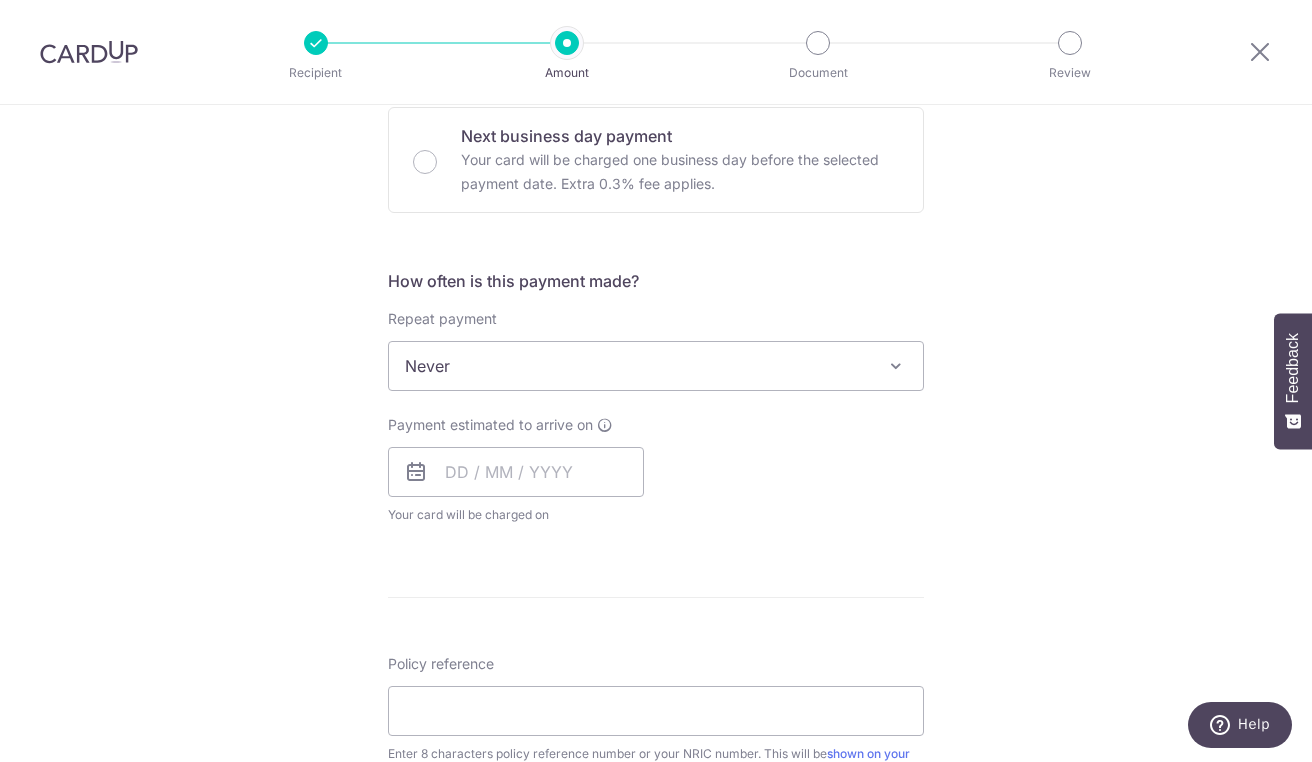 click on "Your card will be charged on   for the first payment" at bounding box center (516, 515) 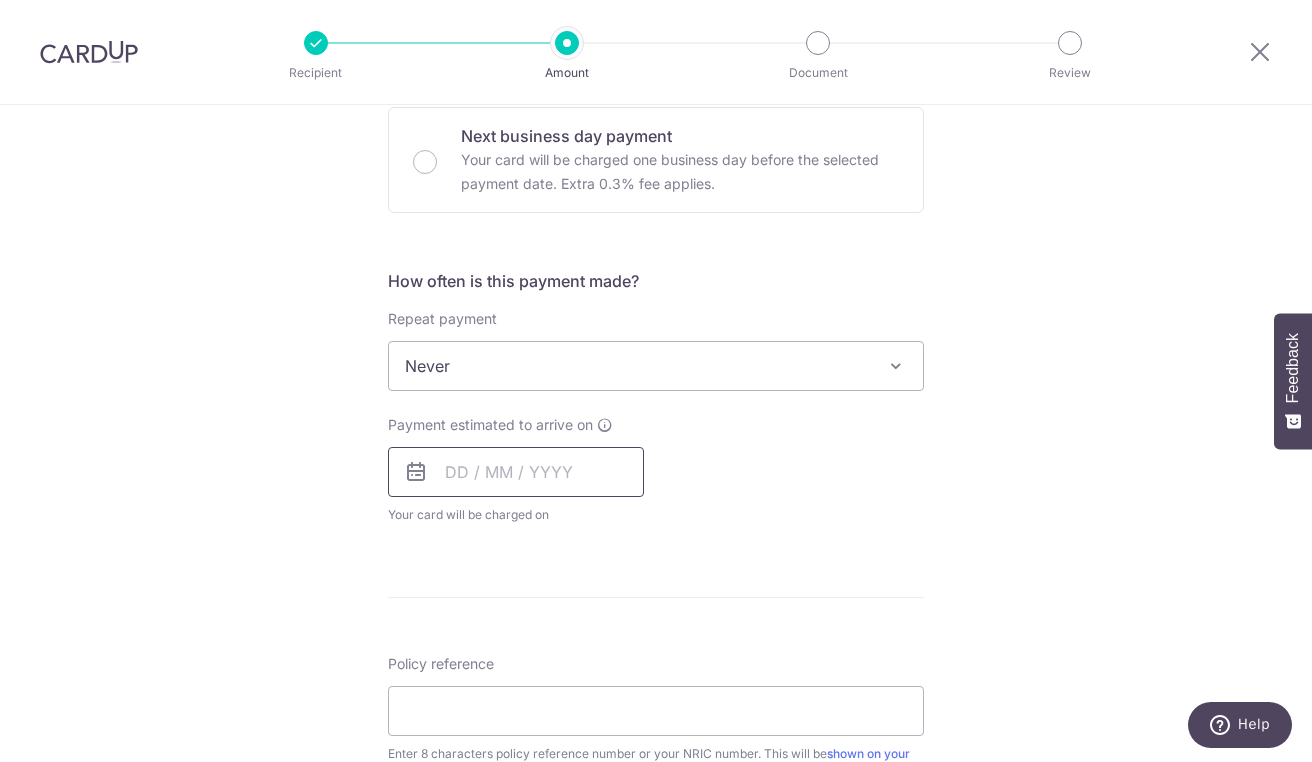 click at bounding box center (516, 472) 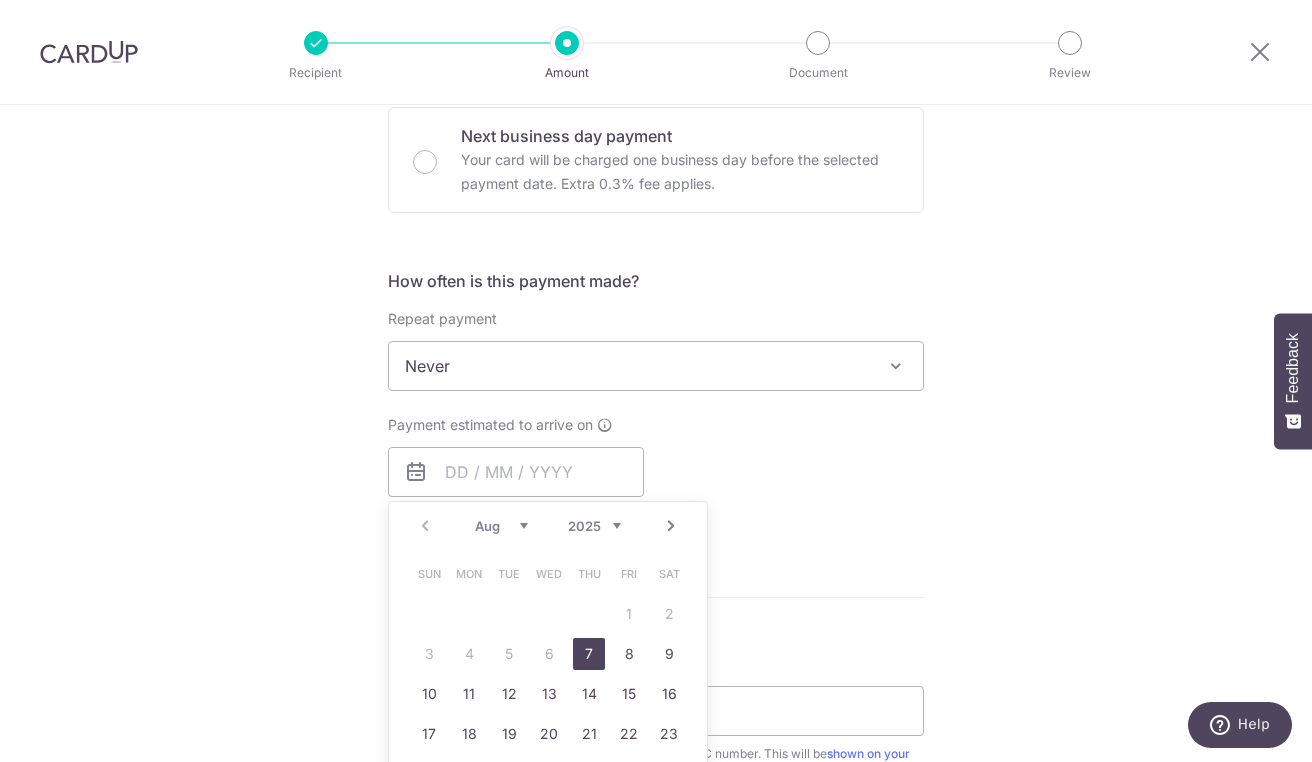 click on "7" at bounding box center [589, 654] 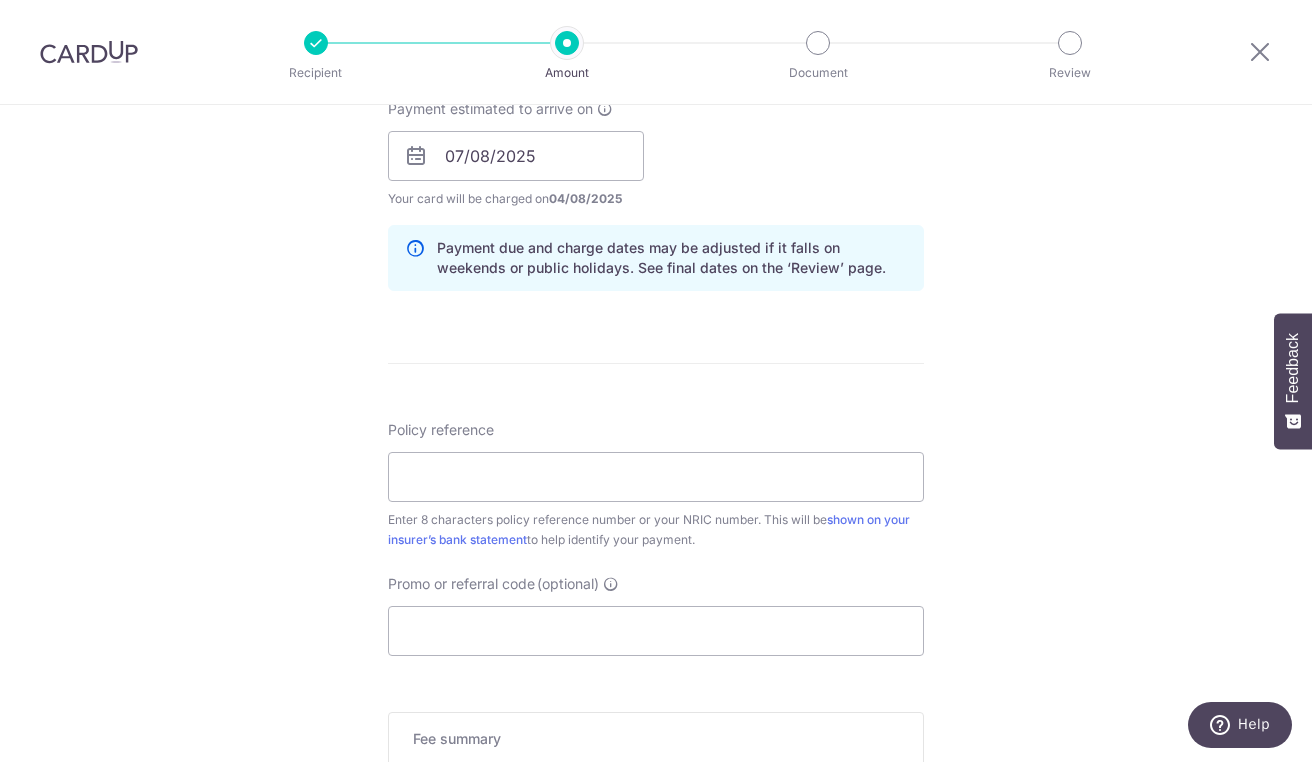 scroll, scrollTop: 926, scrollLeft: 0, axis: vertical 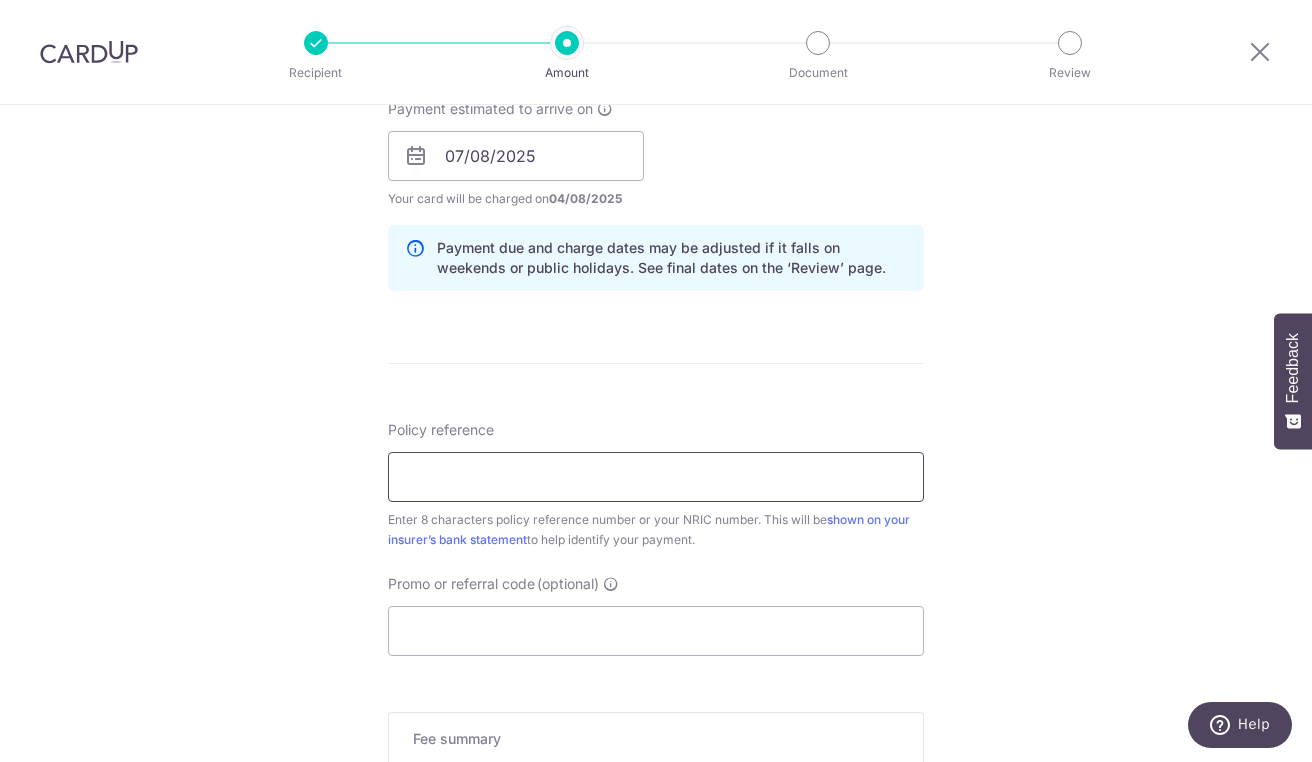 click on "Policy reference" at bounding box center [656, 477] 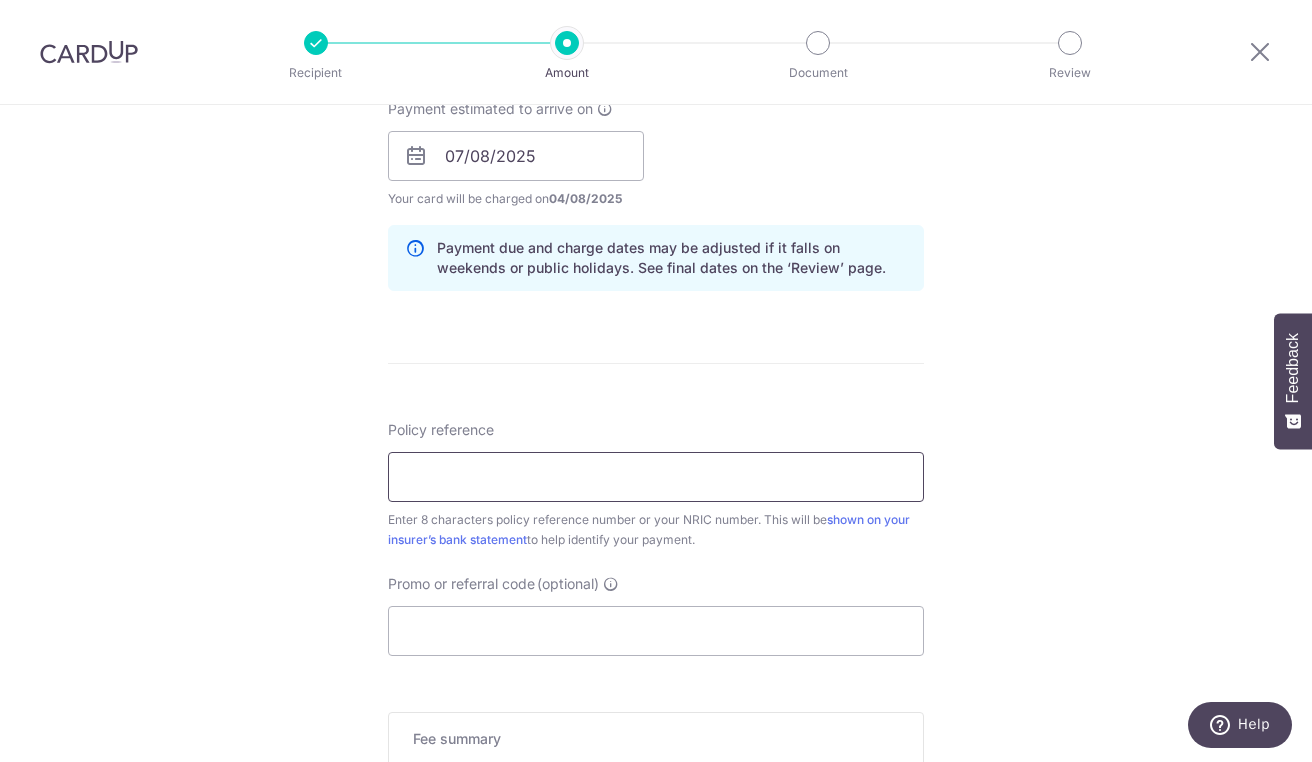 type on "82959631" 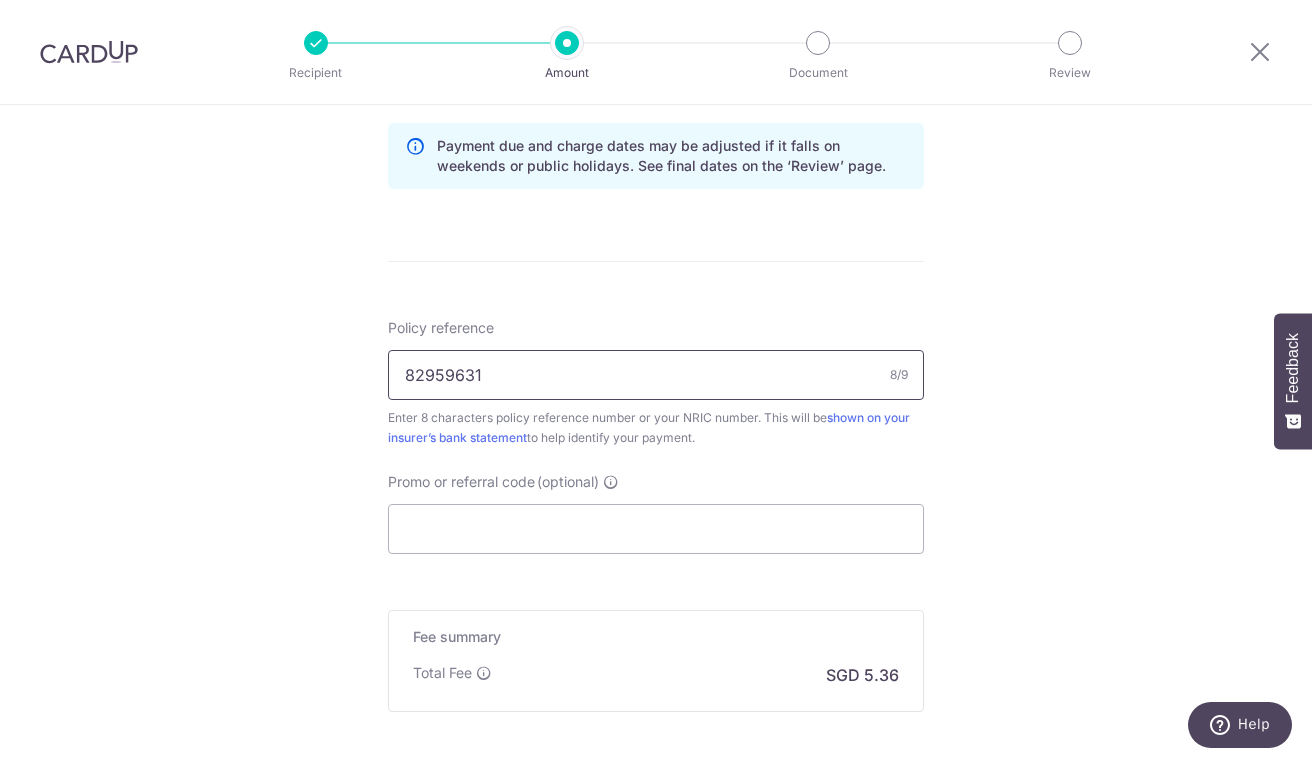scroll, scrollTop: 1081, scrollLeft: 0, axis: vertical 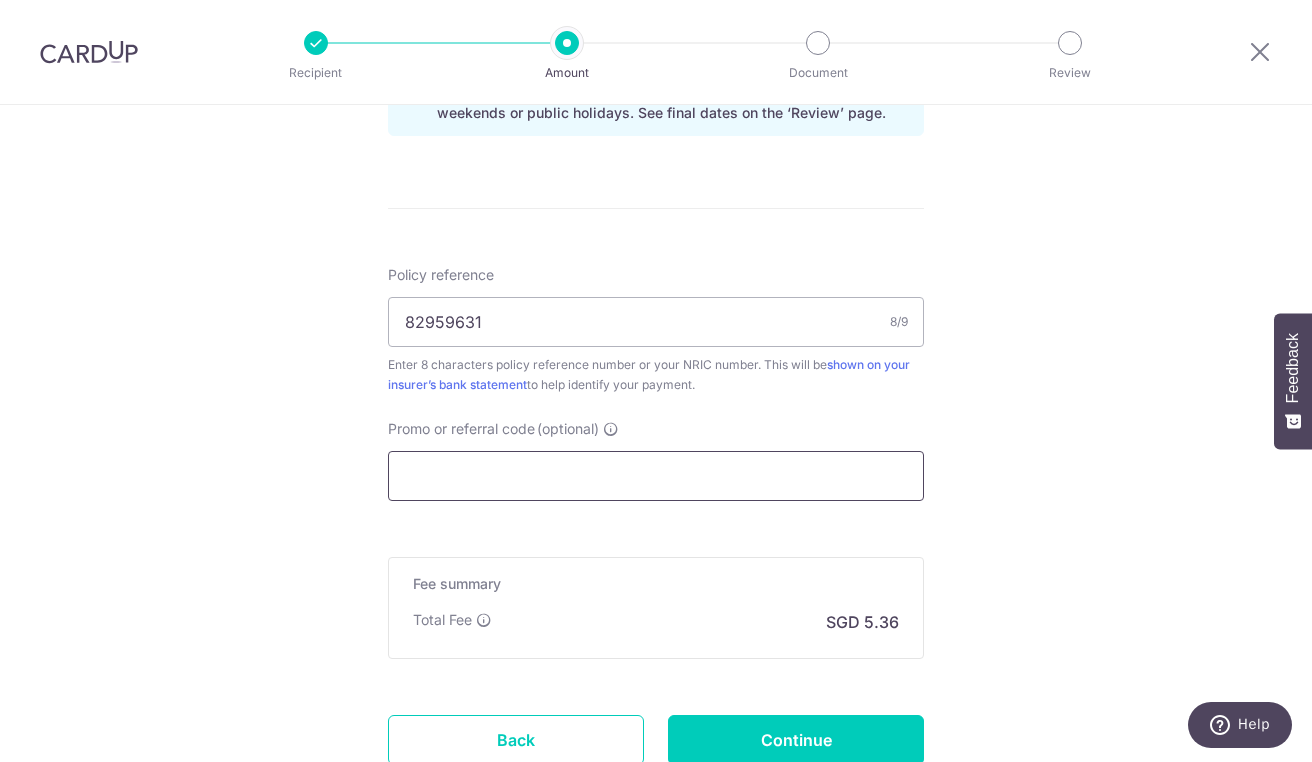click on "Promo or referral code
(optional)" at bounding box center [656, 476] 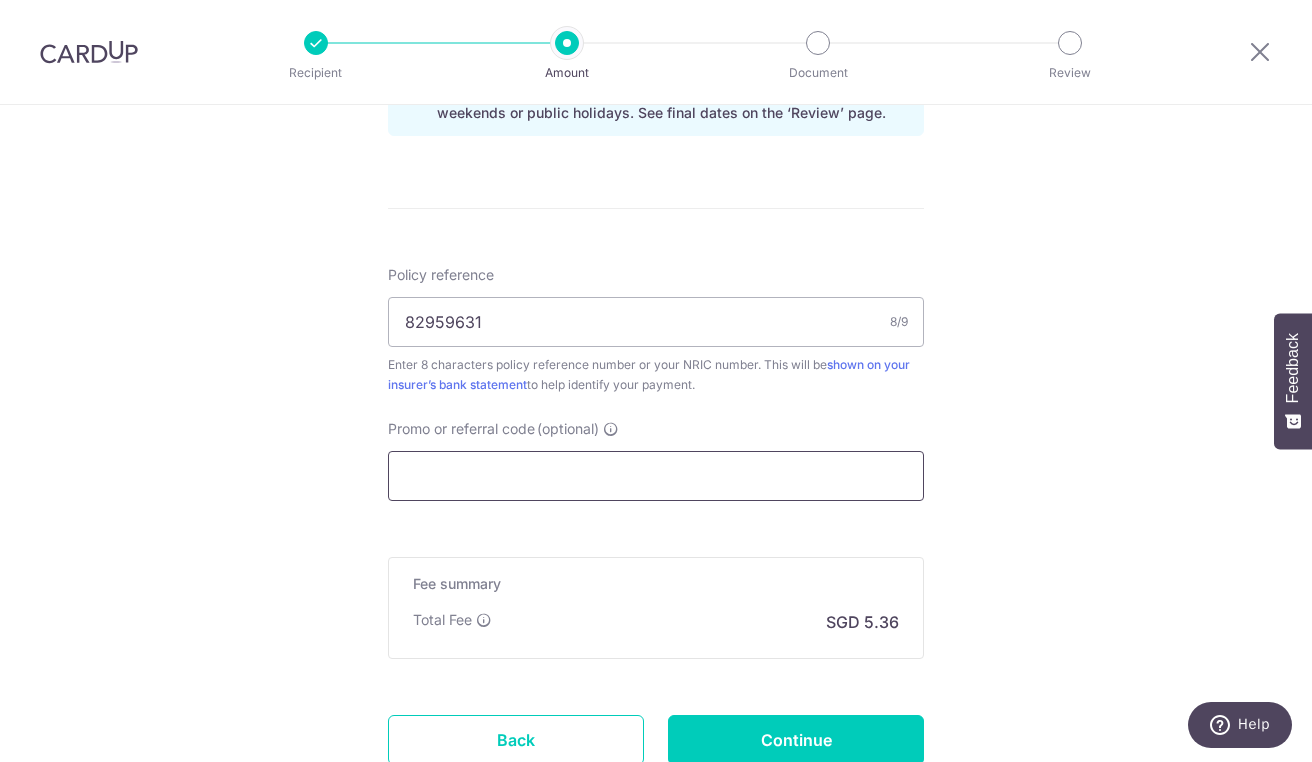 type on "OFF225" 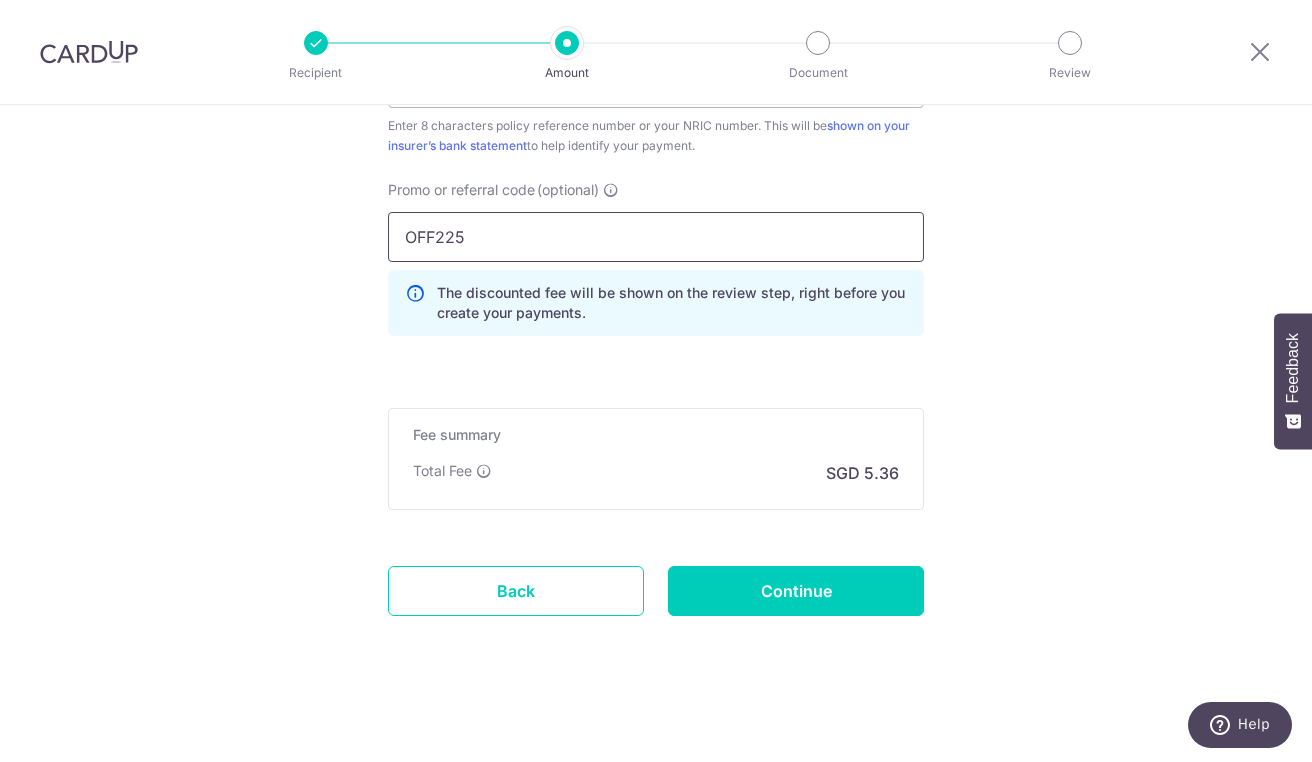 scroll, scrollTop: 1320, scrollLeft: 0, axis: vertical 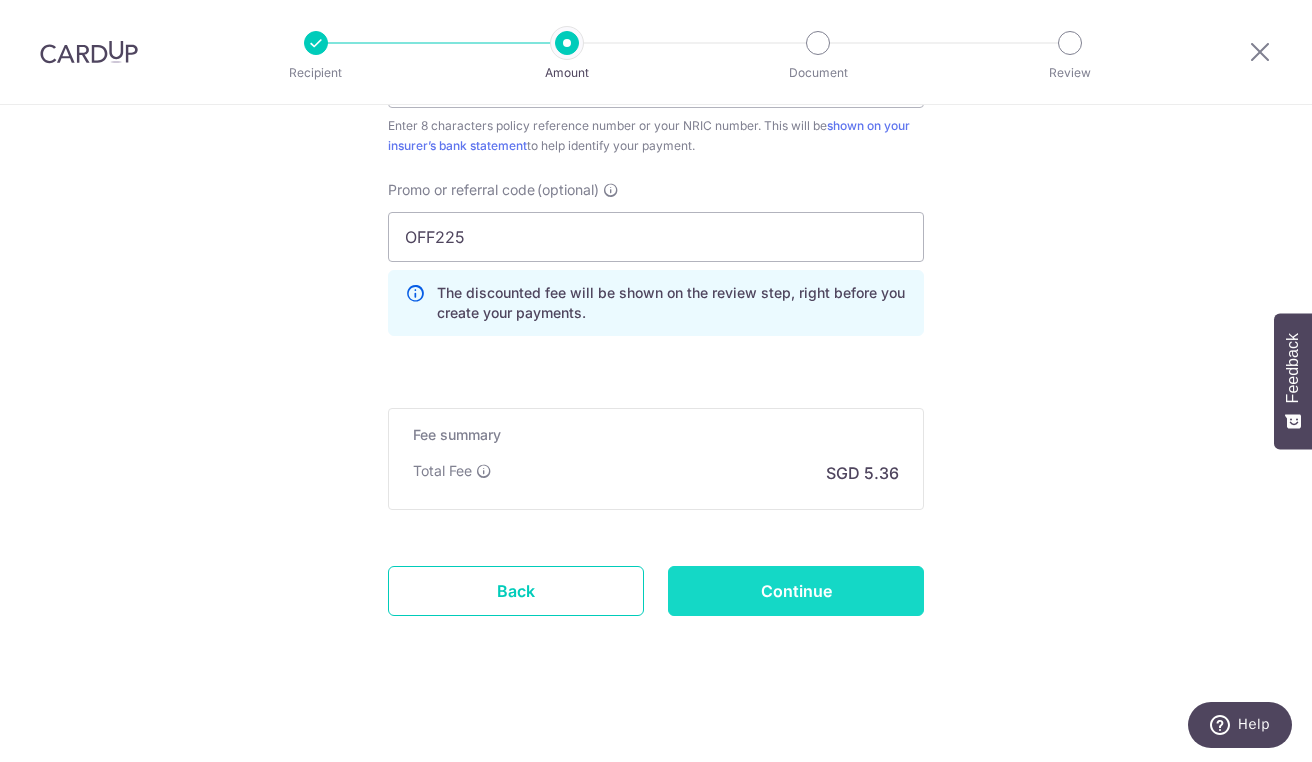 click on "Continue" at bounding box center [796, 591] 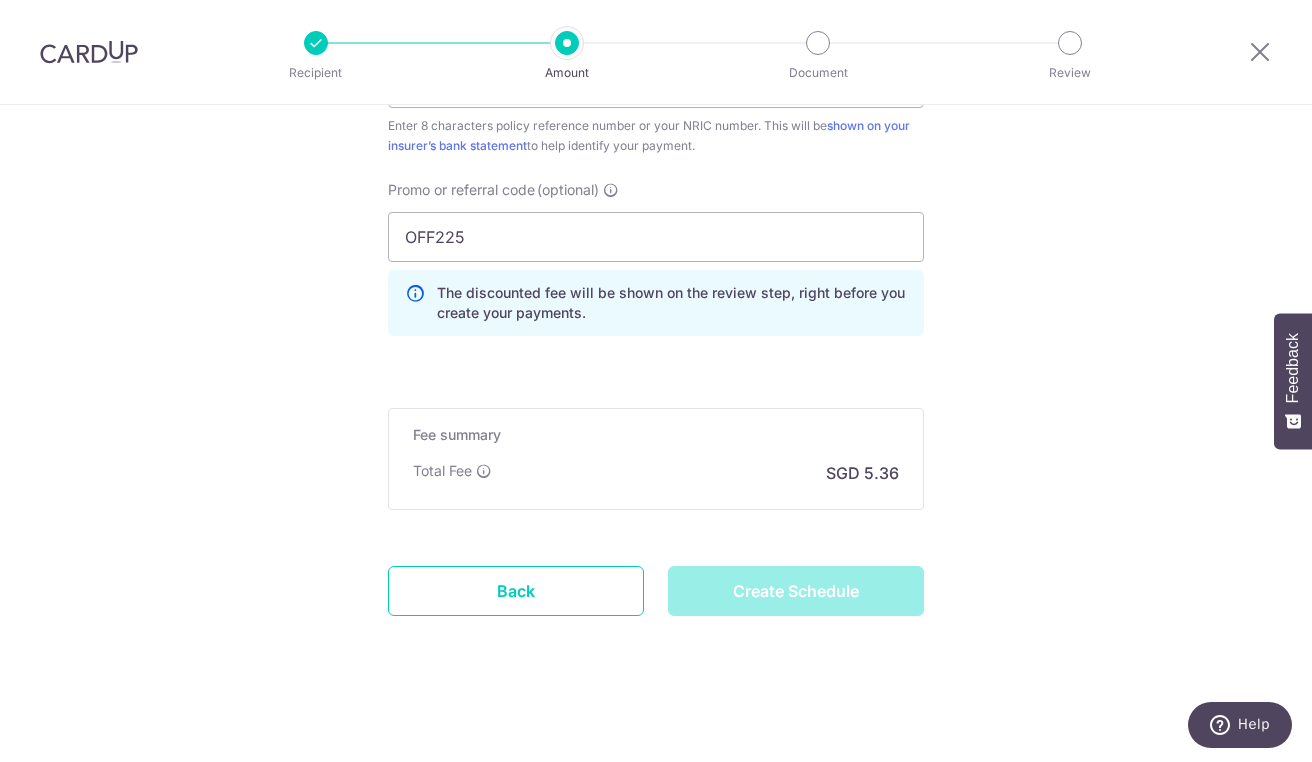 type on "Create Schedule" 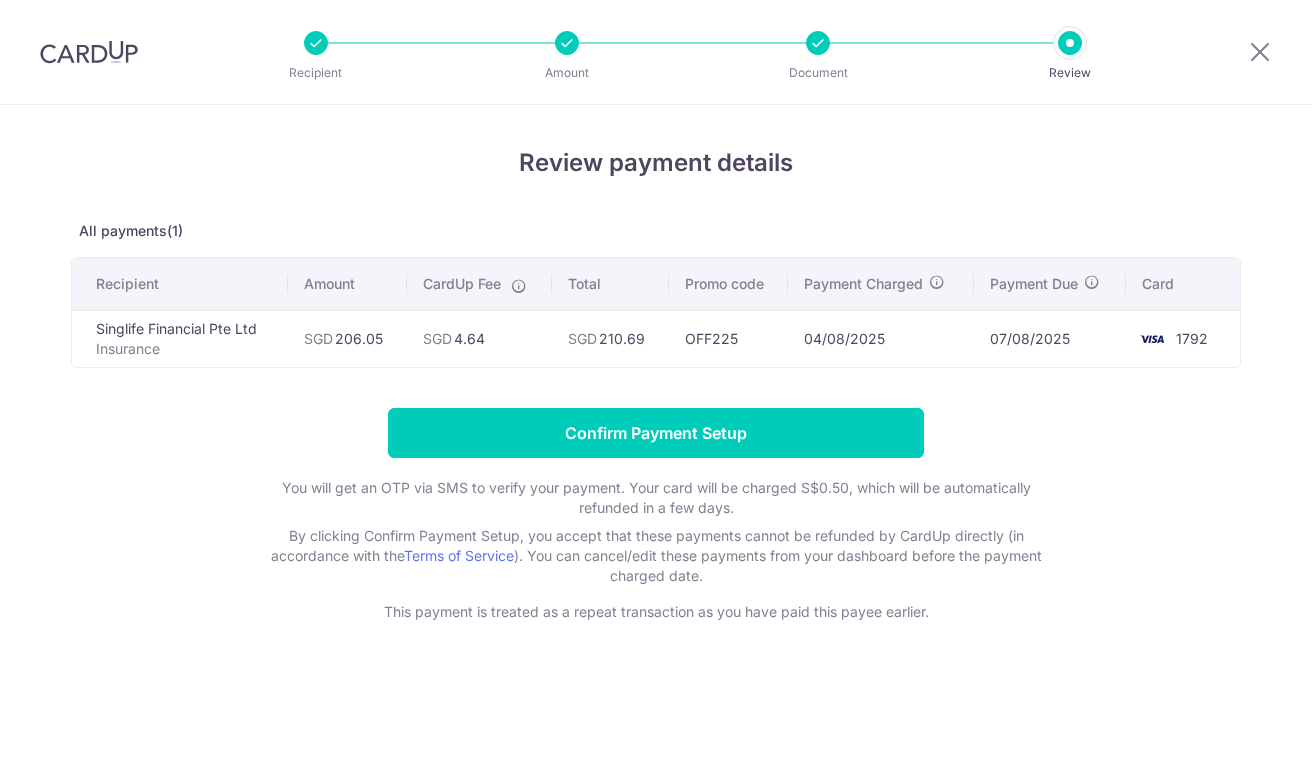 scroll, scrollTop: 0, scrollLeft: 0, axis: both 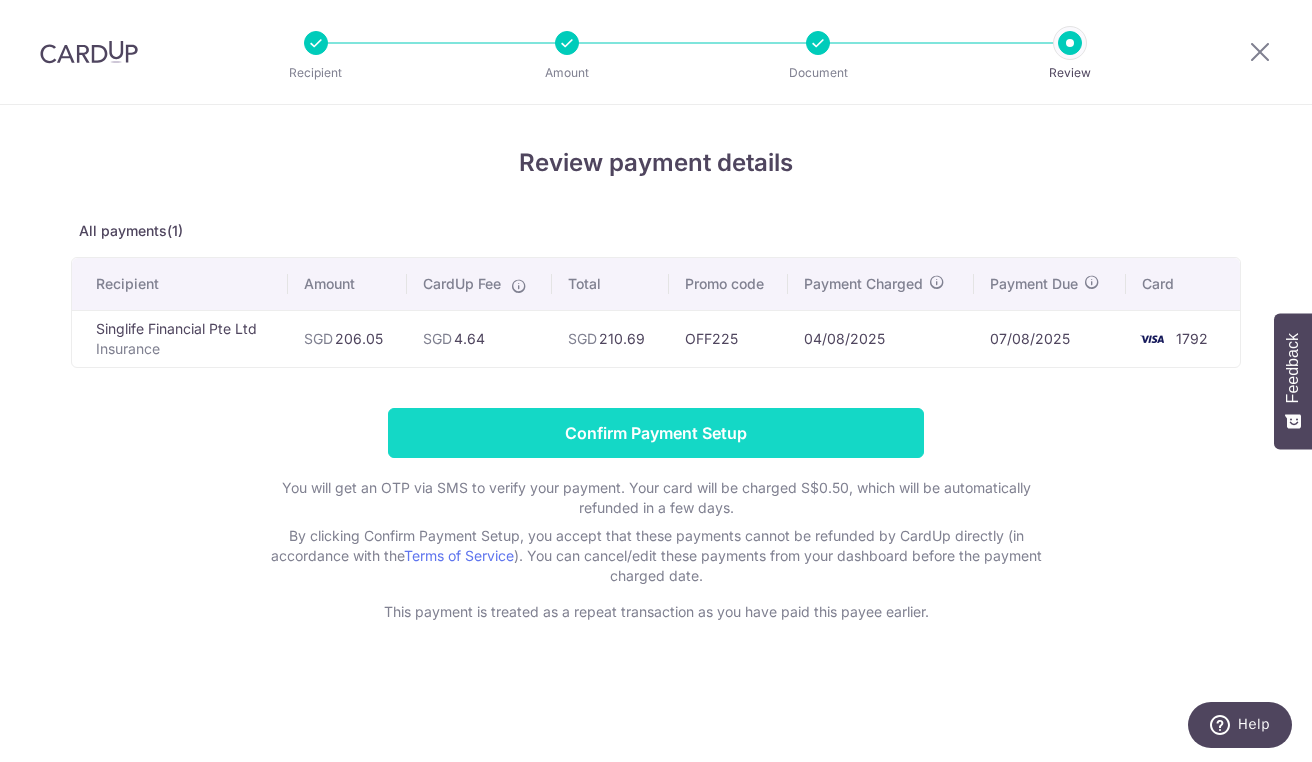 click on "Confirm Payment Setup" at bounding box center (656, 433) 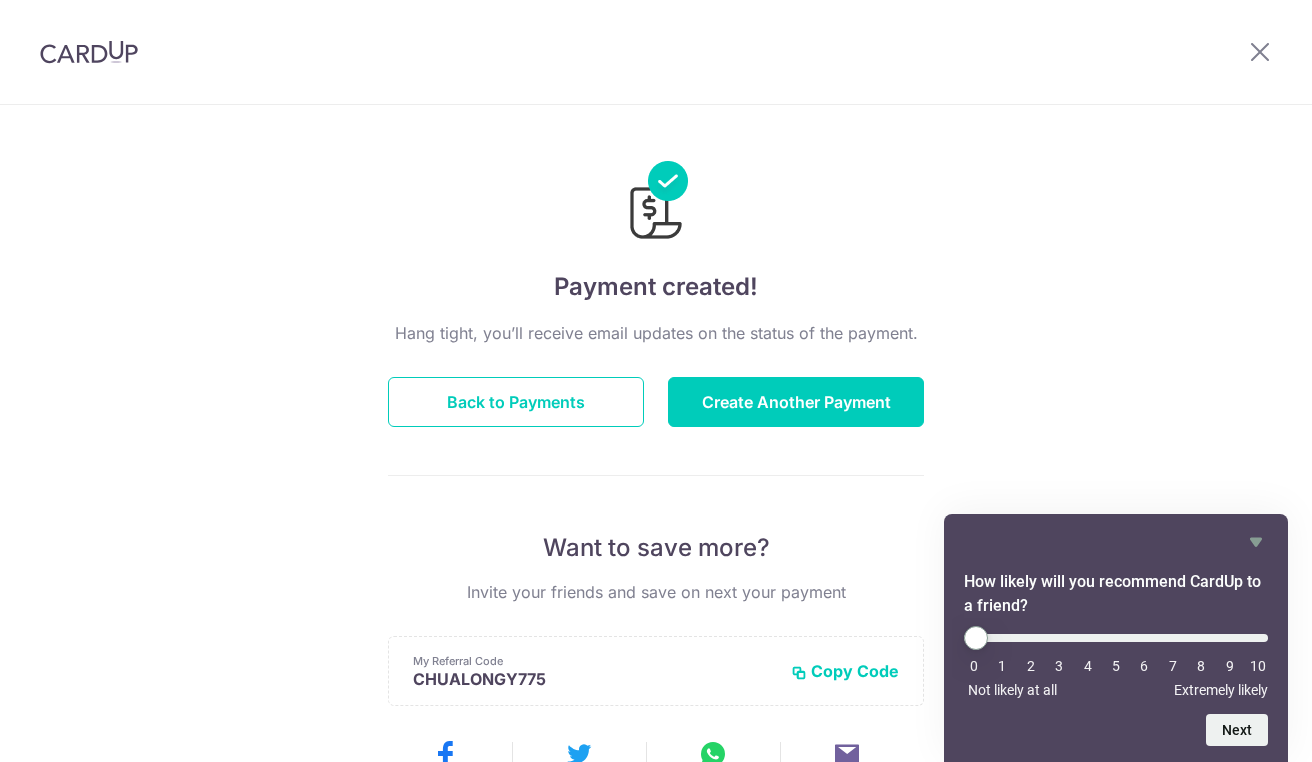 scroll, scrollTop: 0, scrollLeft: 0, axis: both 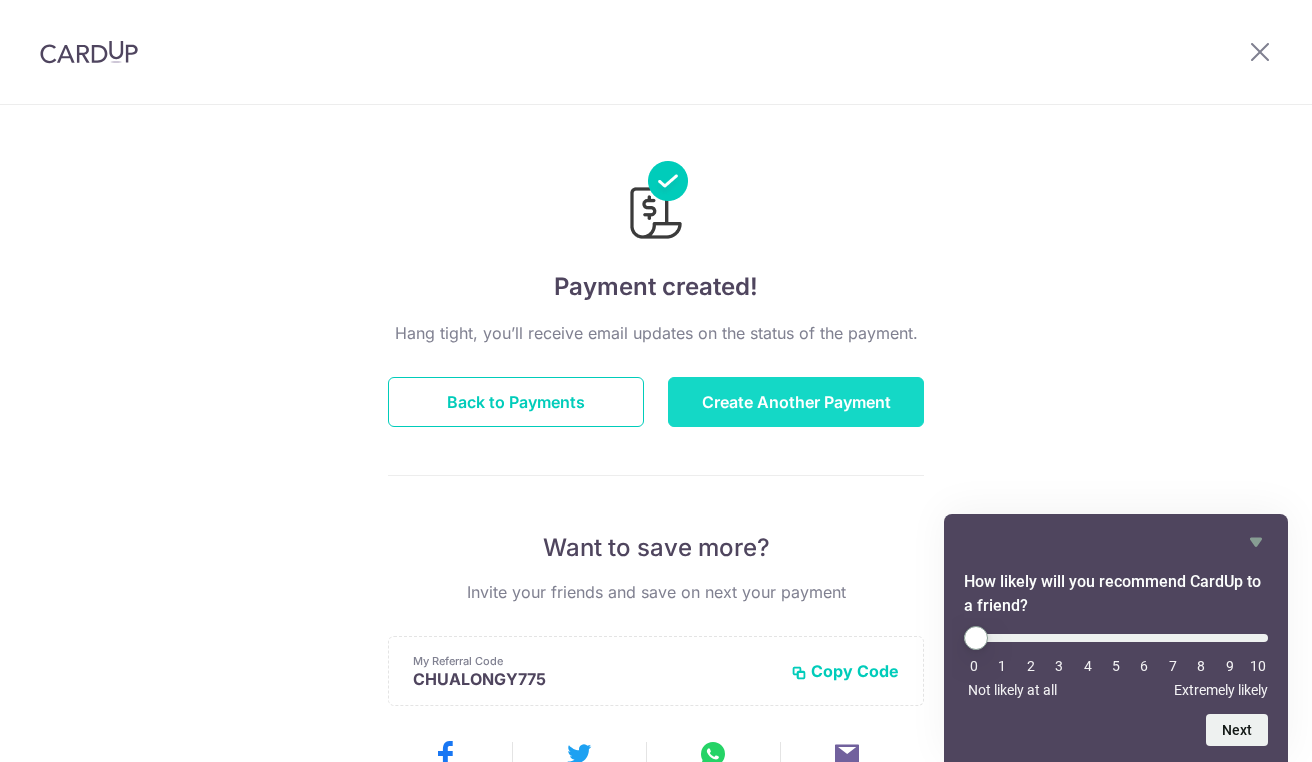 click on "Create Another Payment" at bounding box center (796, 402) 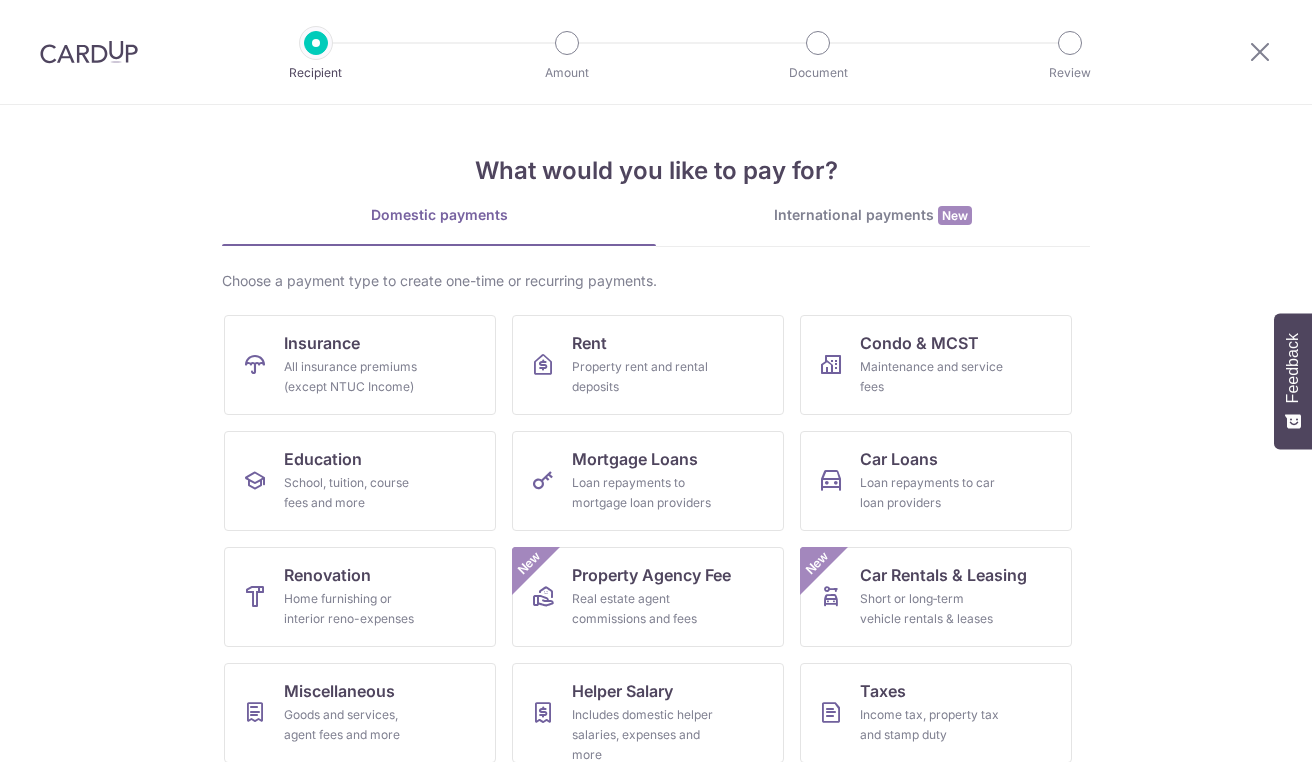 scroll, scrollTop: 0, scrollLeft: 0, axis: both 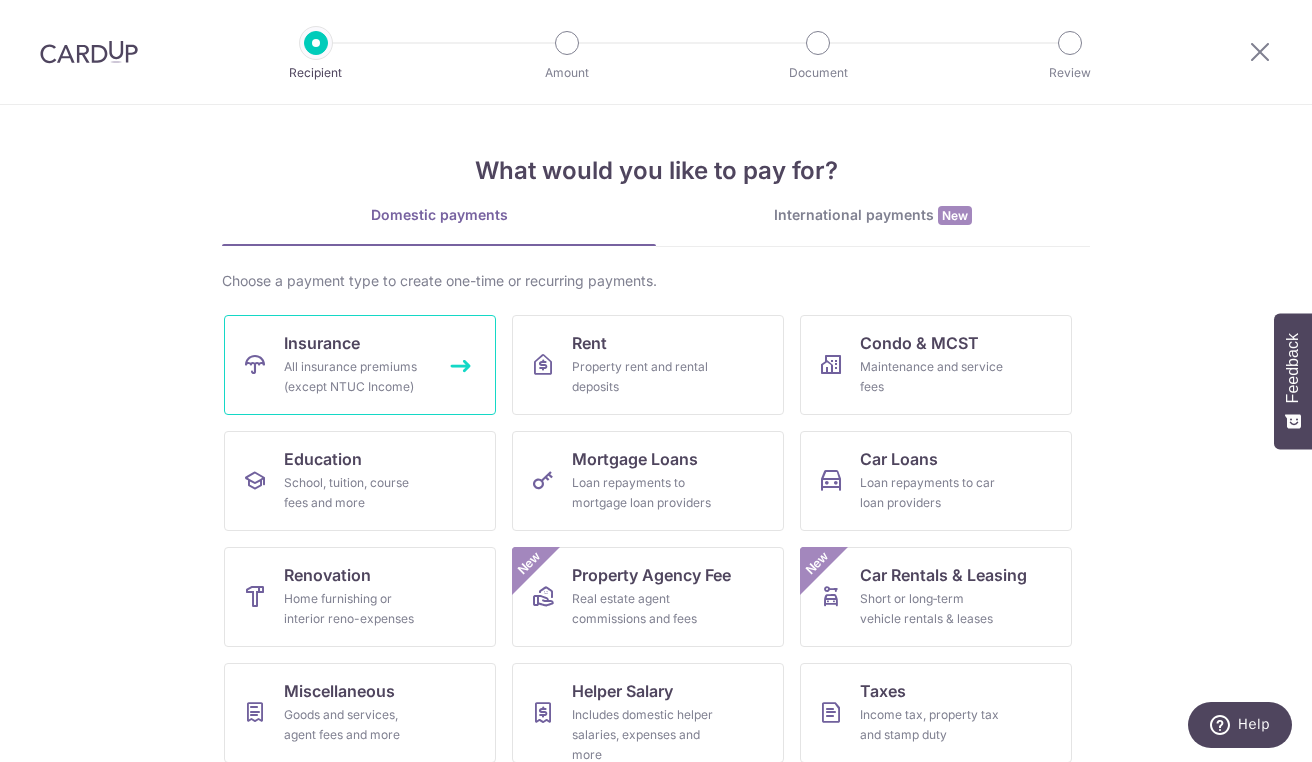 click on "Insurance All insurance premiums (except NTUC Income)" at bounding box center (360, 365) 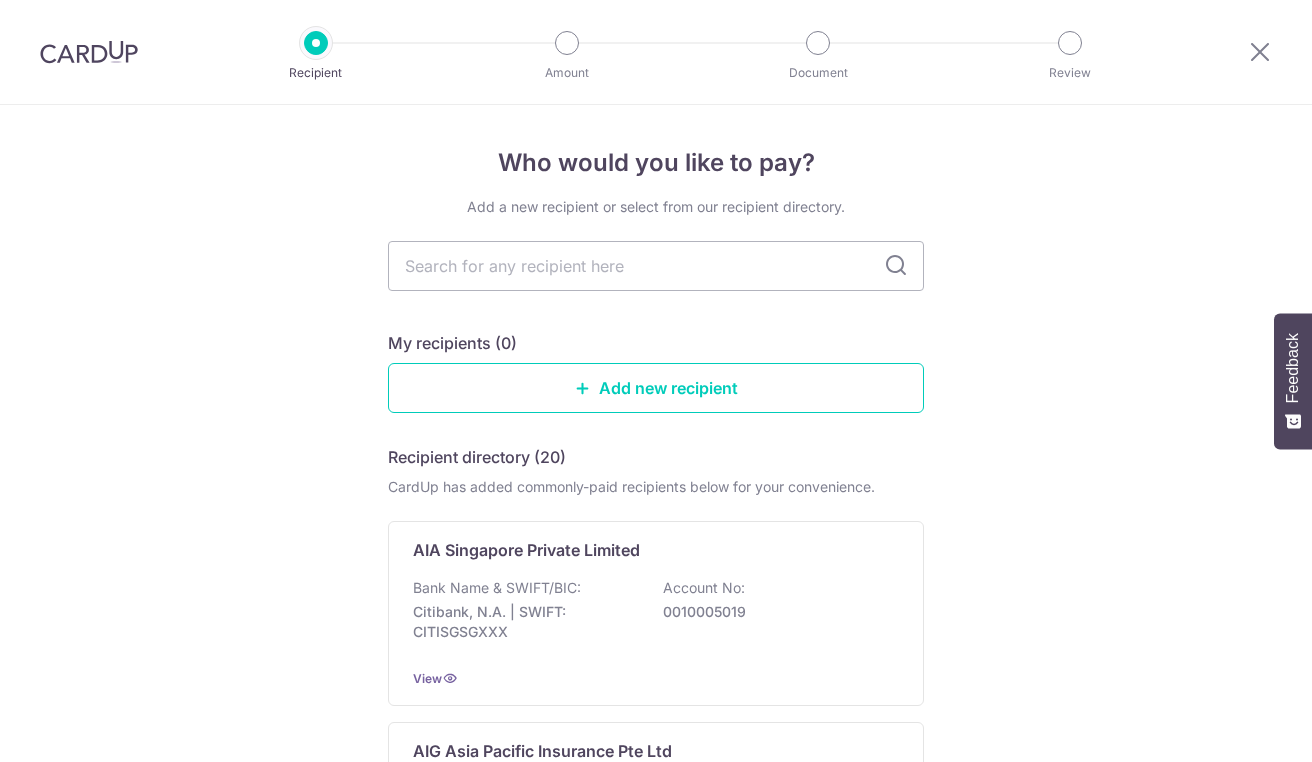 scroll, scrollTop: 0, scrollLeft: 0, axis: both 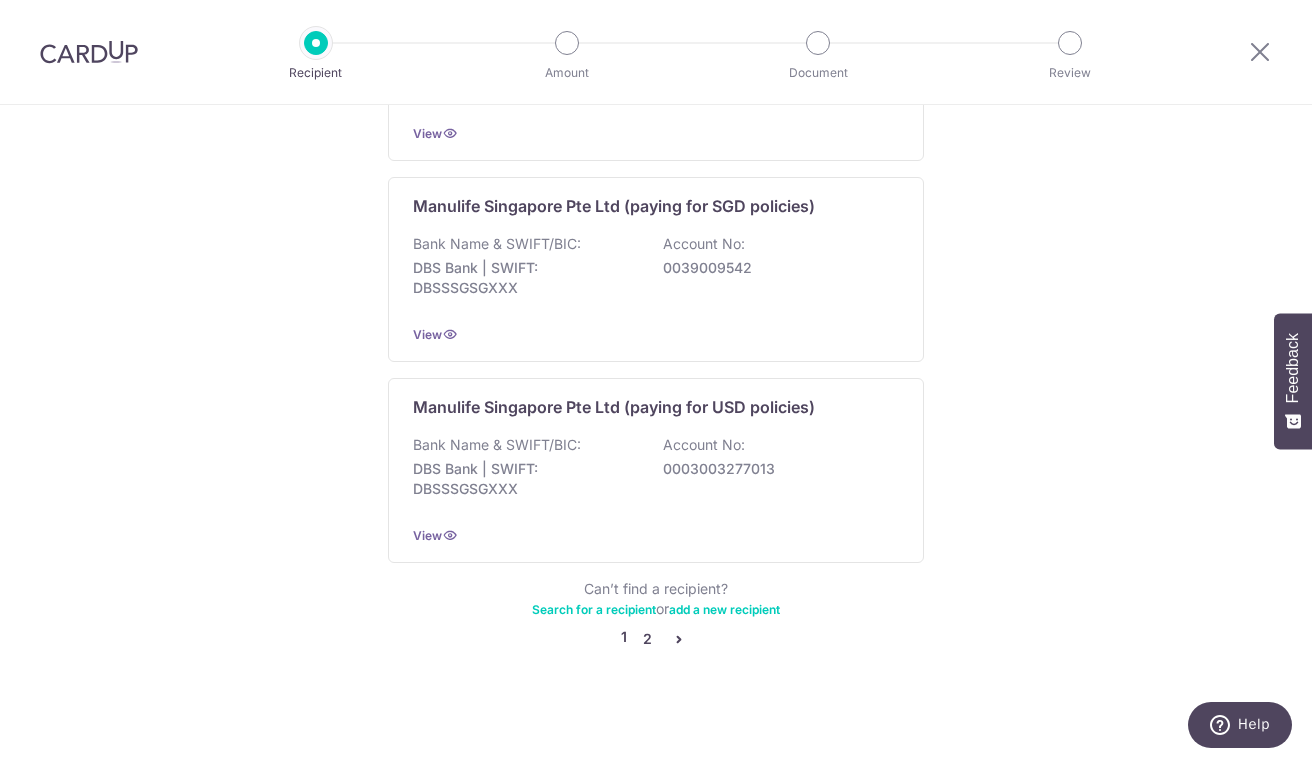 click on "2" at bounding box center [647, 639] 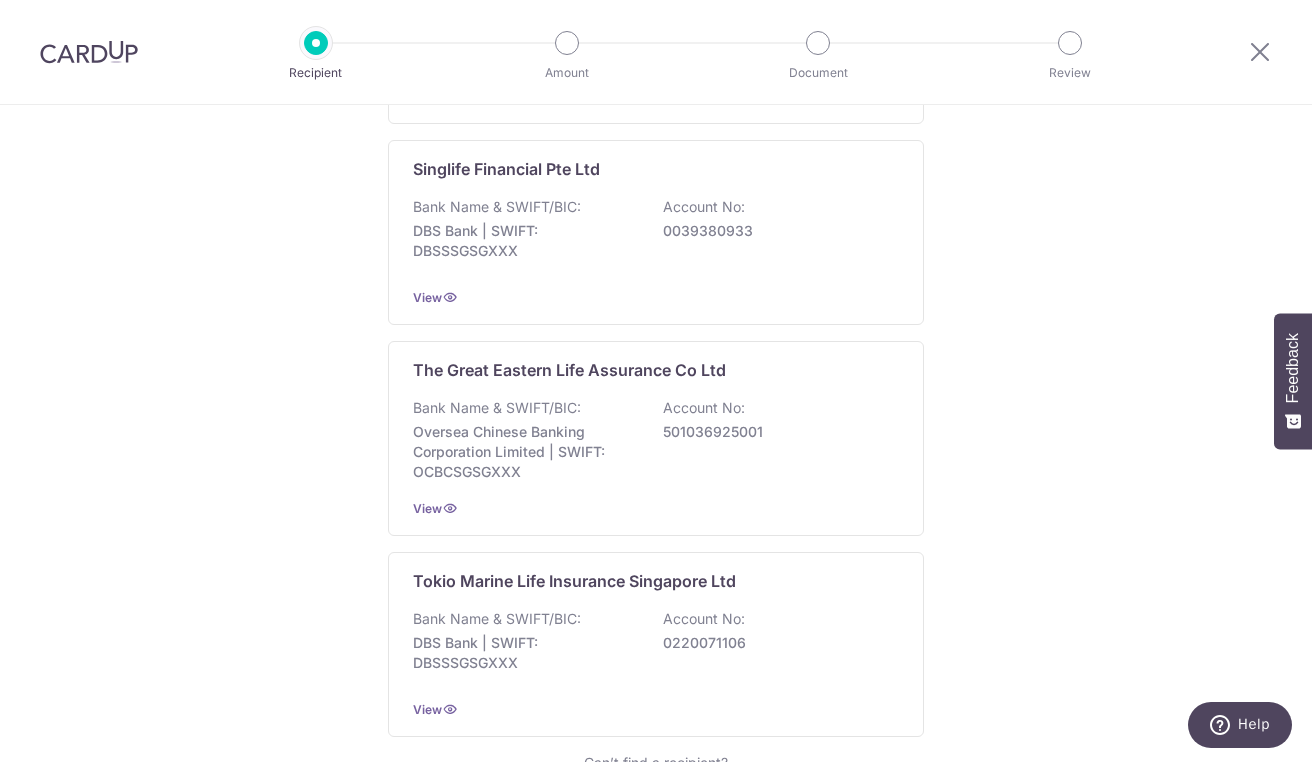 scroll, scrollTop: 1972, scrollLeft: 0, axis: vertical 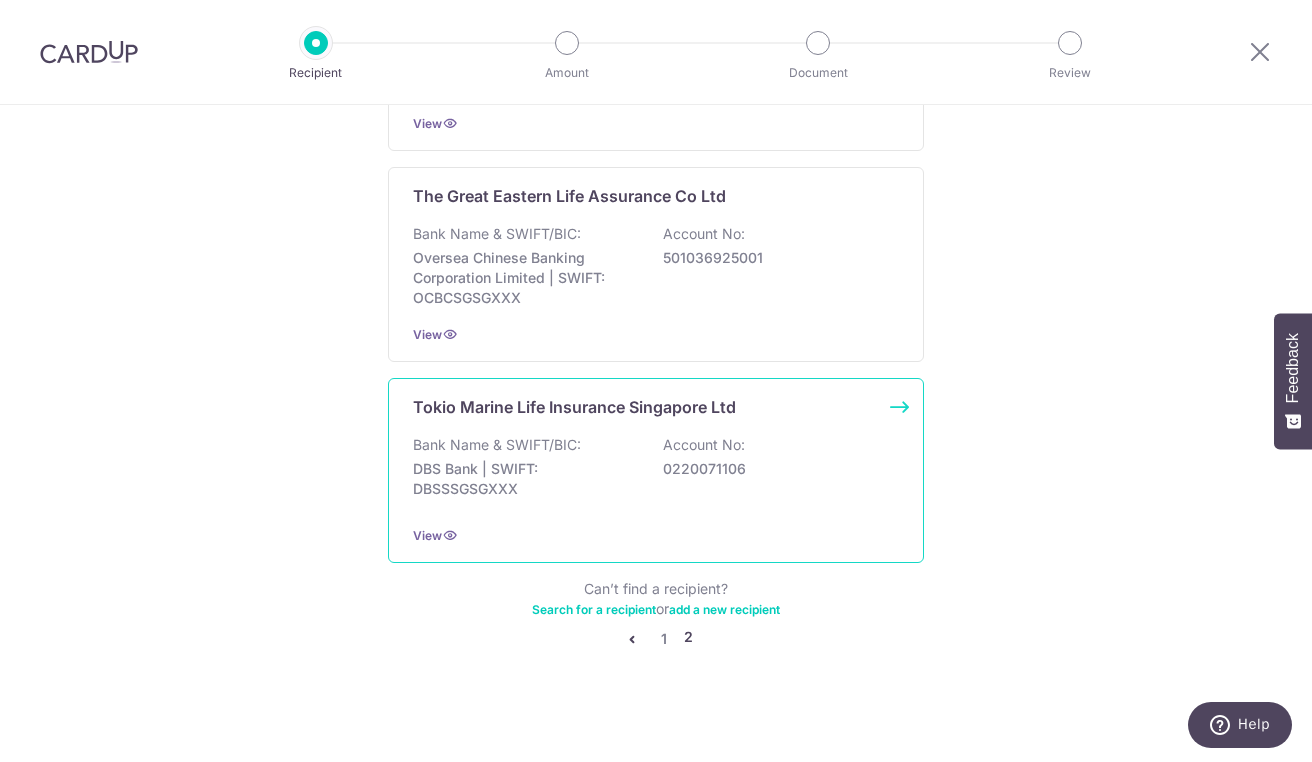 click on "0220071106" at bounding box center [775, 469] 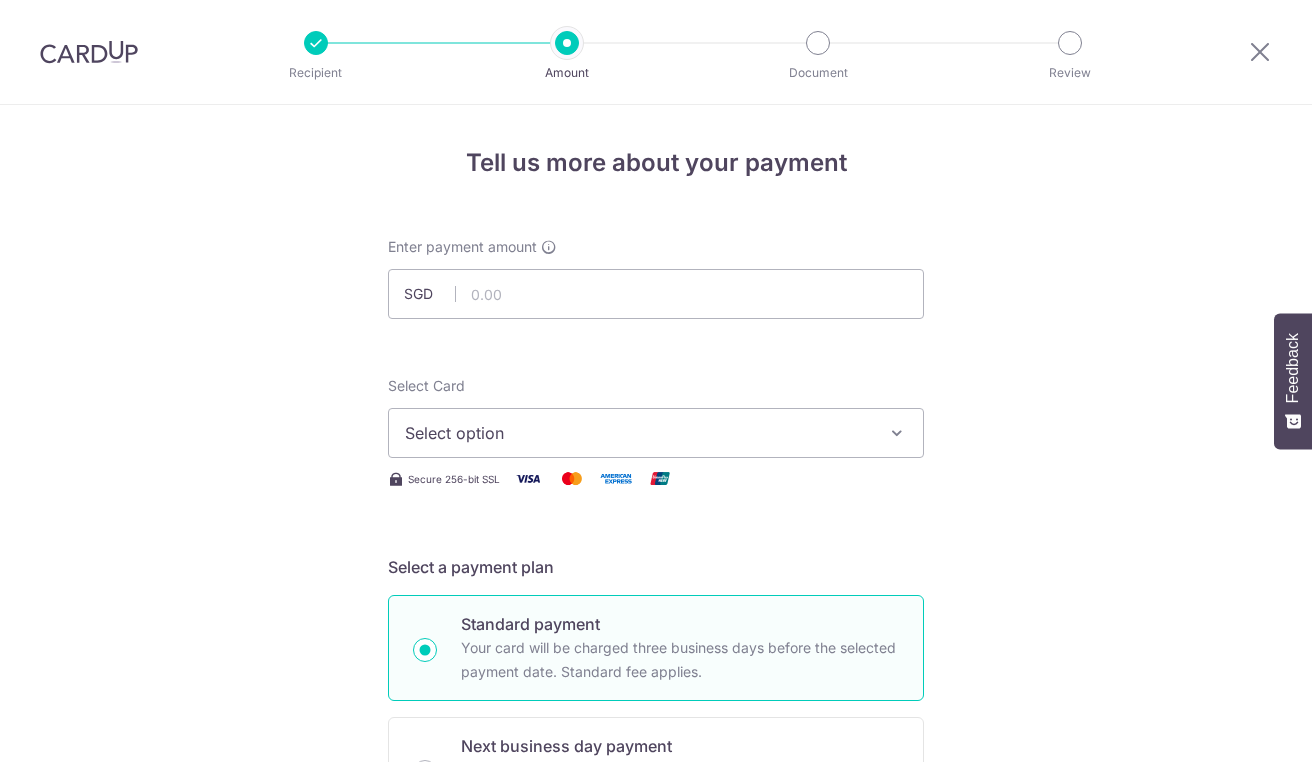 scroll, scrollTop: 0, scrollLeft: 0, axis: both 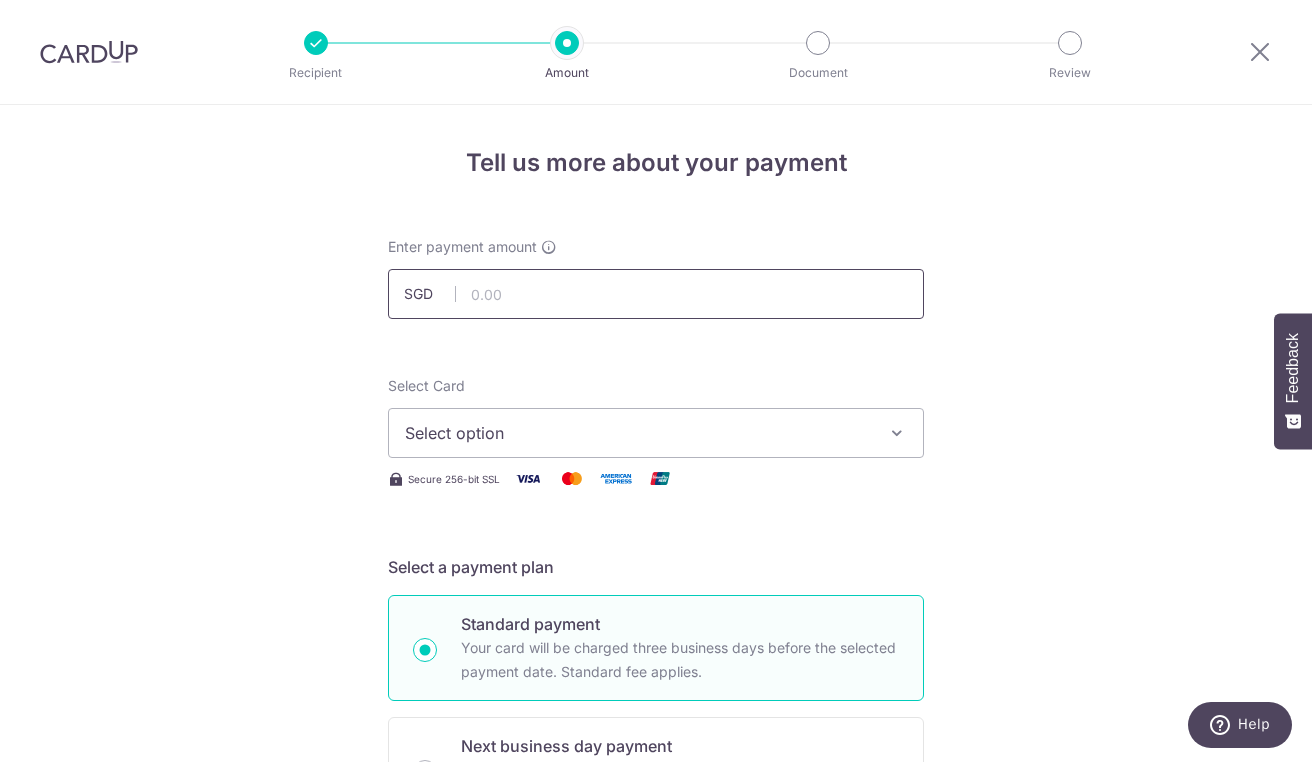 click at bounding box center [656, 294] 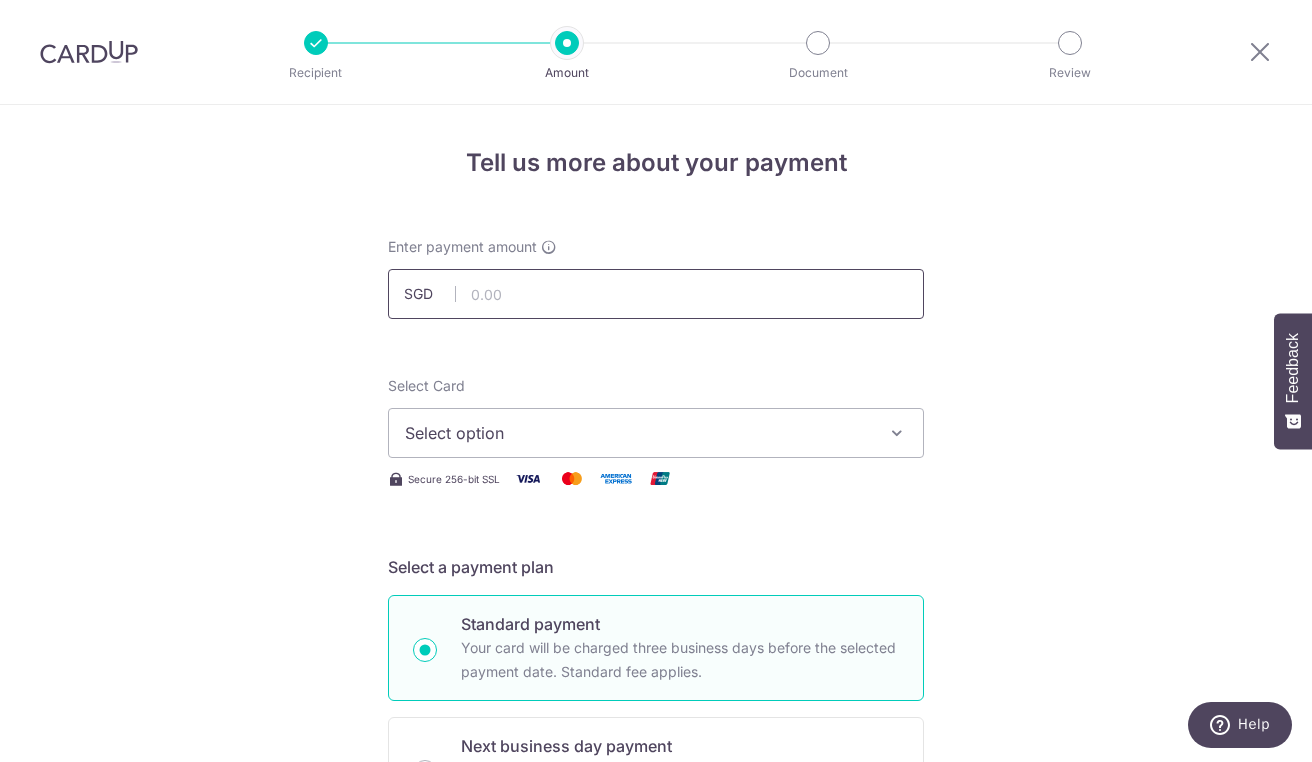 type on "681.35" 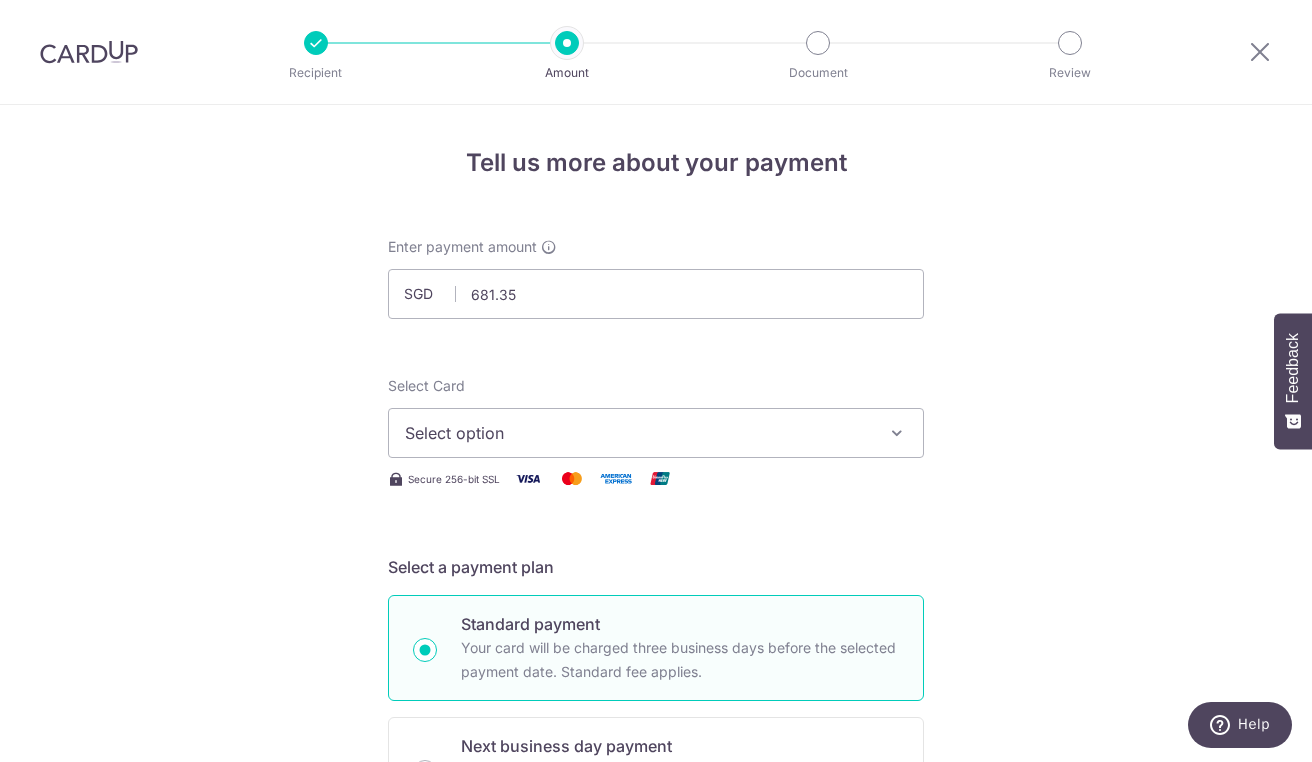 click on "Select option" at bounding box center (638, 433) 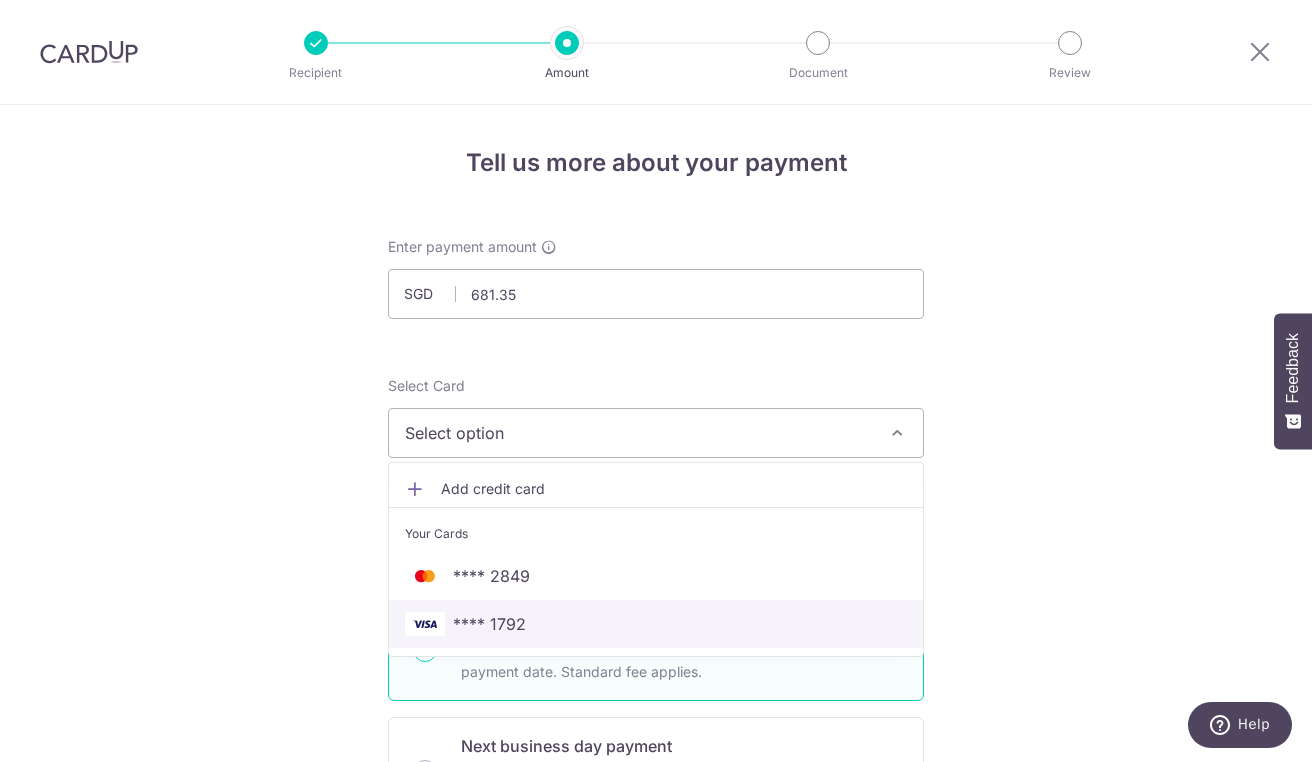click on "**** 1792" at bounding box center (656, 624) 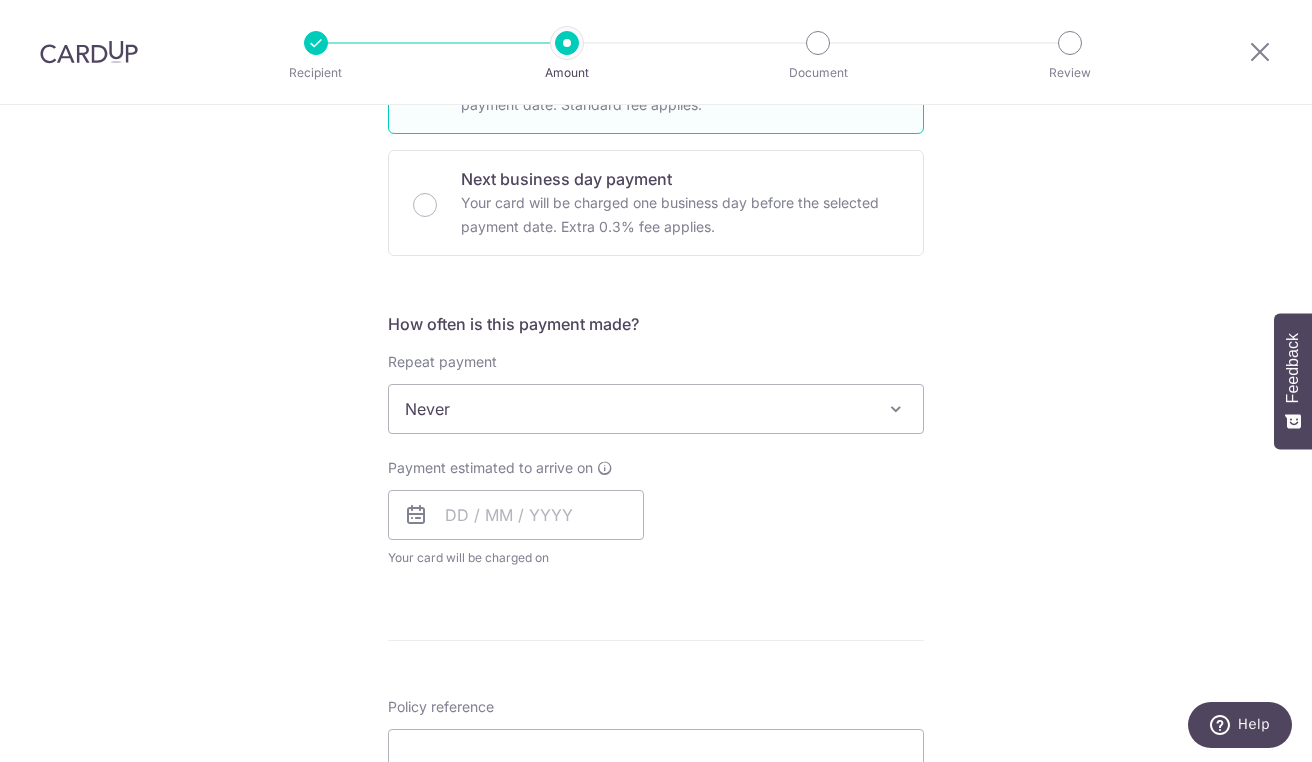 scroll, scrollTop: 568, scrollLeft: 0, axis: vertical 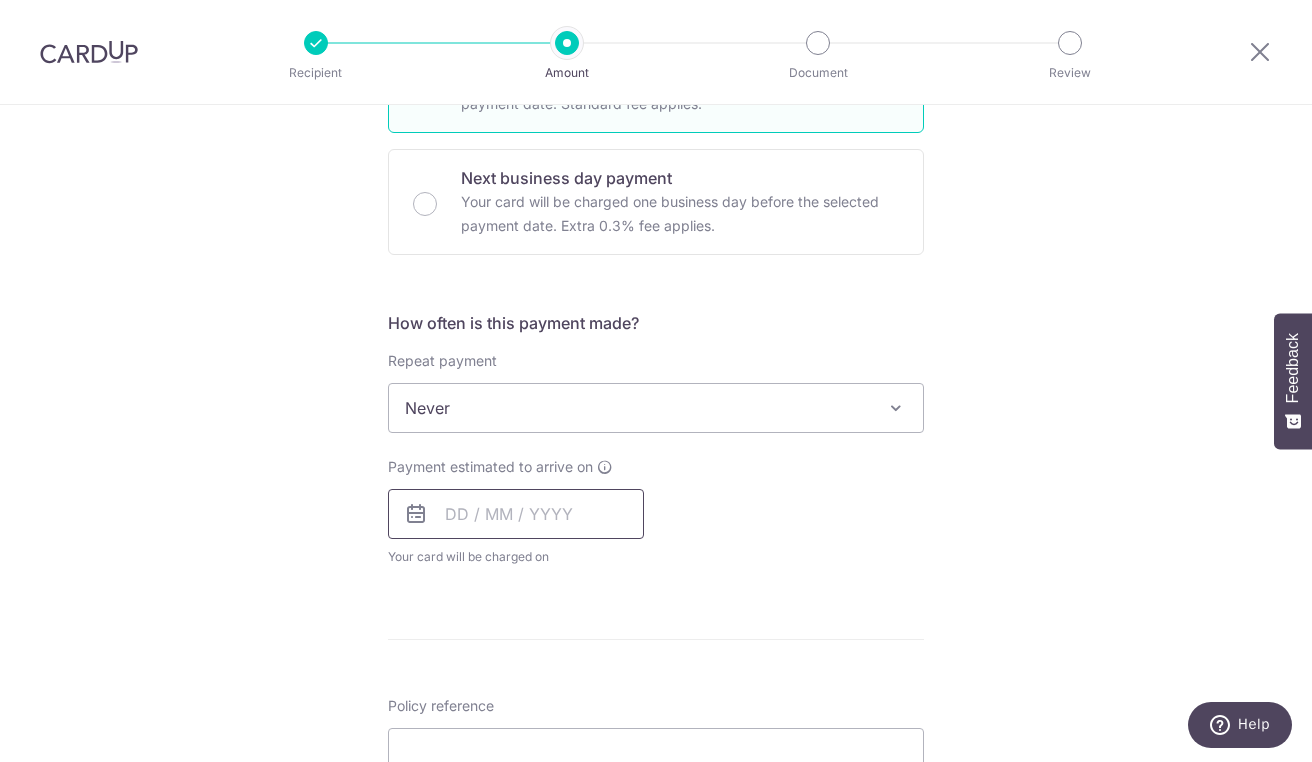 click at bounding box center [516, 514] 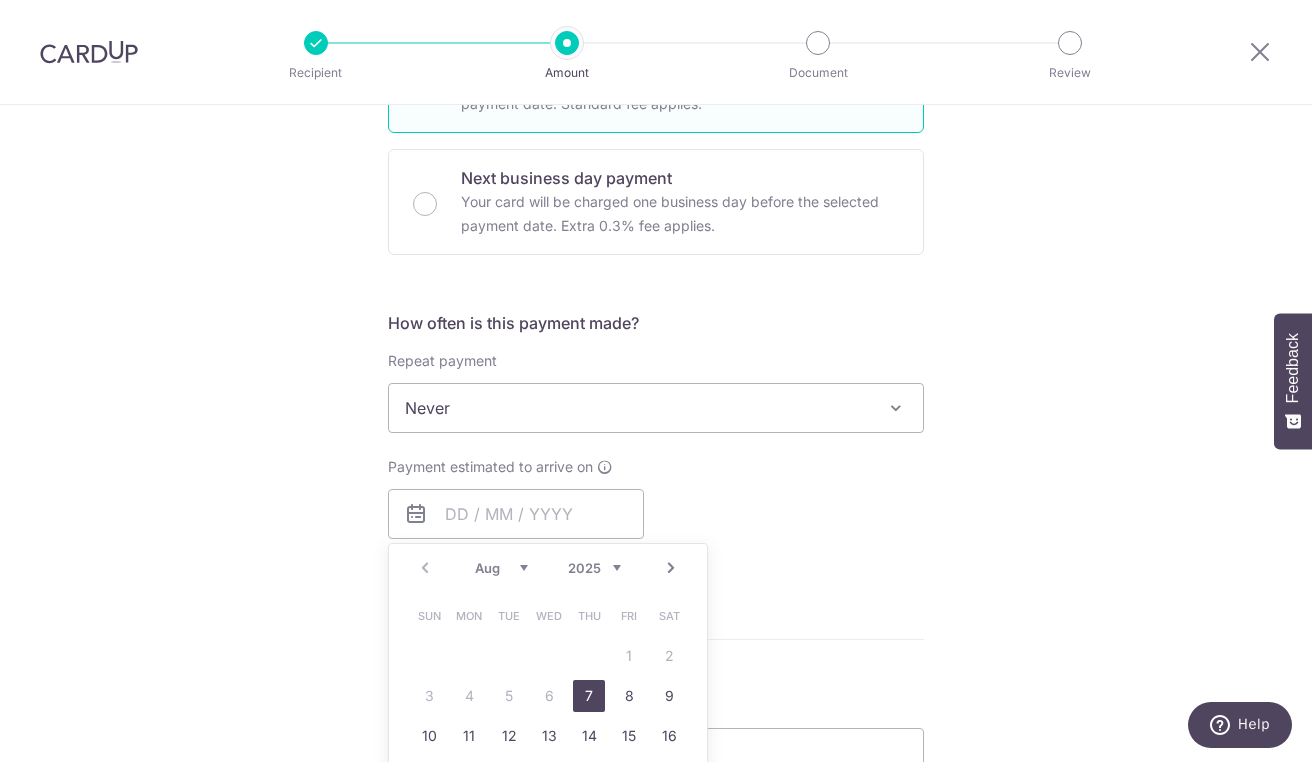 click on "7" at bounding box center (589, 696) 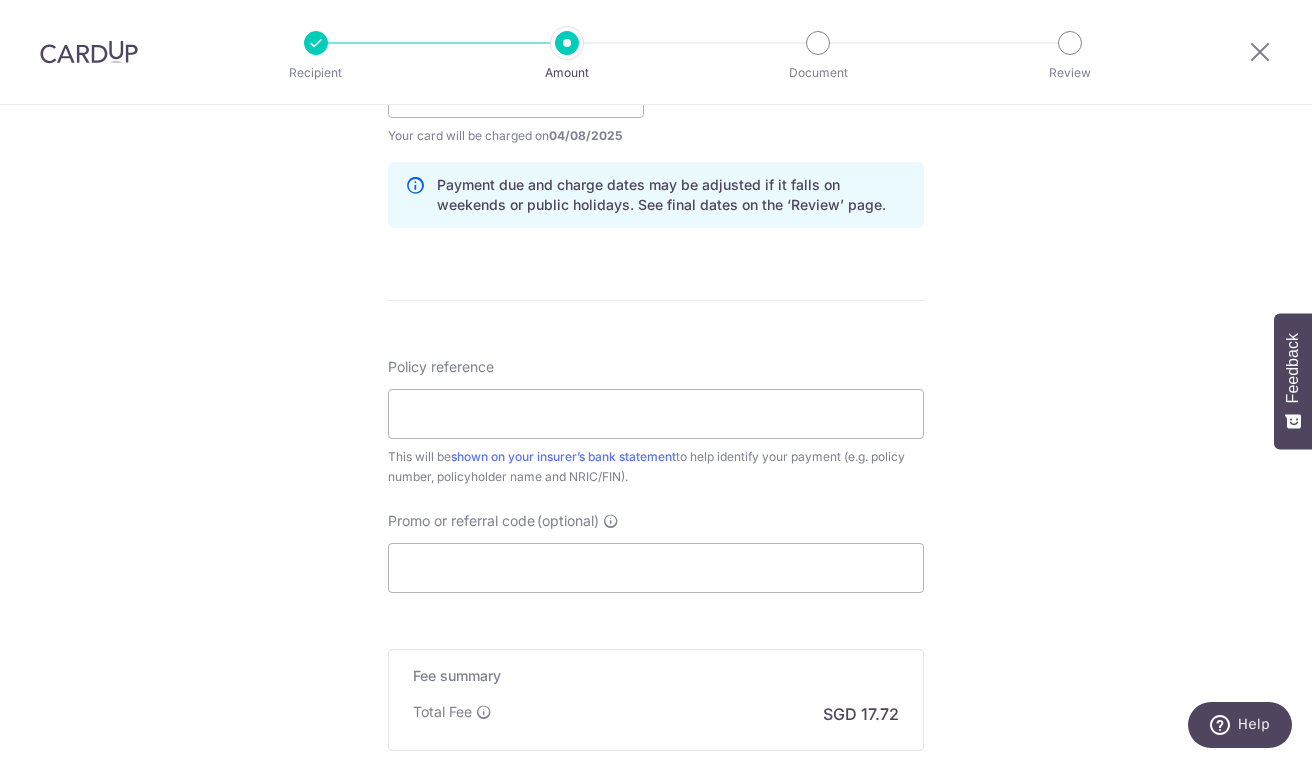 scroll, scrollTop: 990, scrollLeft: 0, axis: vertical 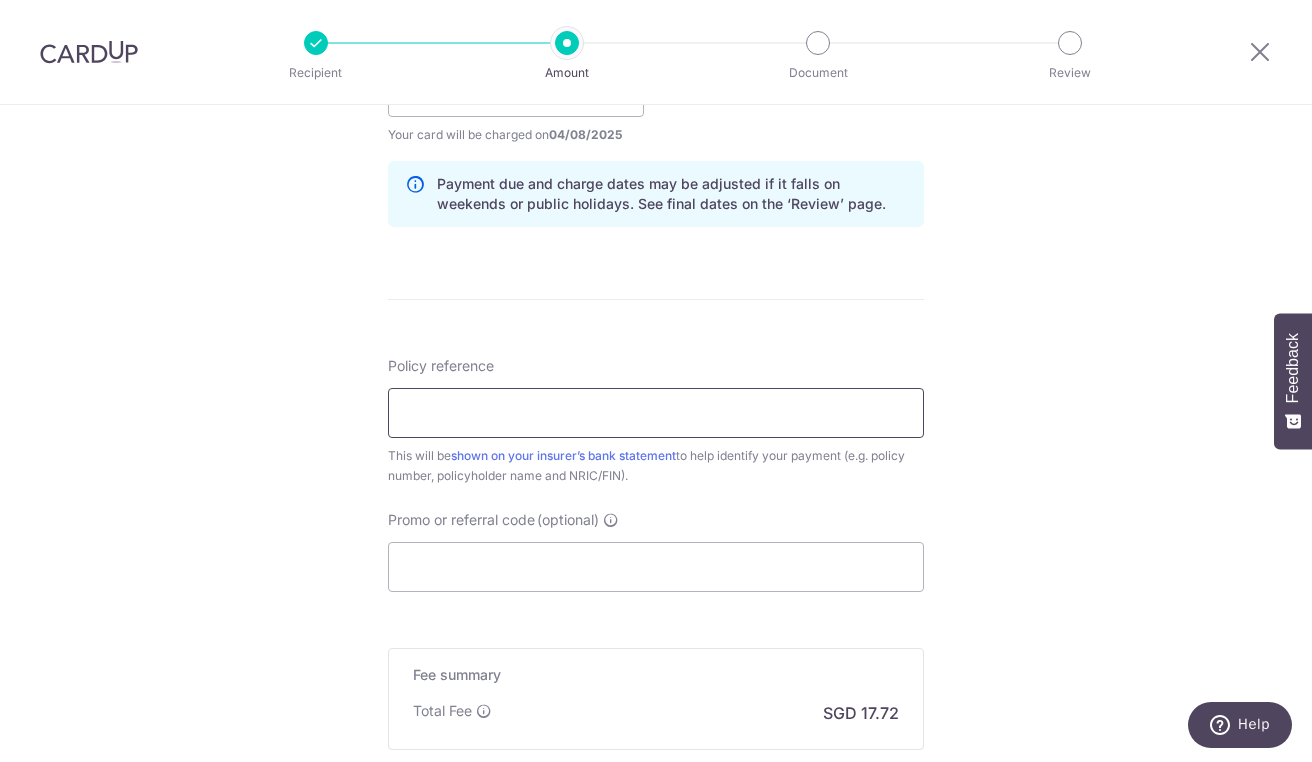 click on "Policy reference" at bounding box center [656, 413] 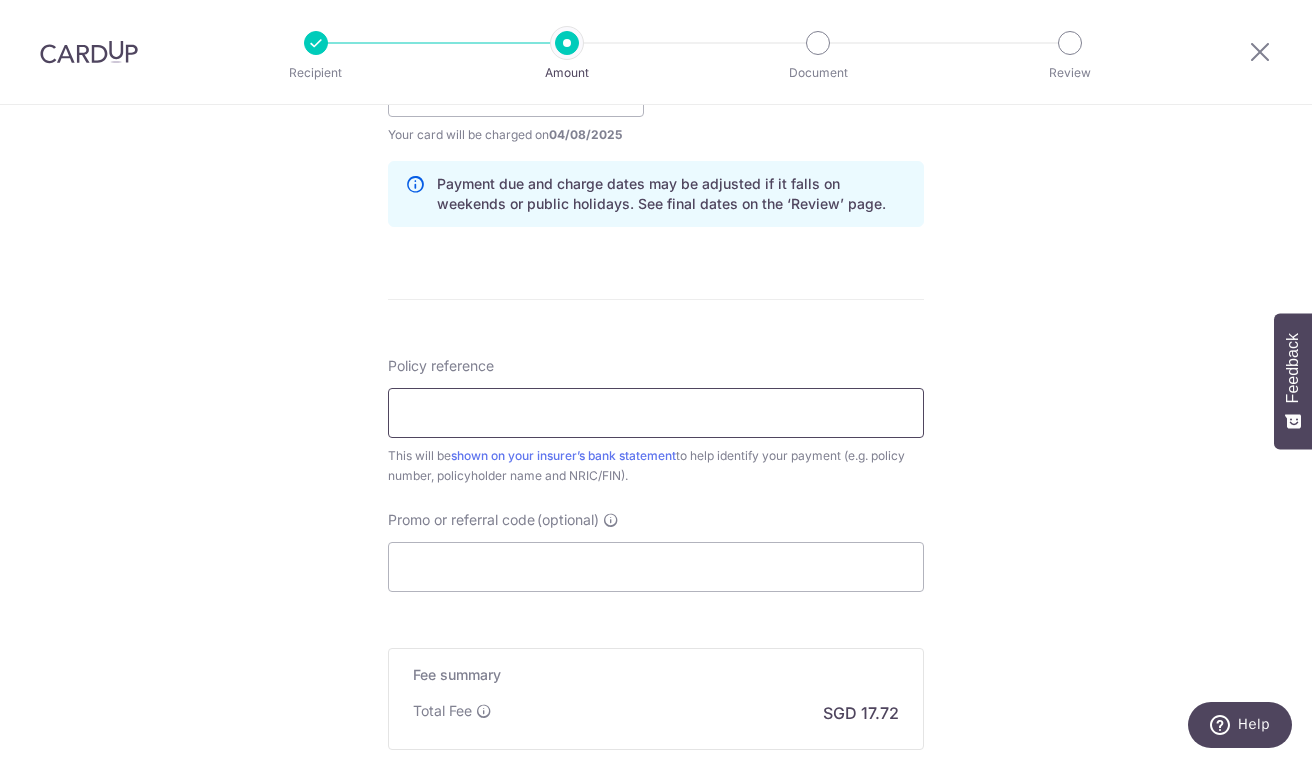 type on "00221765" 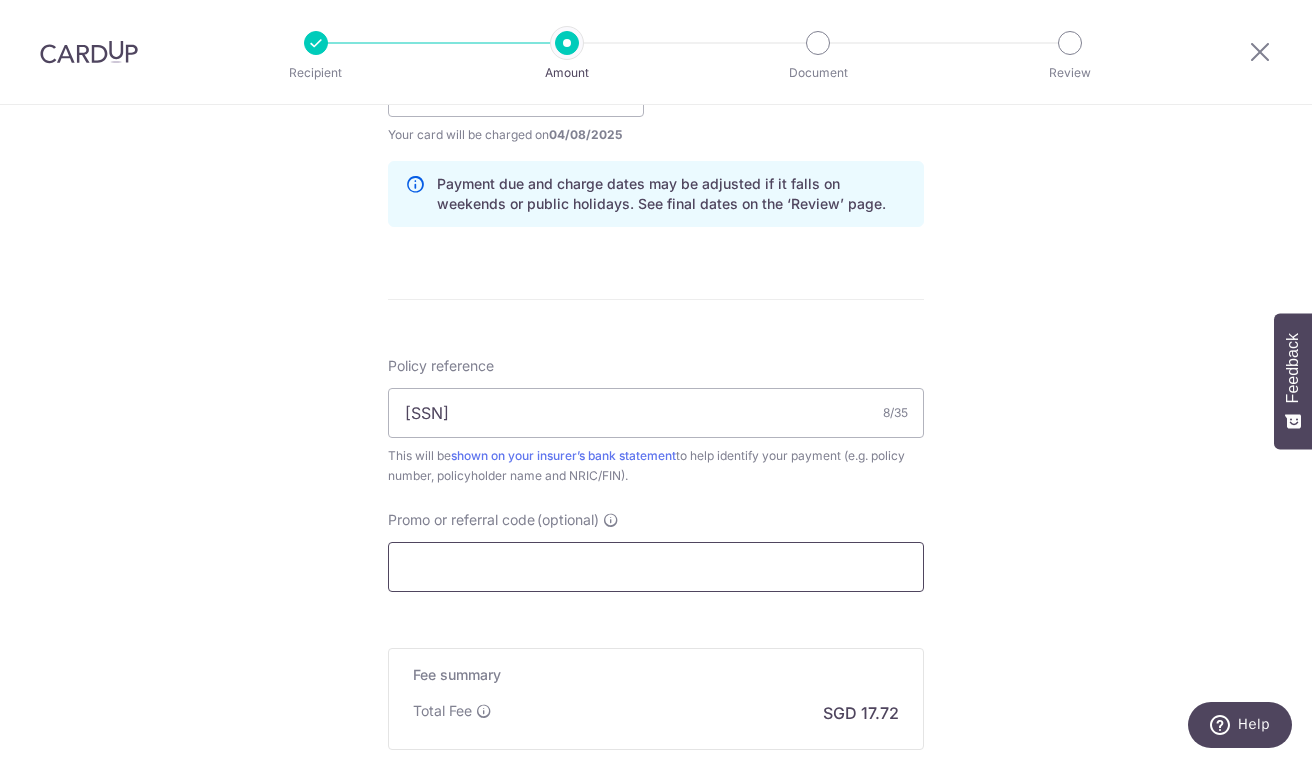 click on "Promo or referral code
(optional)" at bounding box center [656, 567] 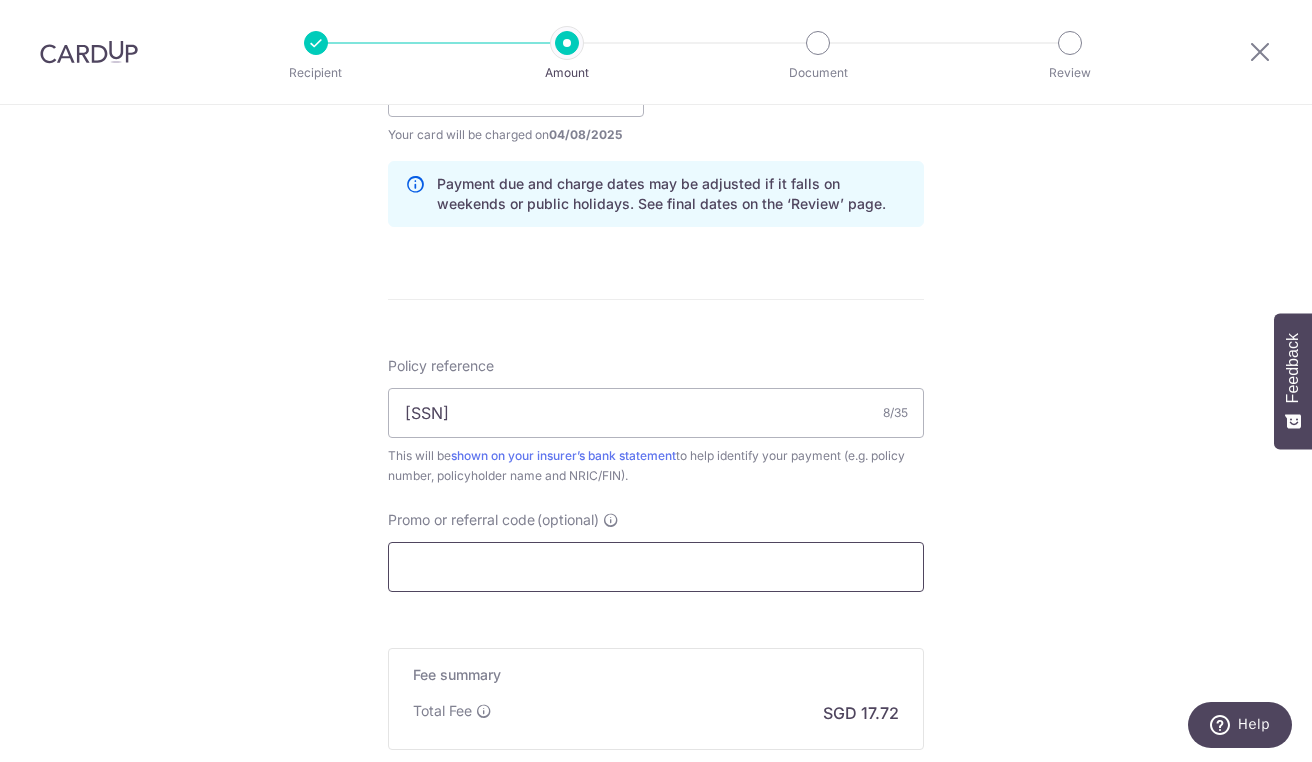 type on "OFF225" 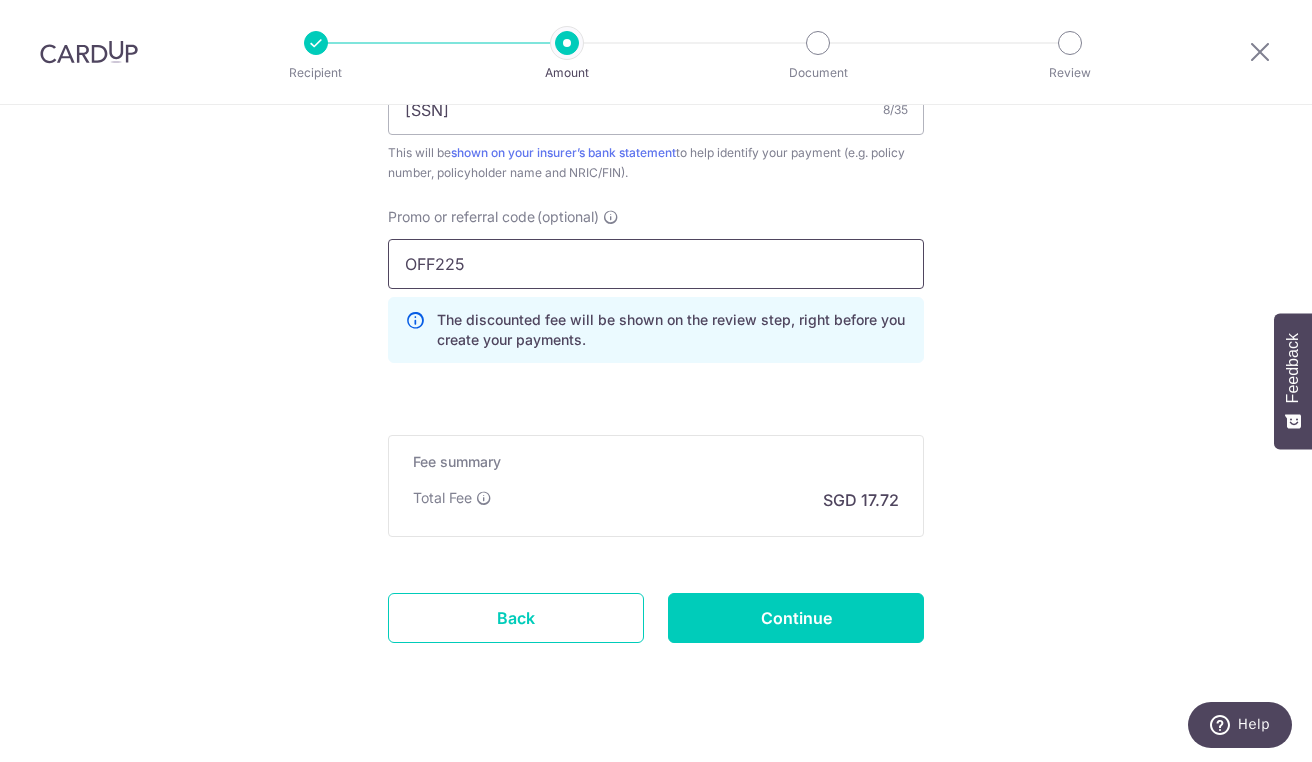scroll, scrollTop: 1320, scrollLeft: 0, axis: vertical 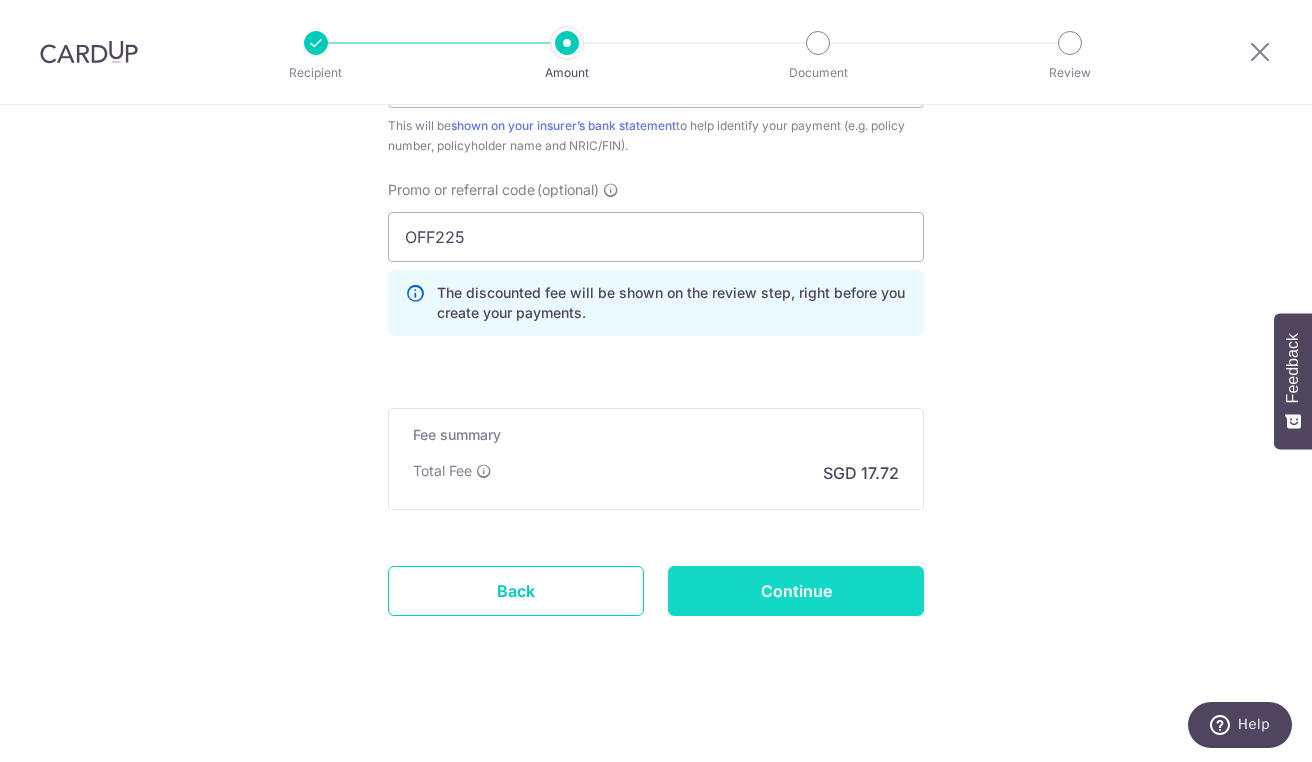 click on "Continue" at bounding box center [796, 591] 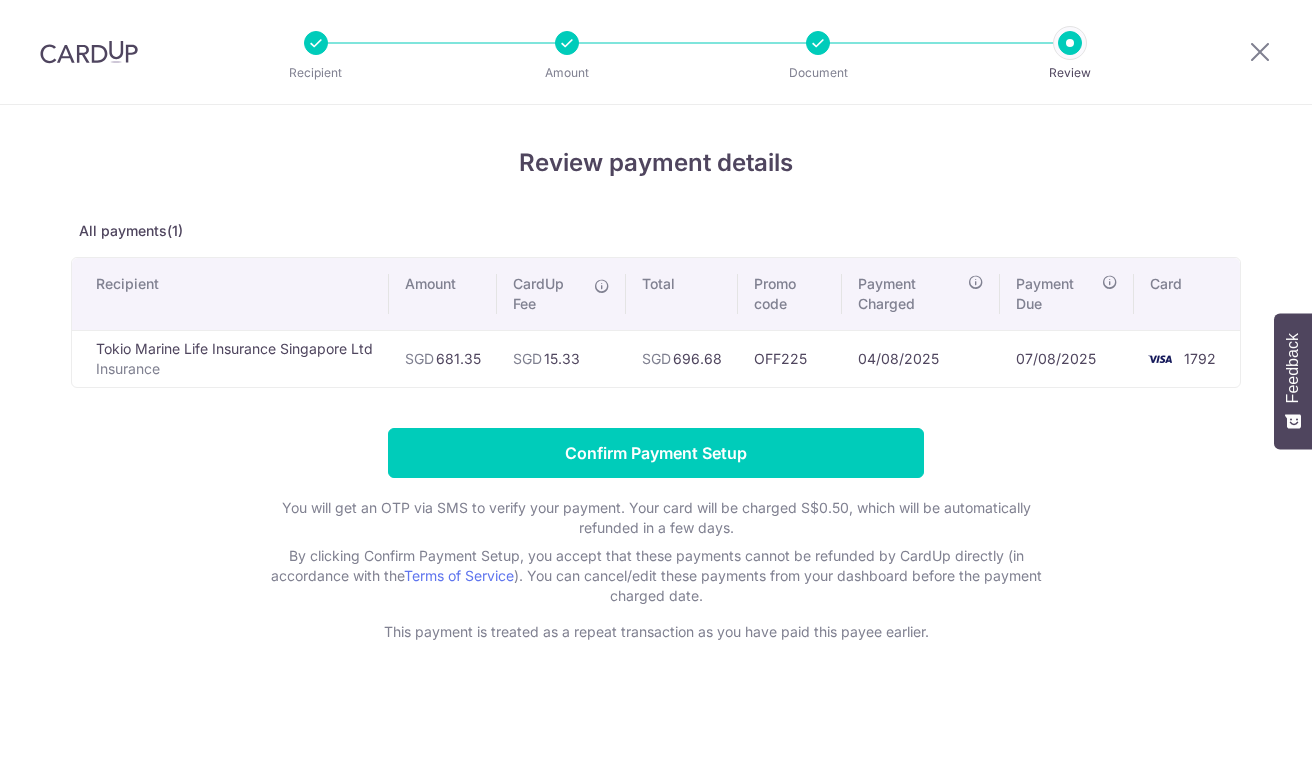 scroll, scrollTop: 0, scrollLeft: 0, axis: both 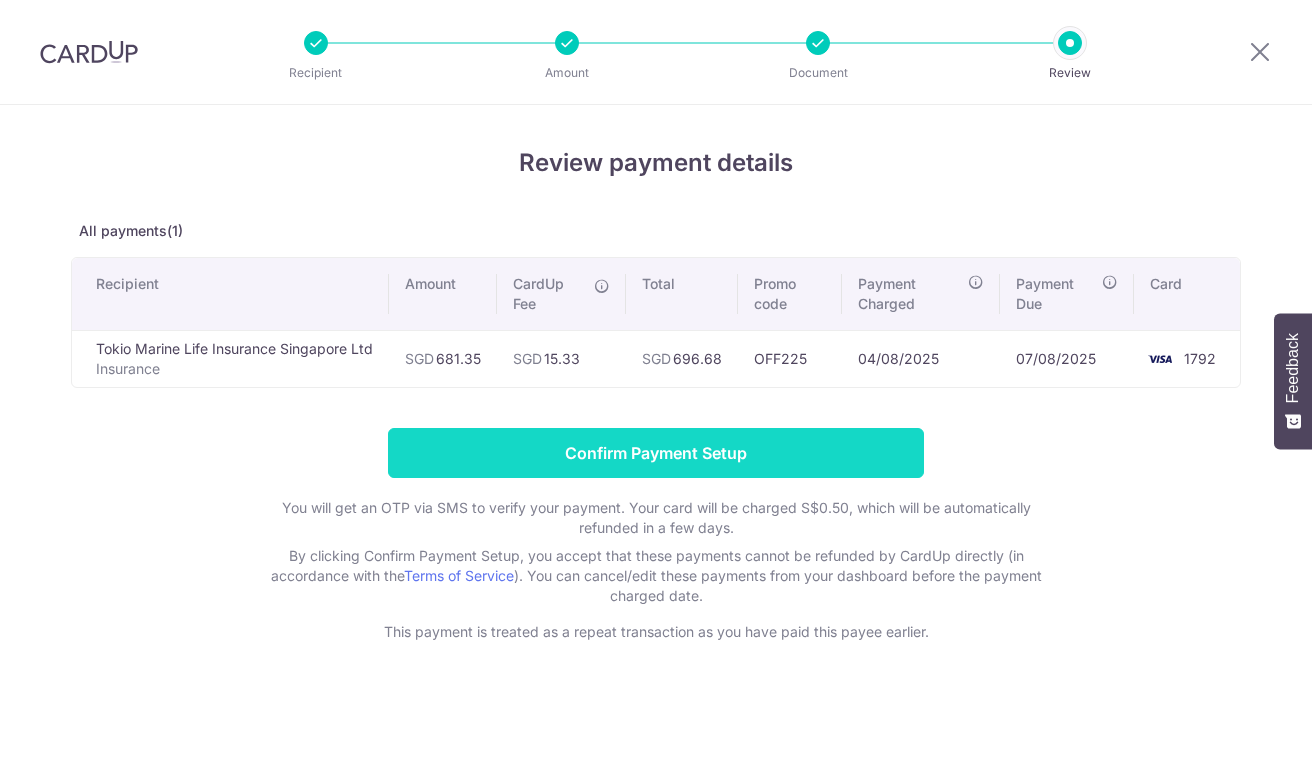 click on "Confirm Payment Setup" at bounding box center [656, 453] 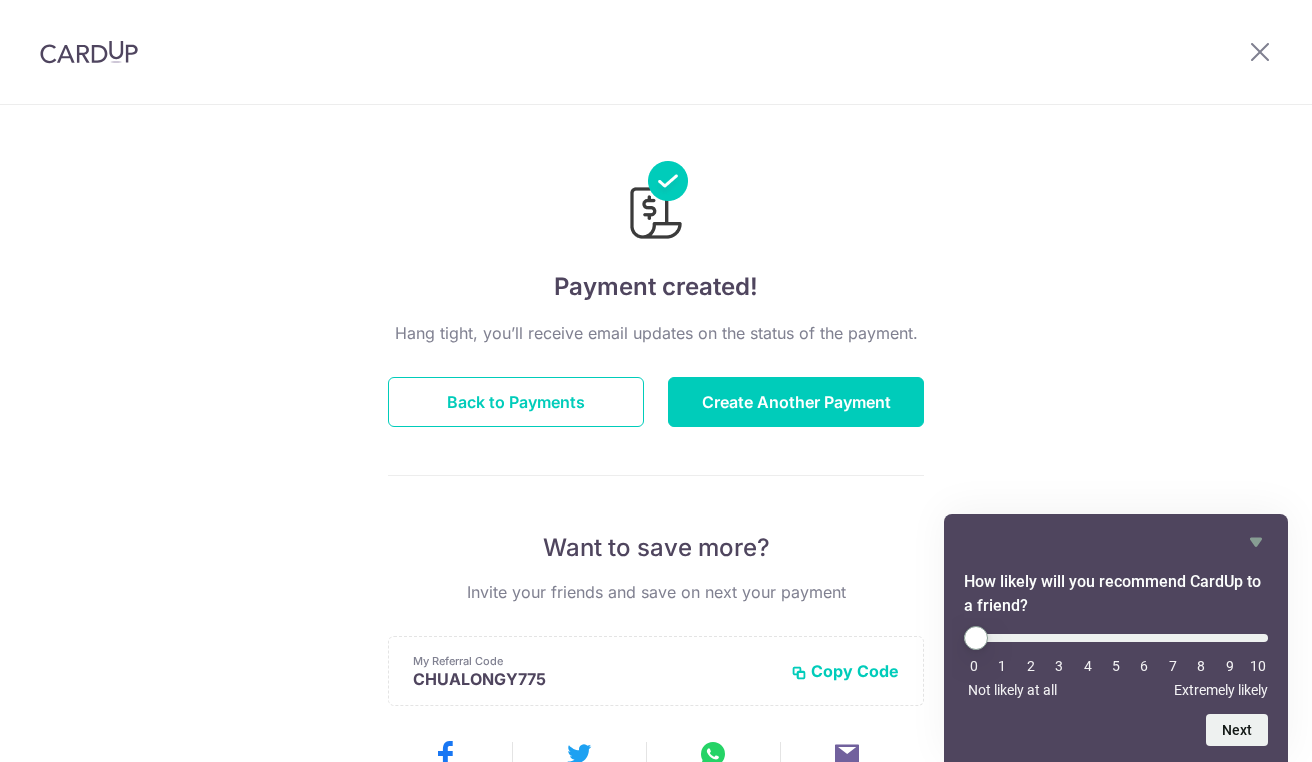 scroll, scrollTop: 0, scrollLeft: 0, axis: both 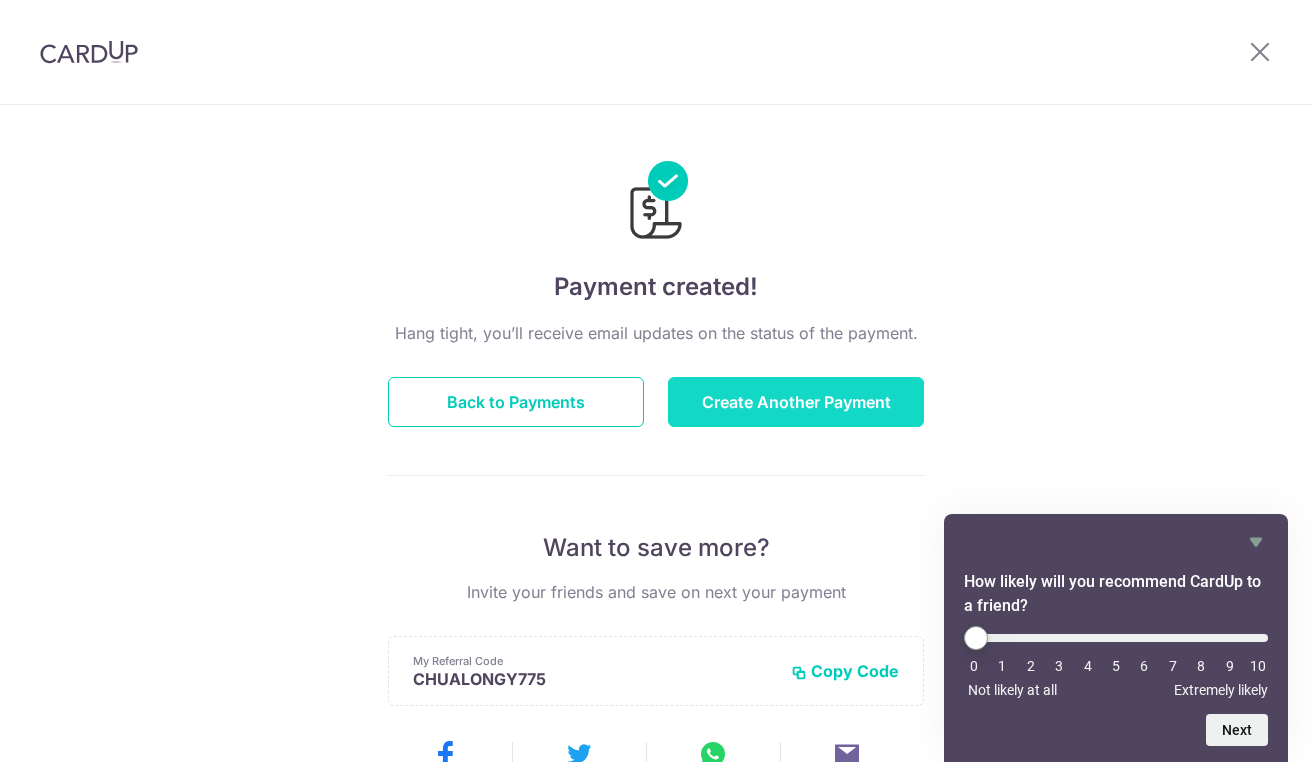 click on "Create Another Payment" at bounding box center [796, 402] 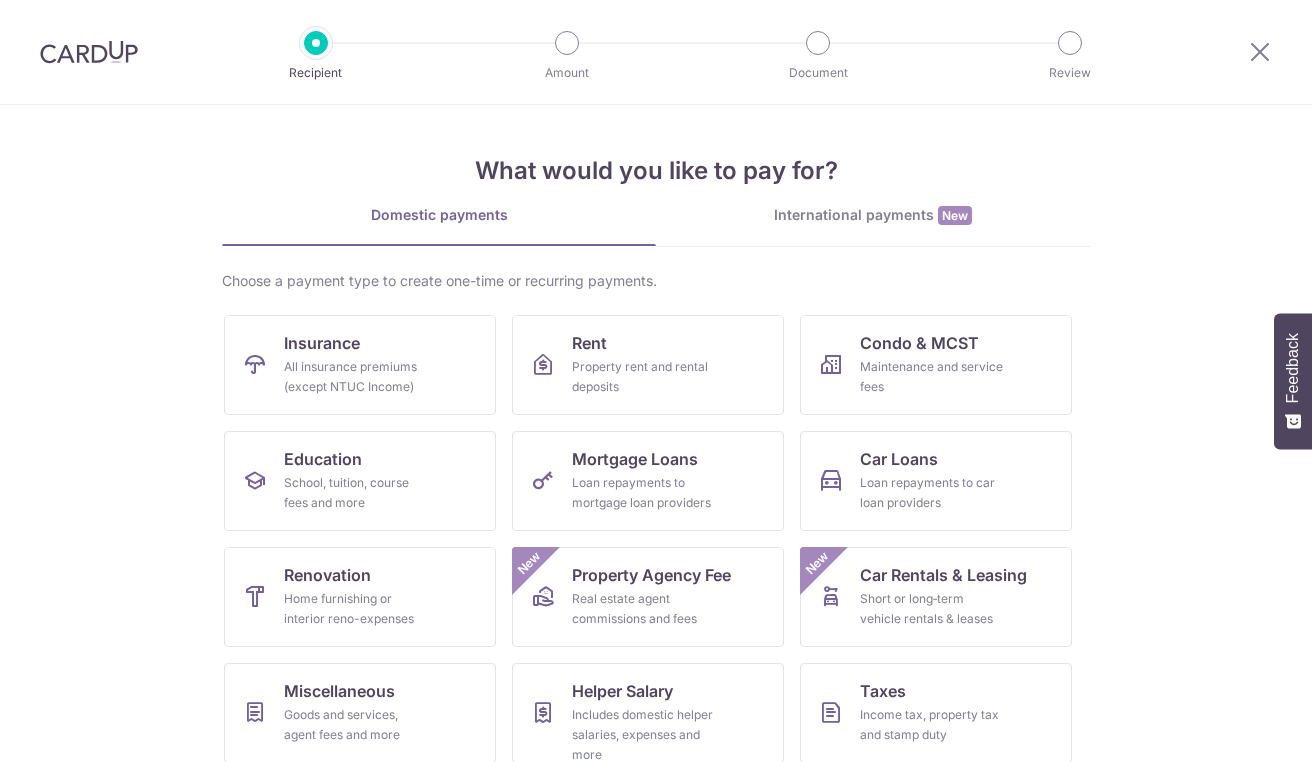 scroll, scrollTop: 0, scrollLeft: 0, axis: both 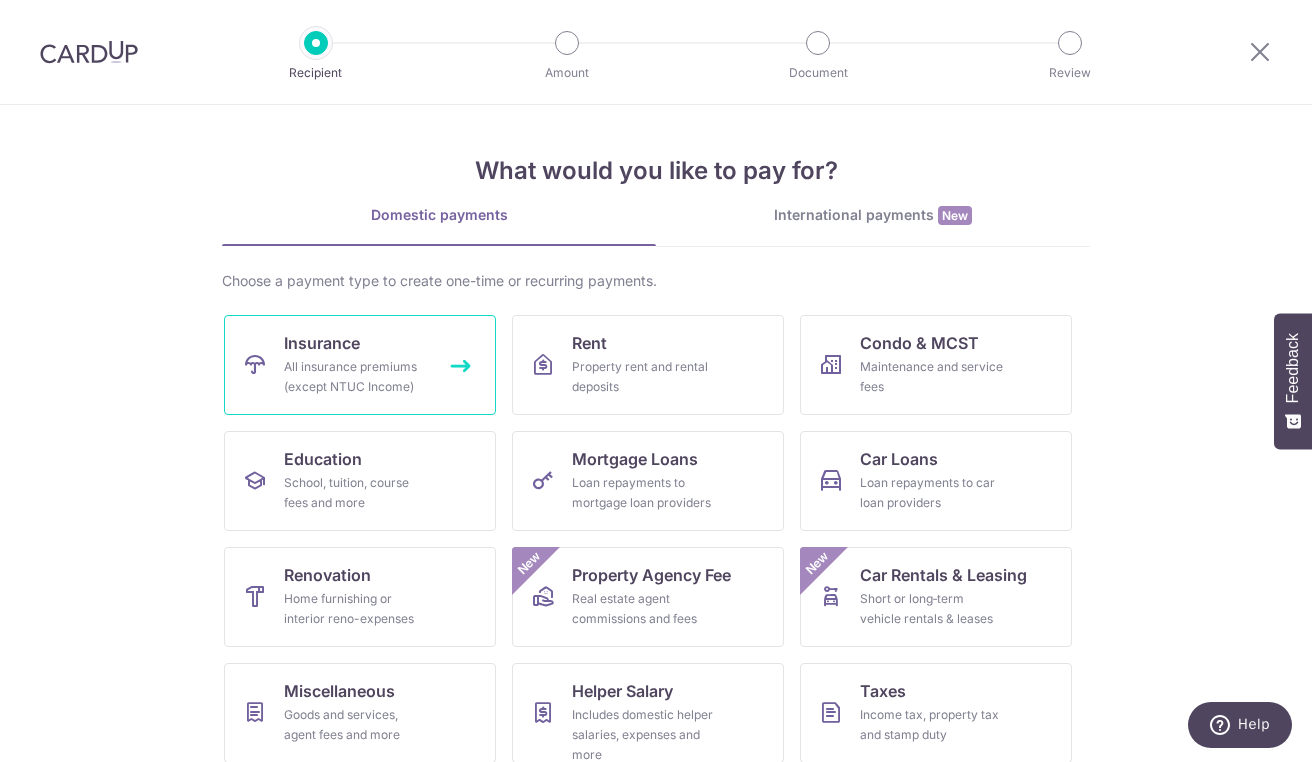click on "All insurance premiums (except NTUC Income)" at bounding box center [356, 377] 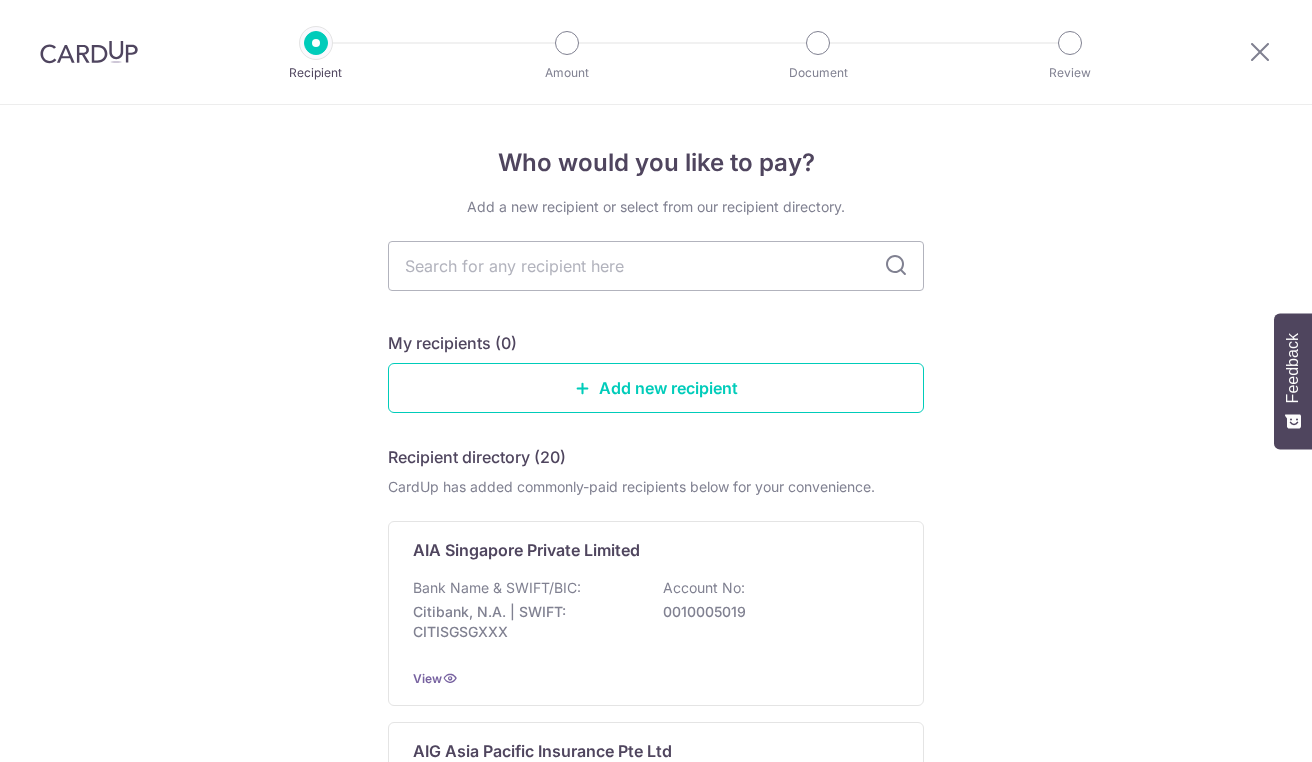 scroll, scrollTop: 0, scrollLeft: 0, axis: both 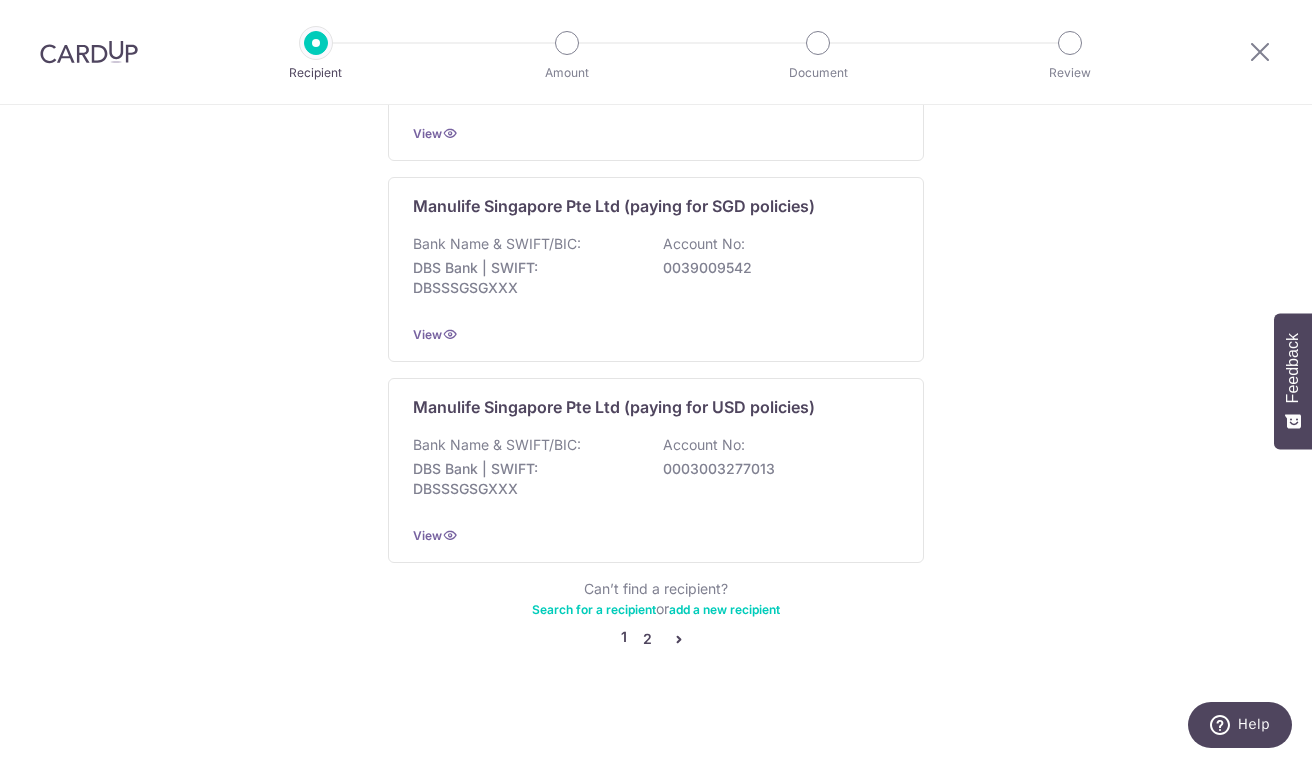 click on "2" at bounding box center (647, 639) 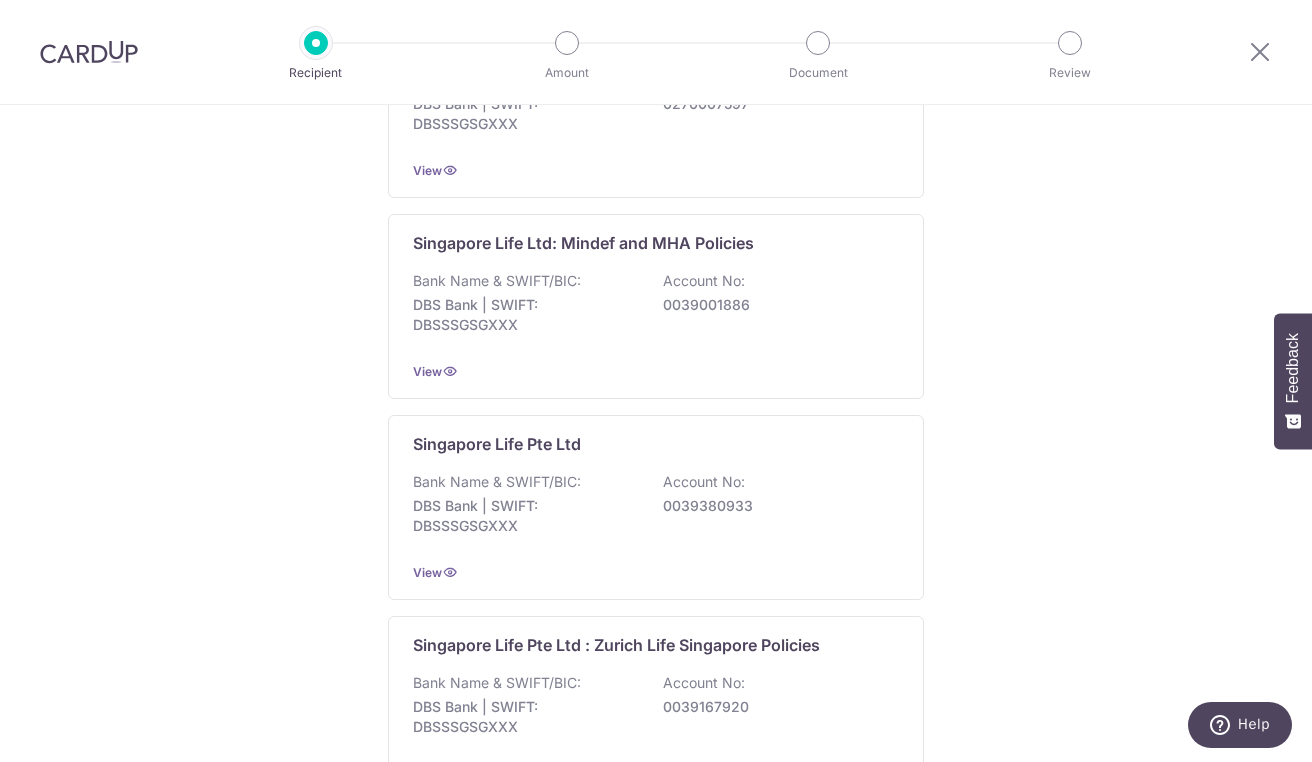 scroll, scrollTop: 1972, scrollLeft: 0, axis: vertical 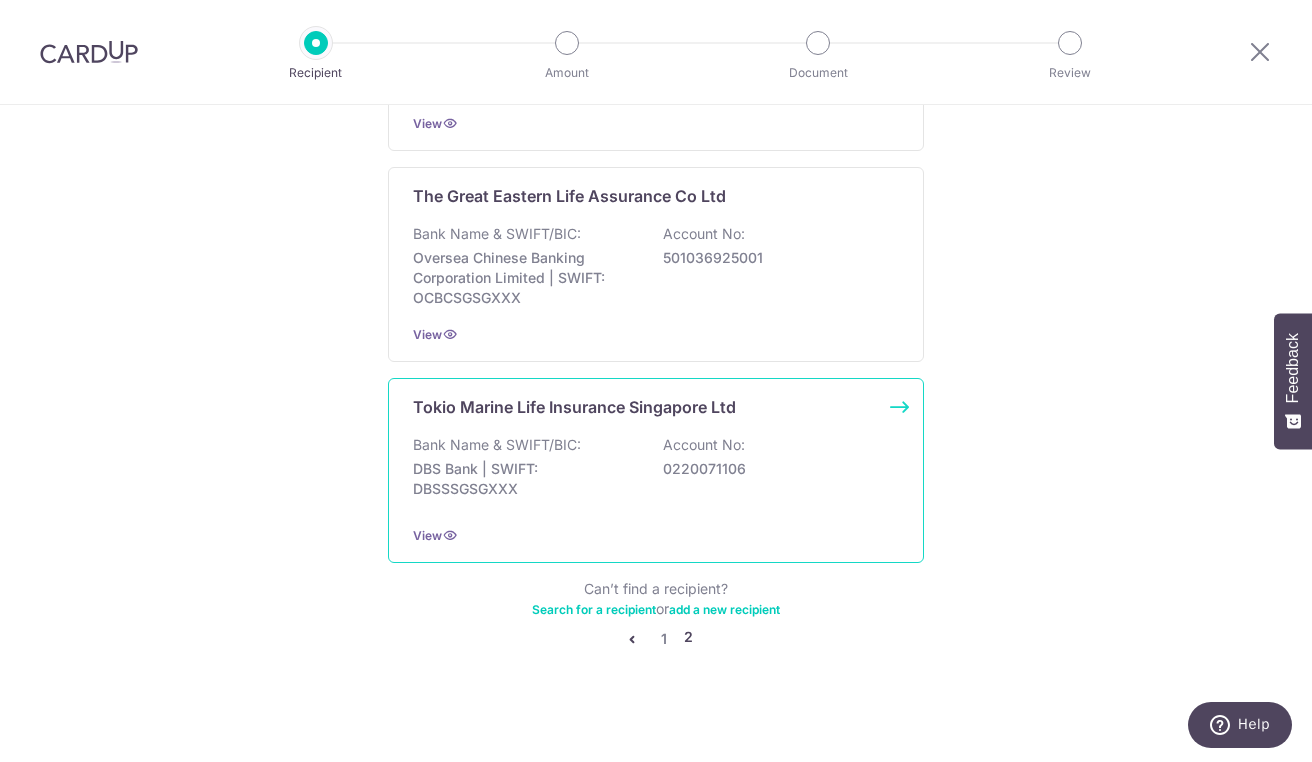 click on "DBS Bank | SWIFT: DBSSSGSGXXX" at bounding box center (525, 479) 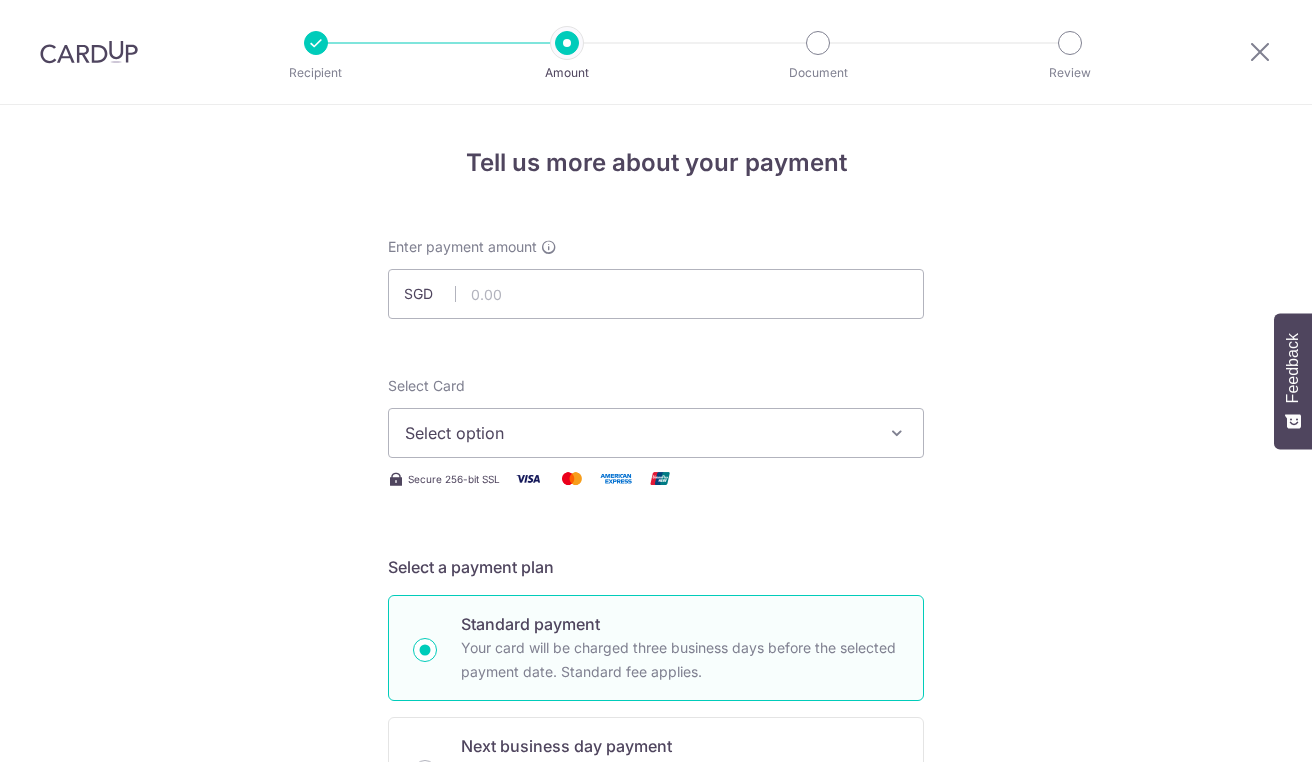 scroll, scrollTop: 0, scrollLeft: 0, axis: both 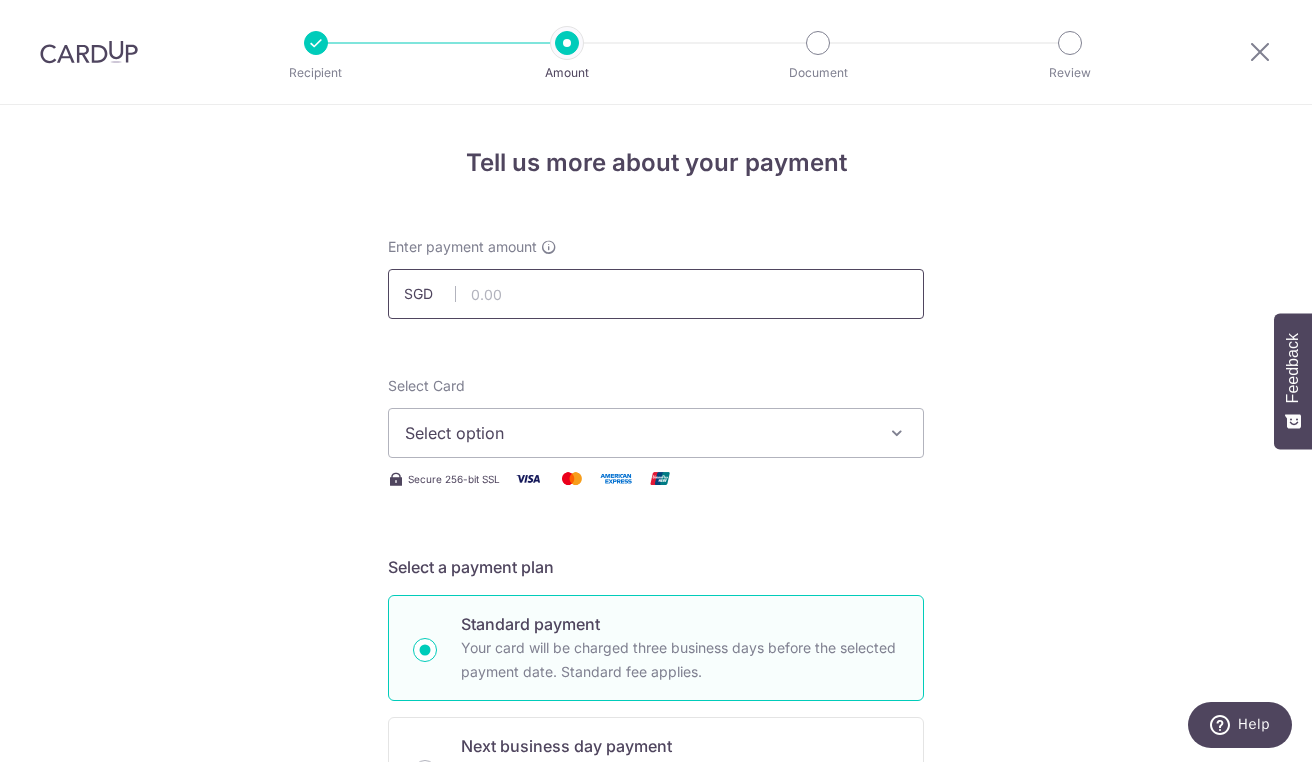 click at bounding box center [656, 294] 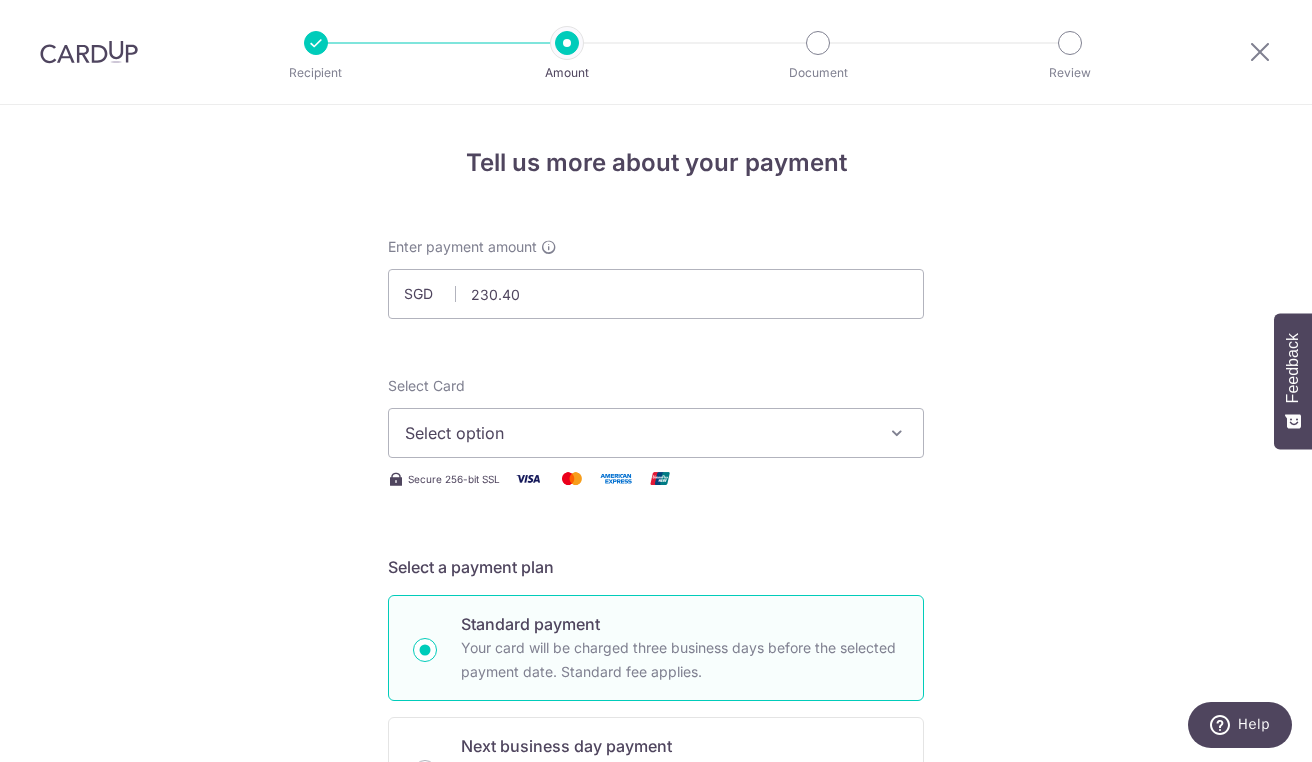 click on "Select option" at bounding box center [656, 433] 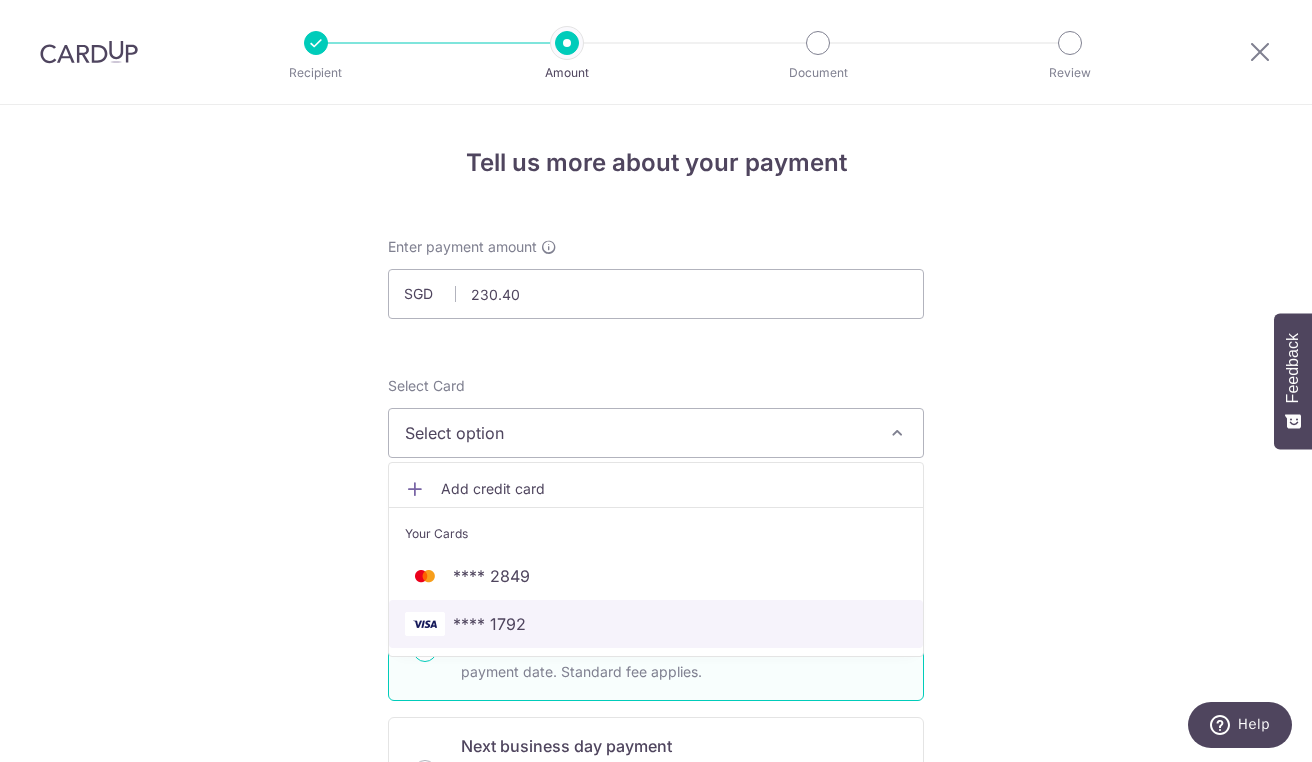 click on "**** 1792" at bounding box center (656, 624) 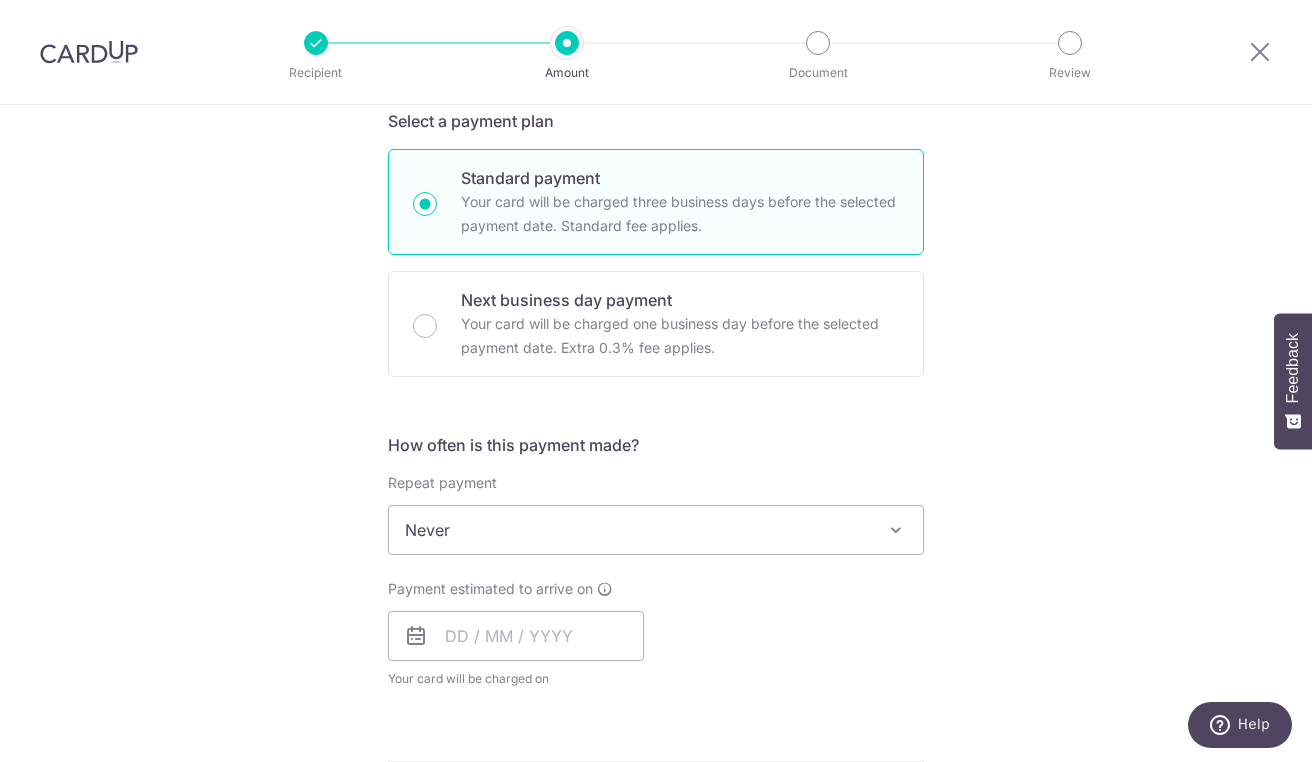 scroll, scrollTop: 447, scrollLeft: 0, axis: vertical 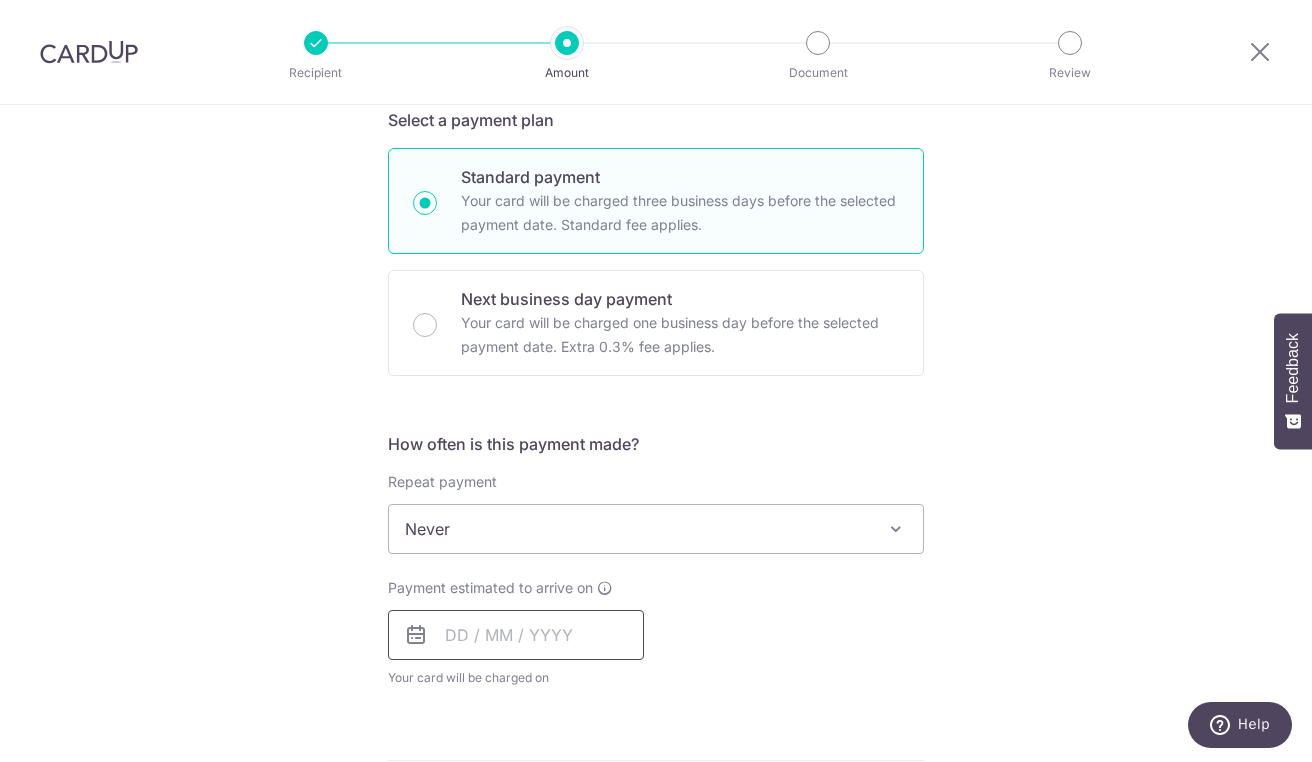 click at bounding box center (516, 635) 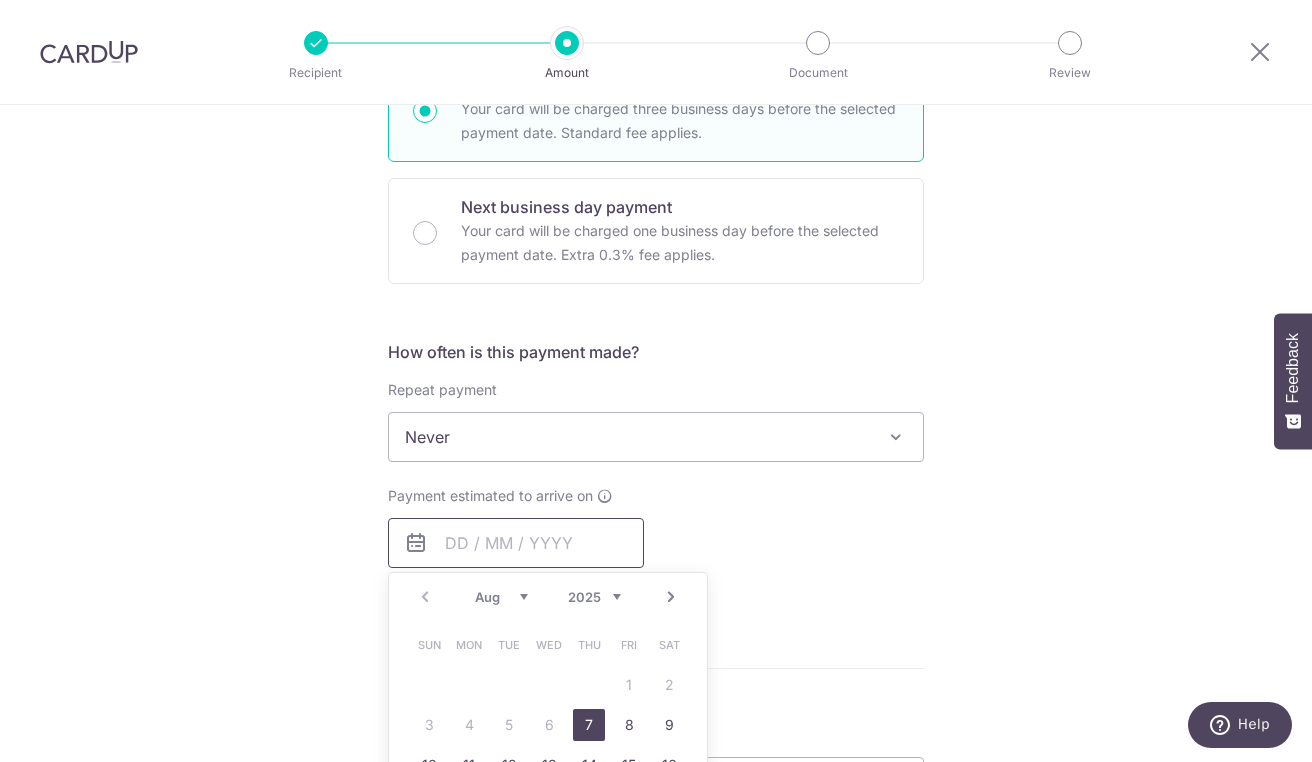 scroll, scrollTop: 697, scrollLeft: 0, axis: vertical 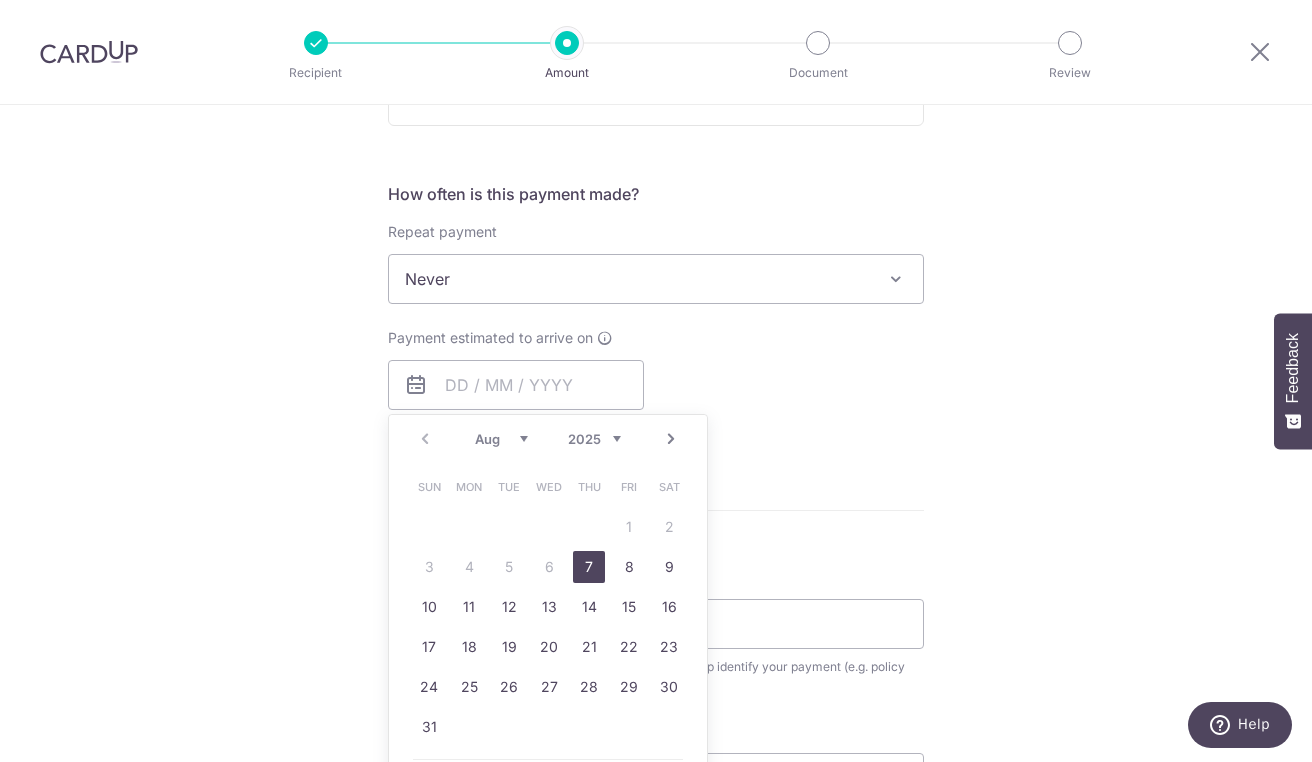 click on "7" at bounding box center [589, 567] 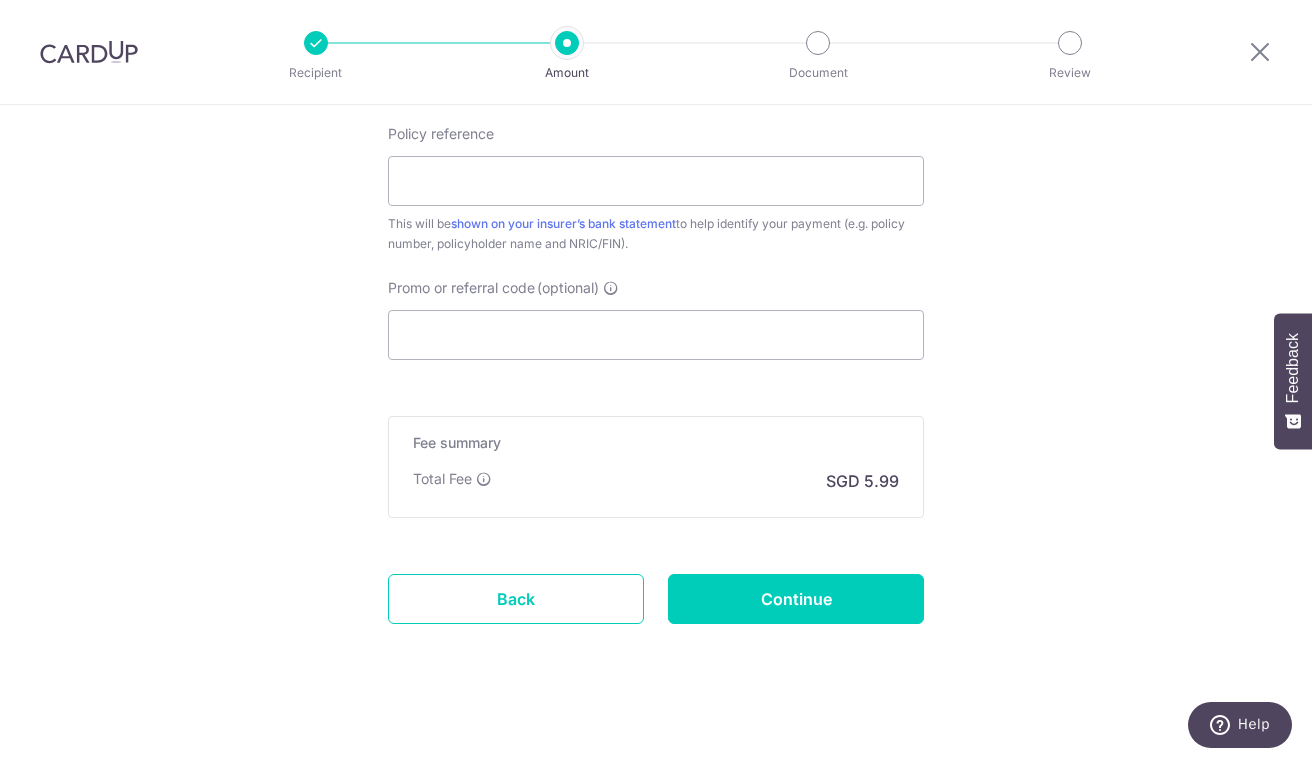 scroll, scrollTop: 1231, scrollLeft: 0, axis: vertical 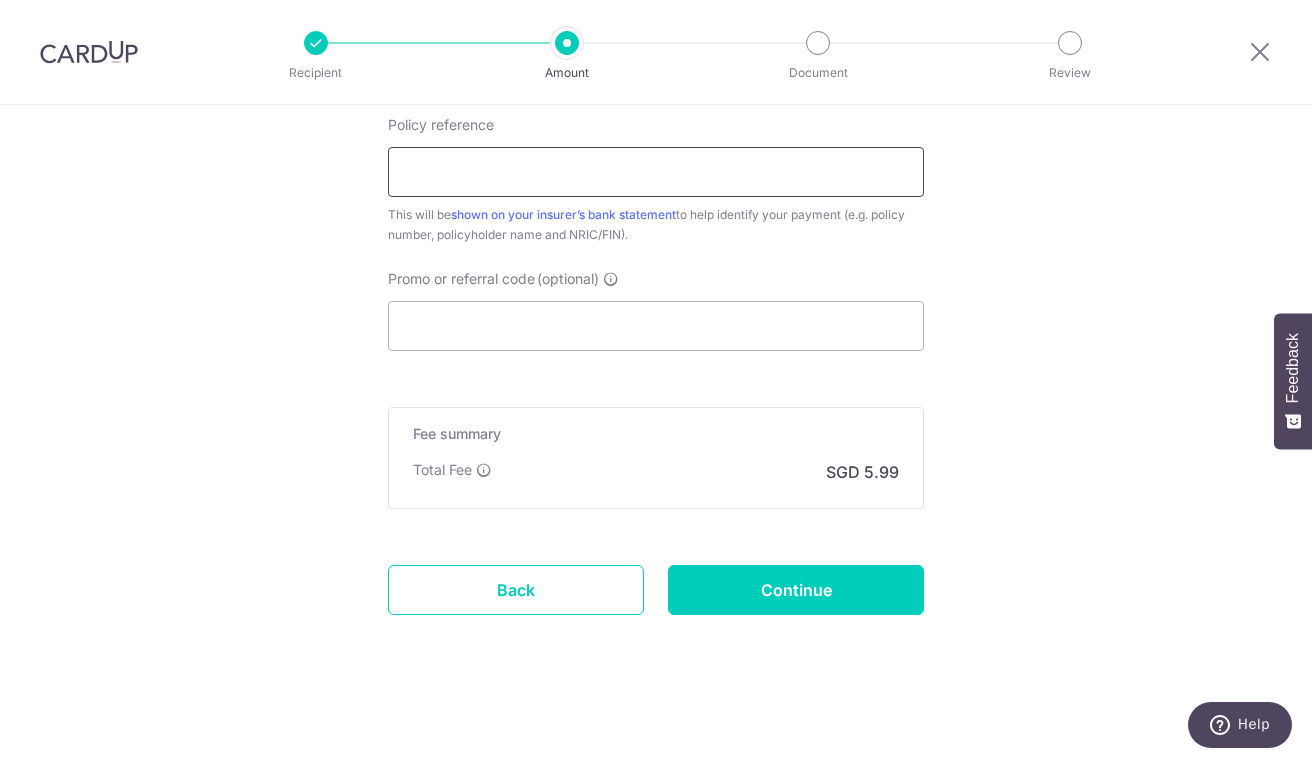 click on "Policy reference" at bounding box center (656, 172) 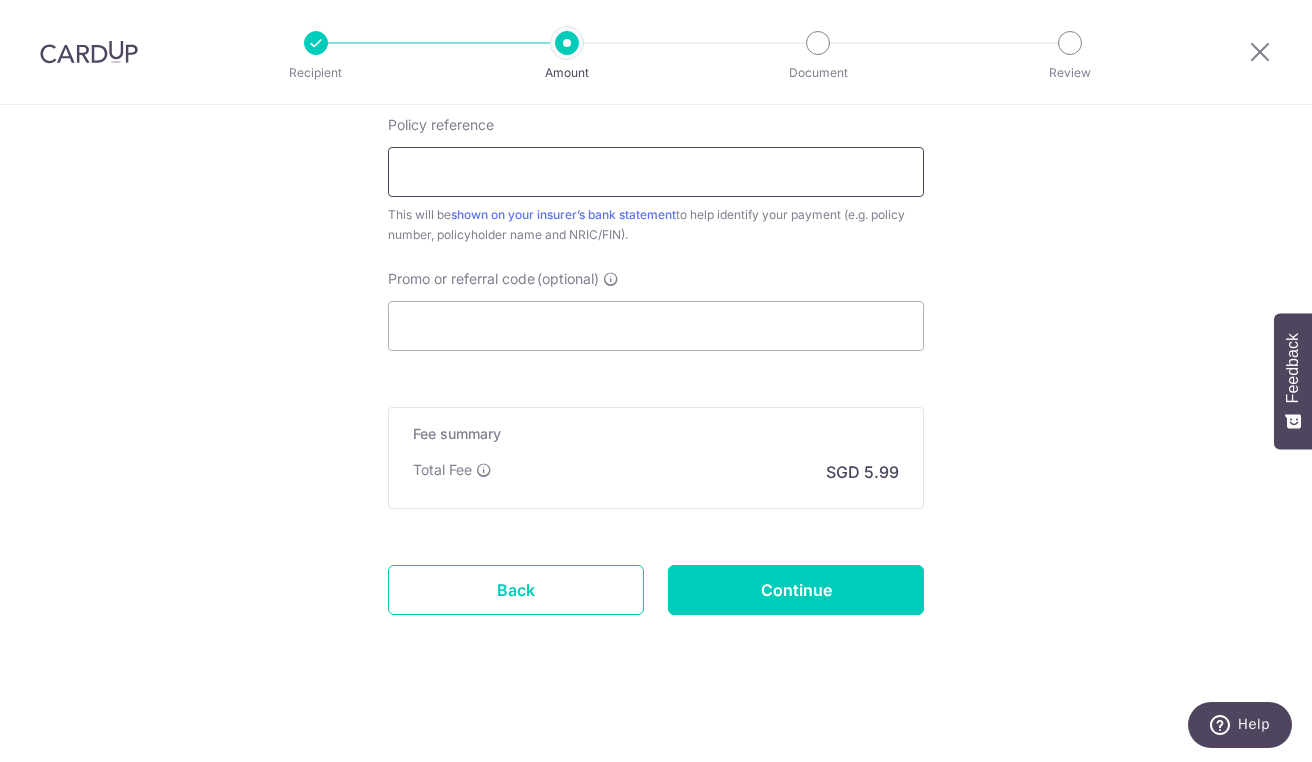 type on "00130454" 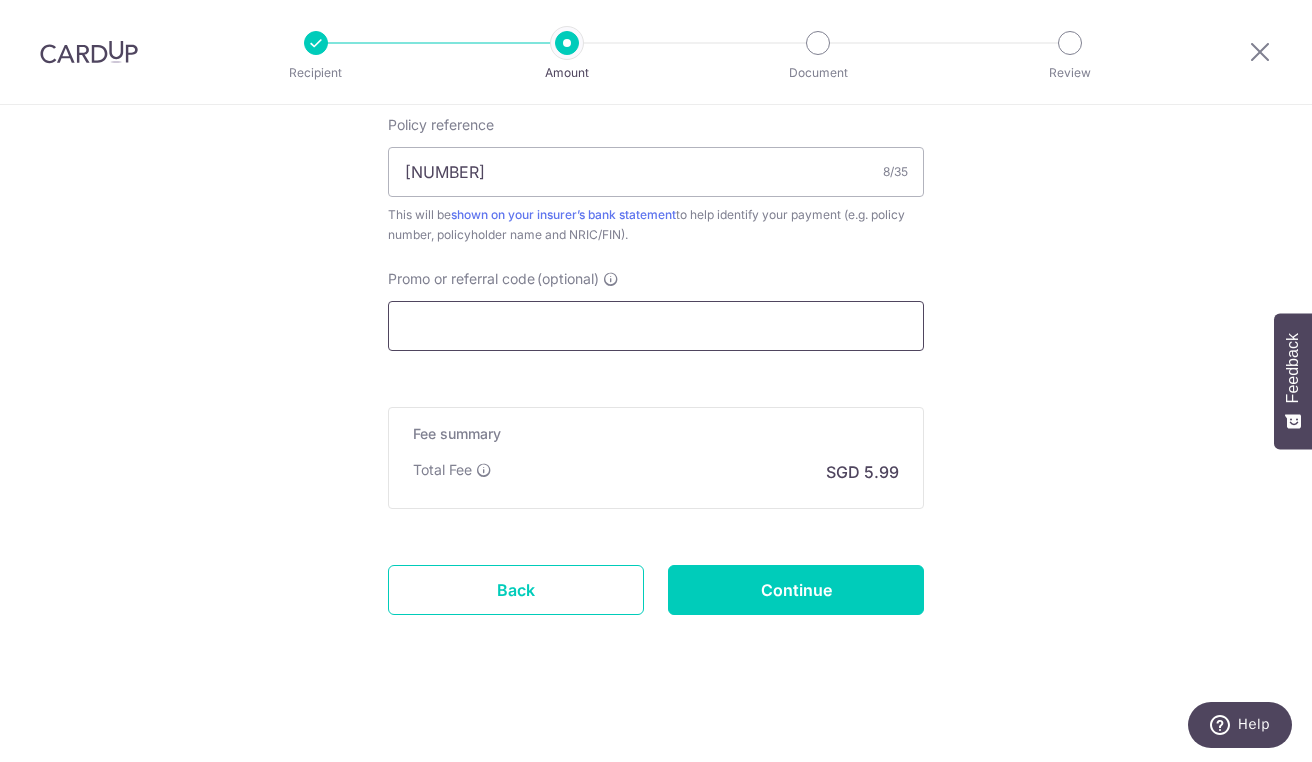 click on "Promo or referral code
(optional)" at bounding box center [656, 326] 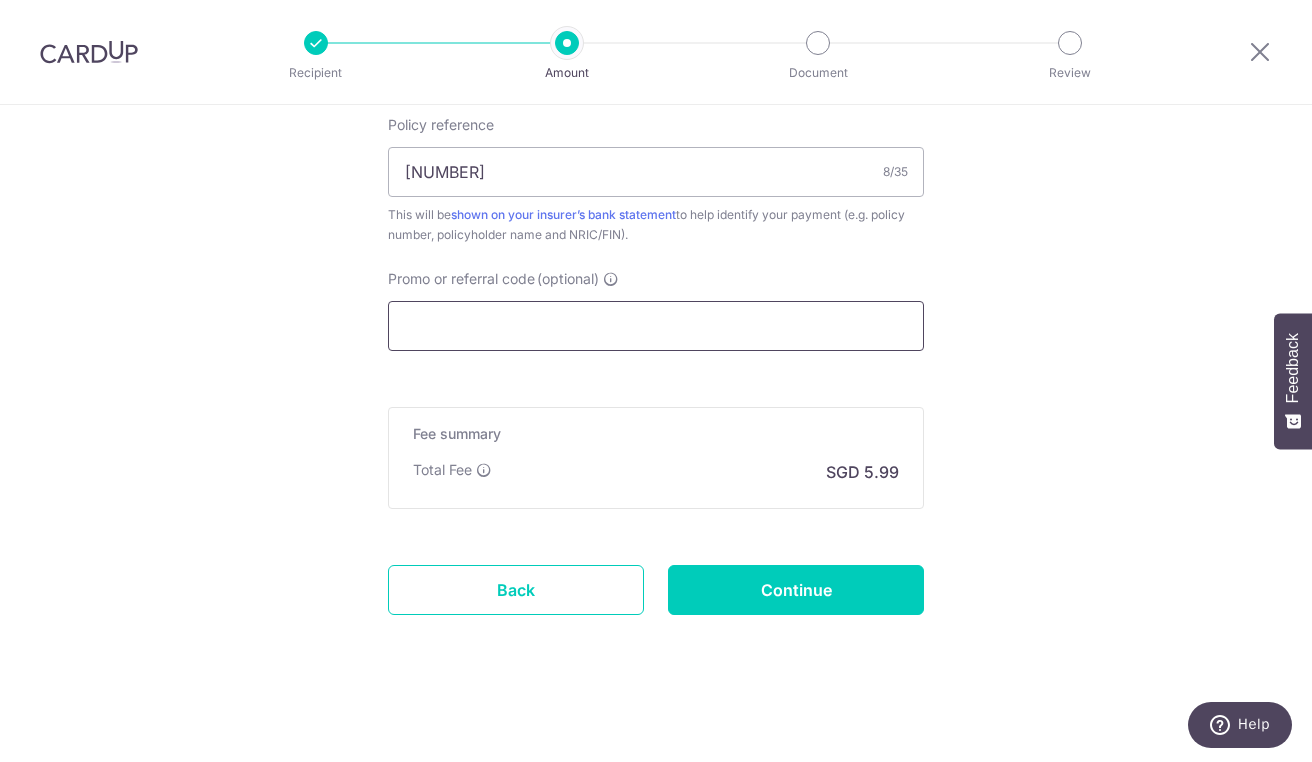 type on "OFF225" 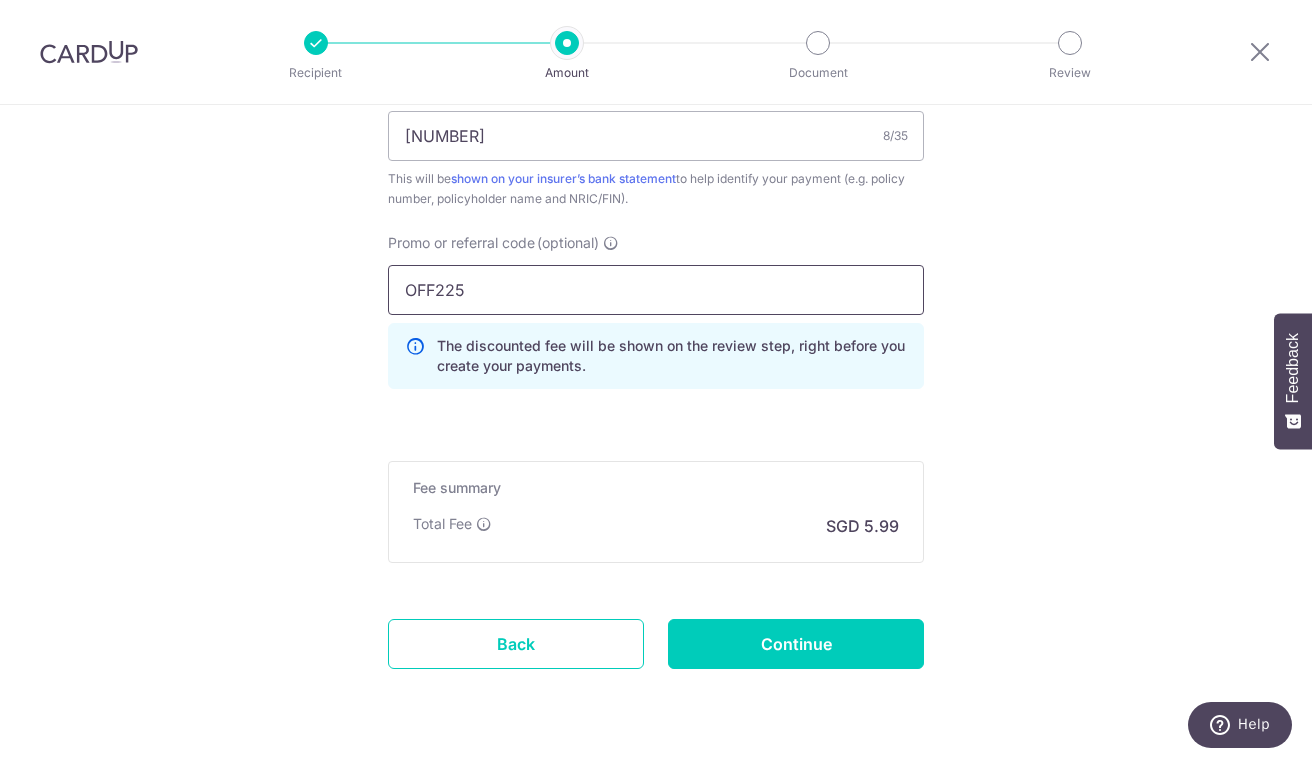 scroll, scrollTop: 1320, scrollLeft: 0, axis: vertical 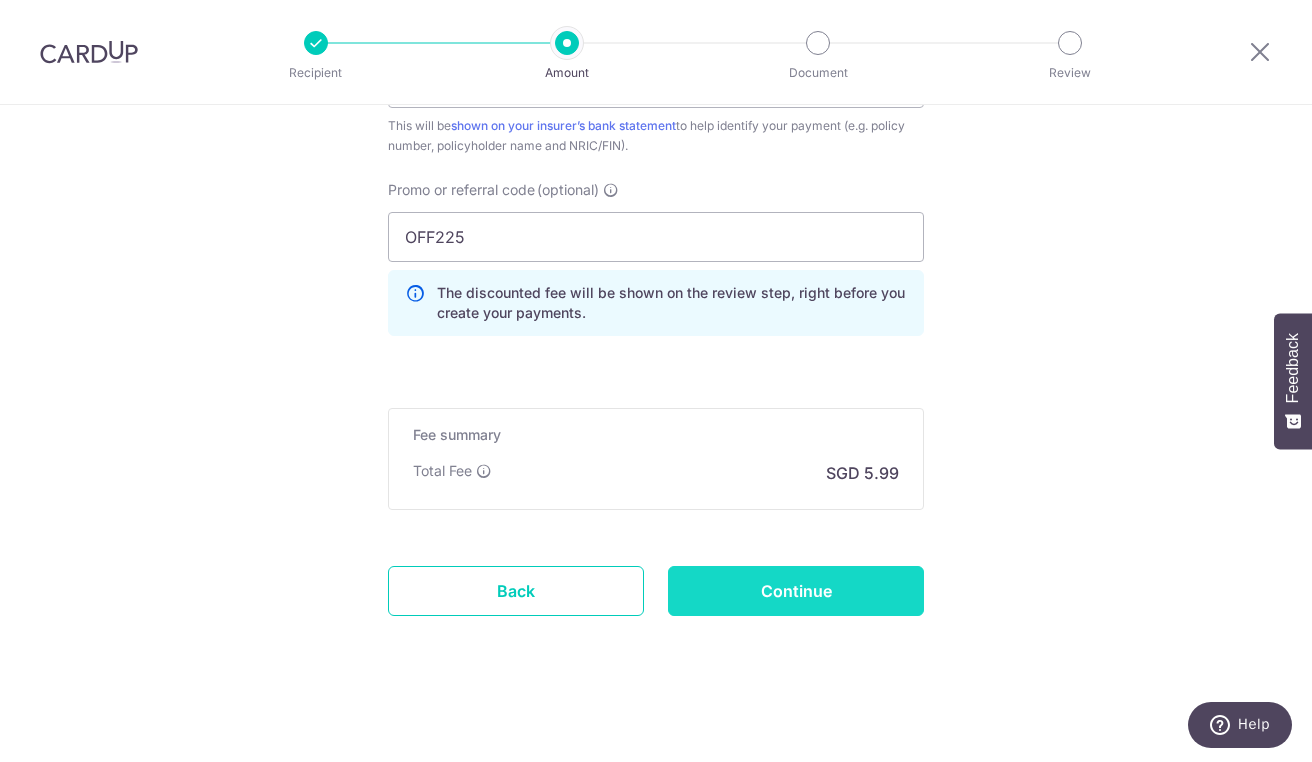 click on "Continue" at bounding box center (796, 591) 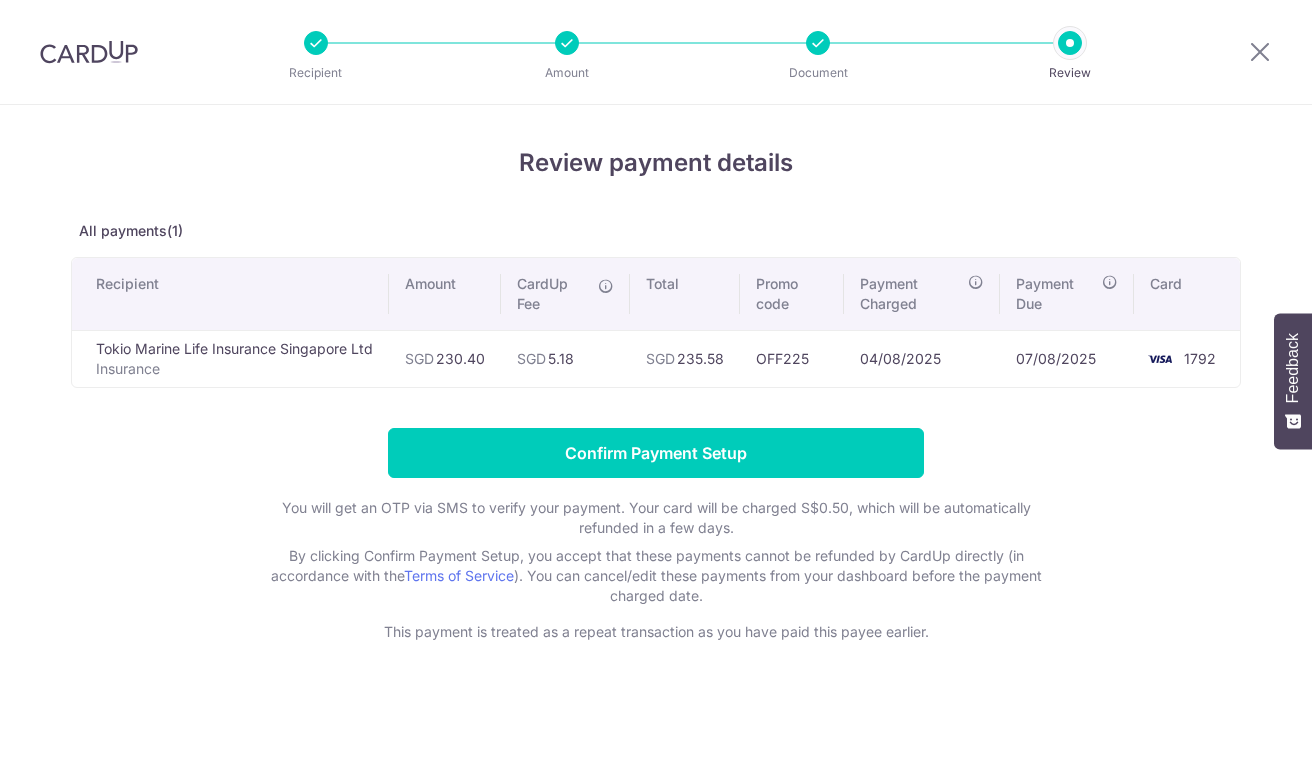 scroll, scrollTop: 0, scrollLeft: 0, axis: both 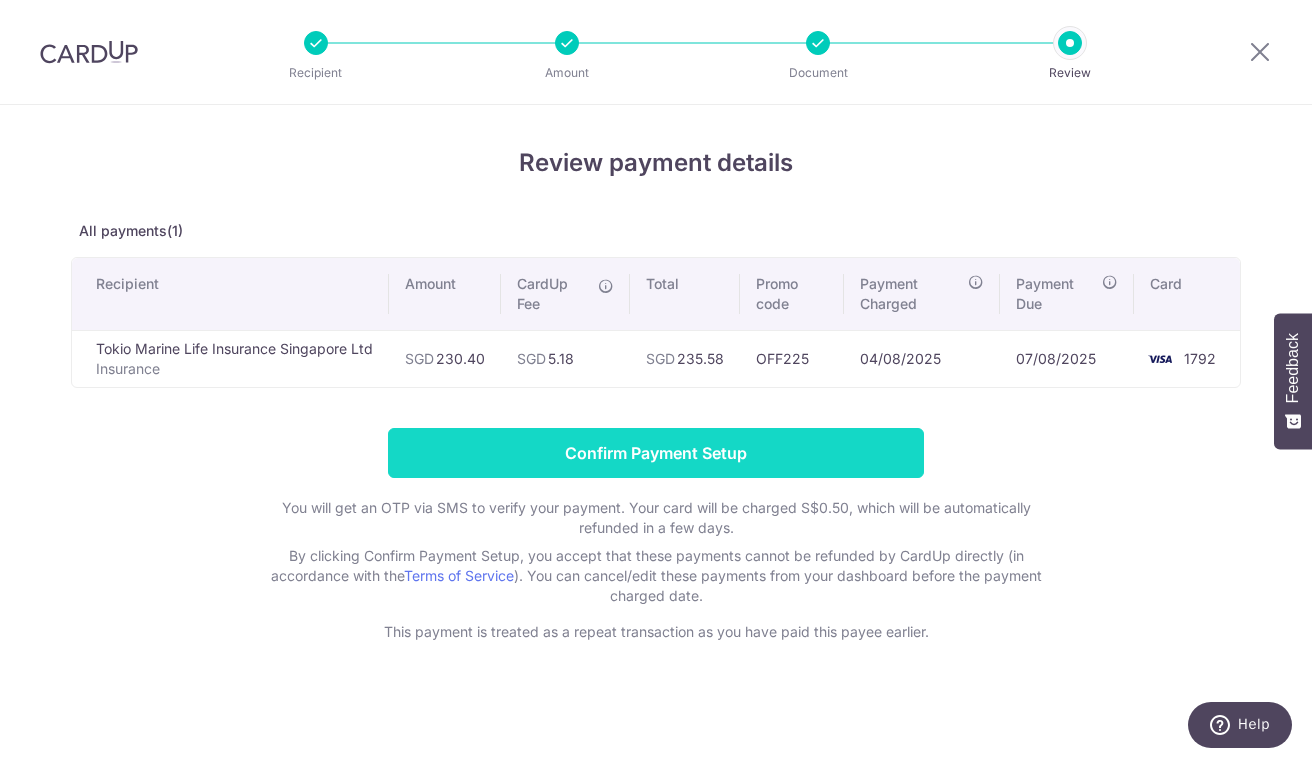 click on "Confirm Payment Setup" at bounding box center (656, 453) 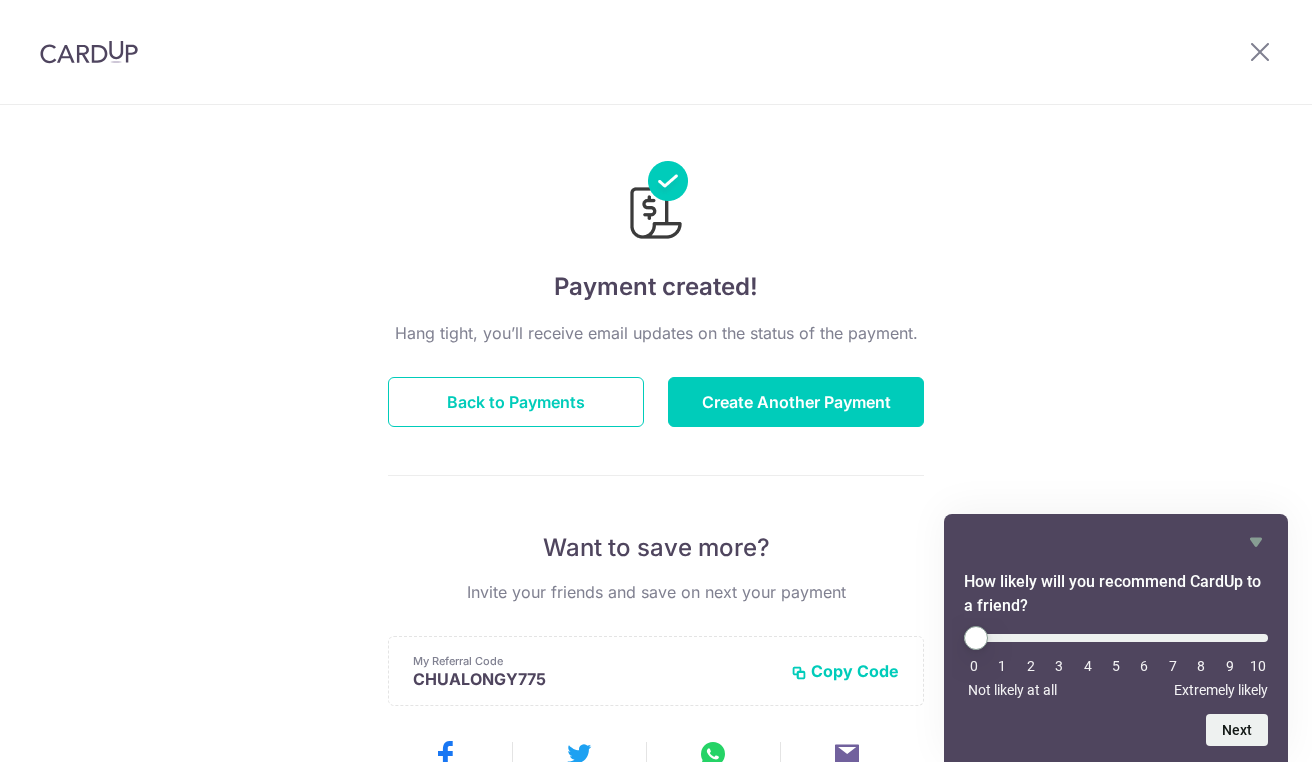 scroll, scrollTop: 0, scrollLeft: 0, axis: both 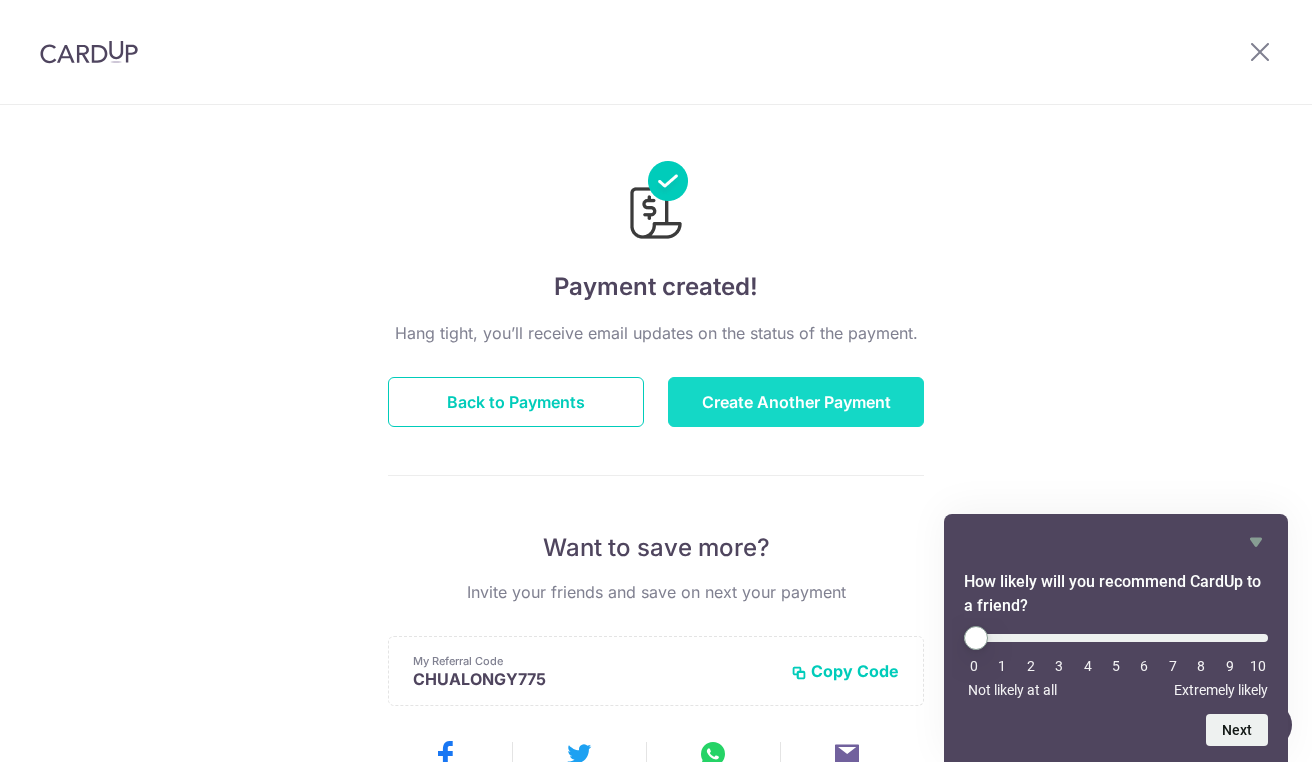 click on "Create Another Payment" at bounding box center (796, 402) 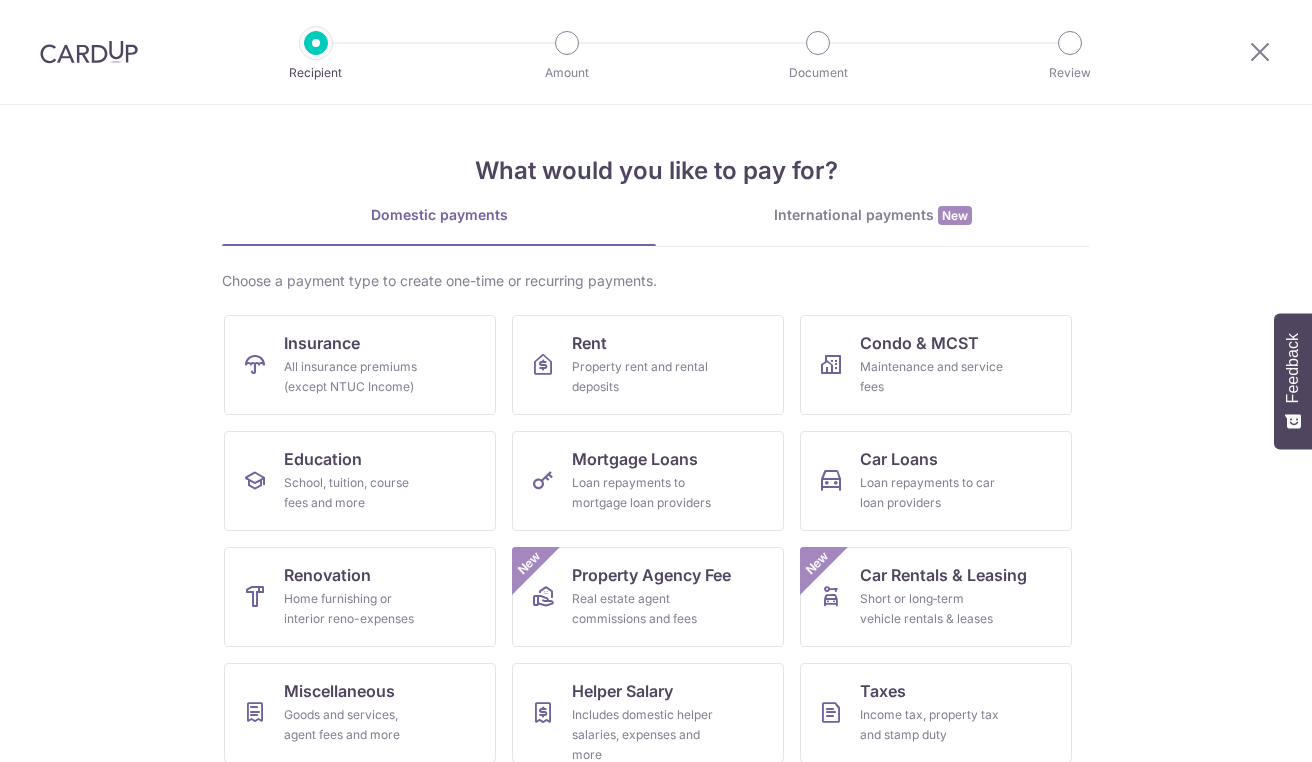 scroll, scrollTop: 0, scrollLeft: 0, axis: both 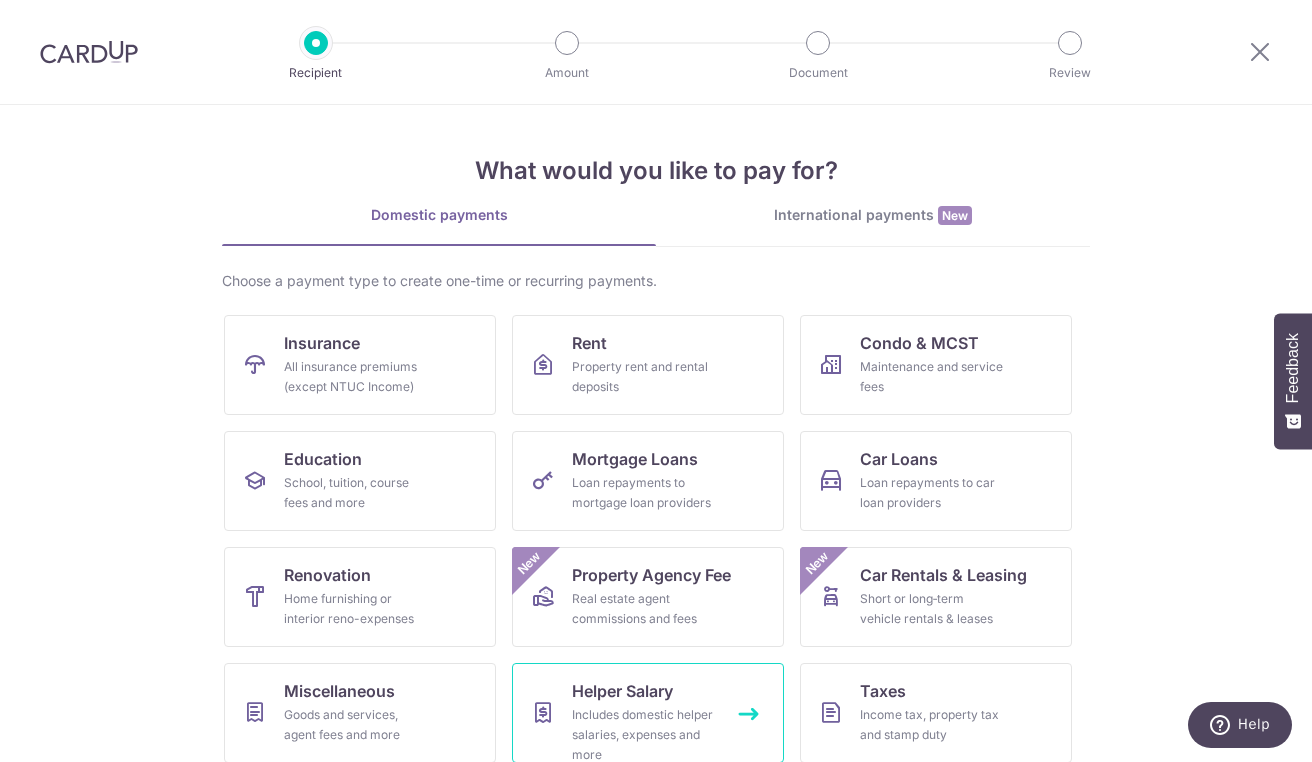click on "Includes domestic helper salaries, expenses and more" at bounding box center [644, 735] 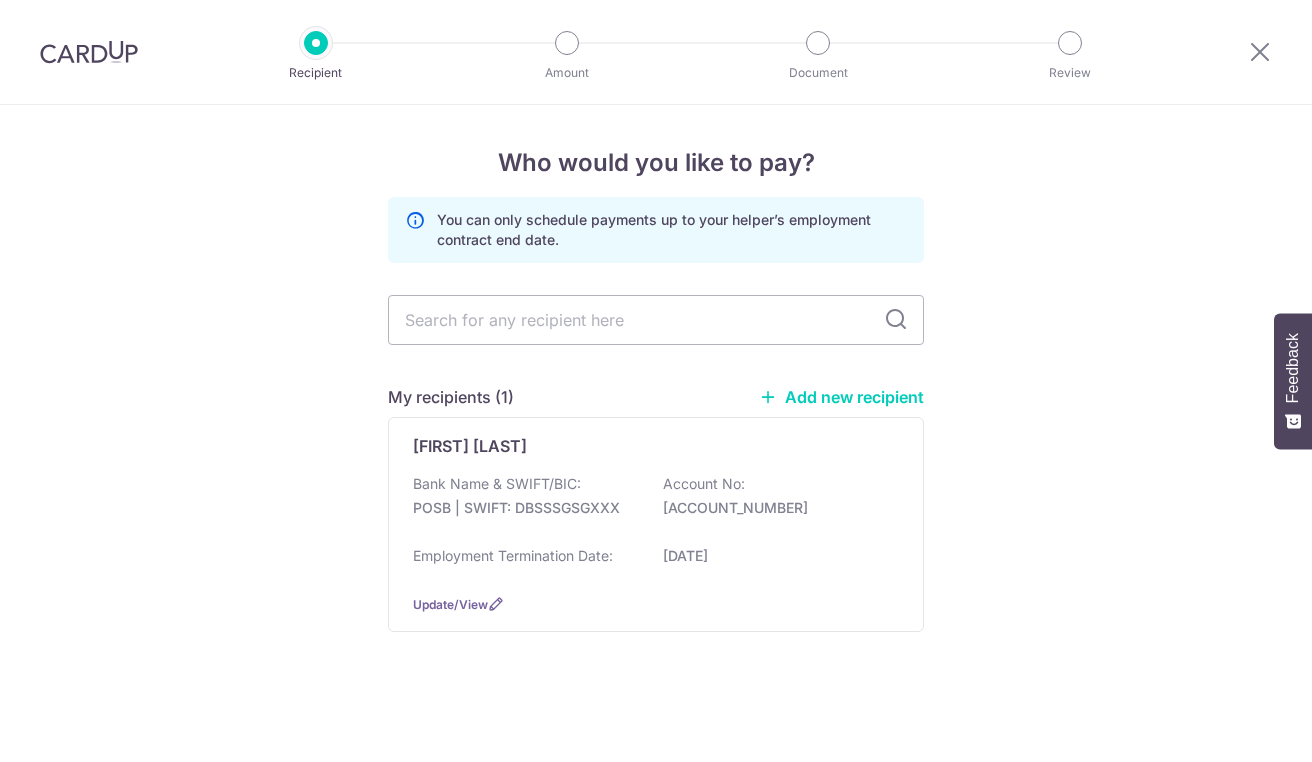 scroll, scrollTop: 0, scrollLeft: 0, axis: both 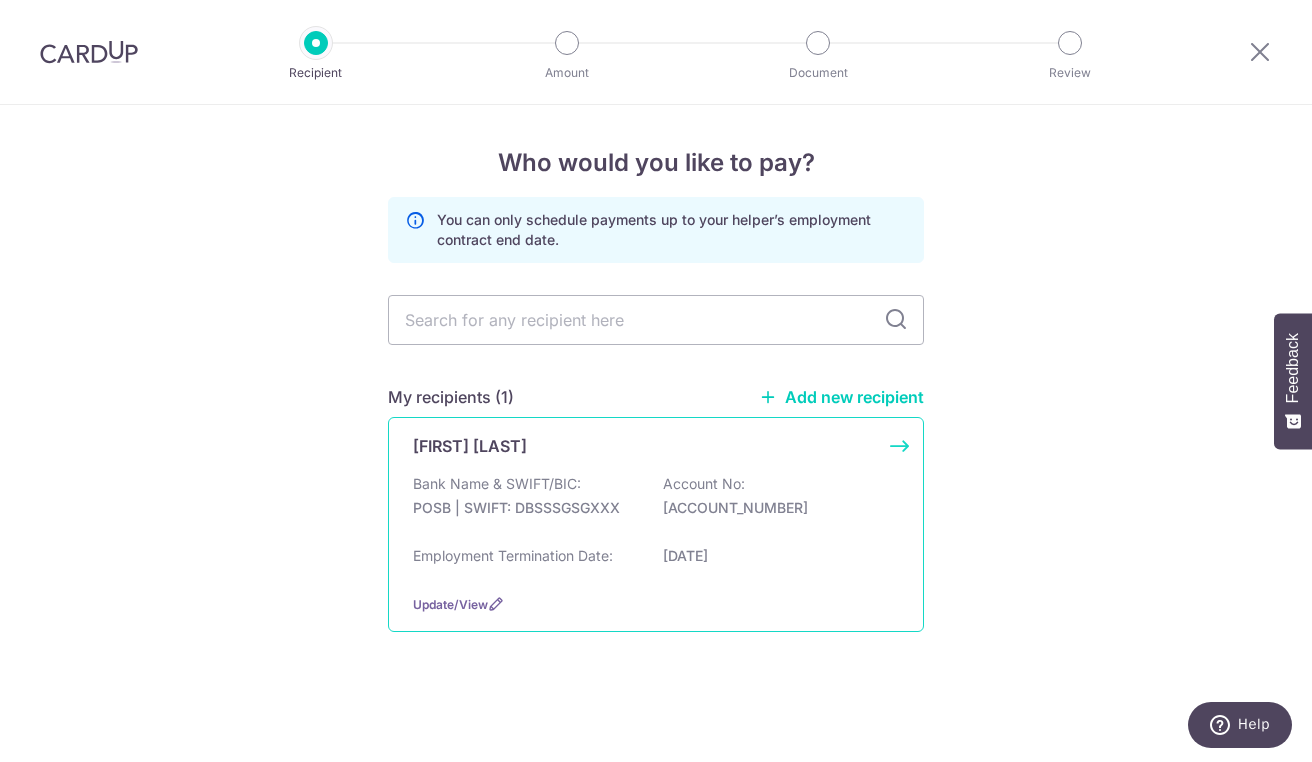 click on "Bank Name & SWIFT/BIC:
POSB | SWIFT: DBSSSGSGXXX
Account No:
[ACCOUNT_NUMBER]" at bounding box center (656, 506) 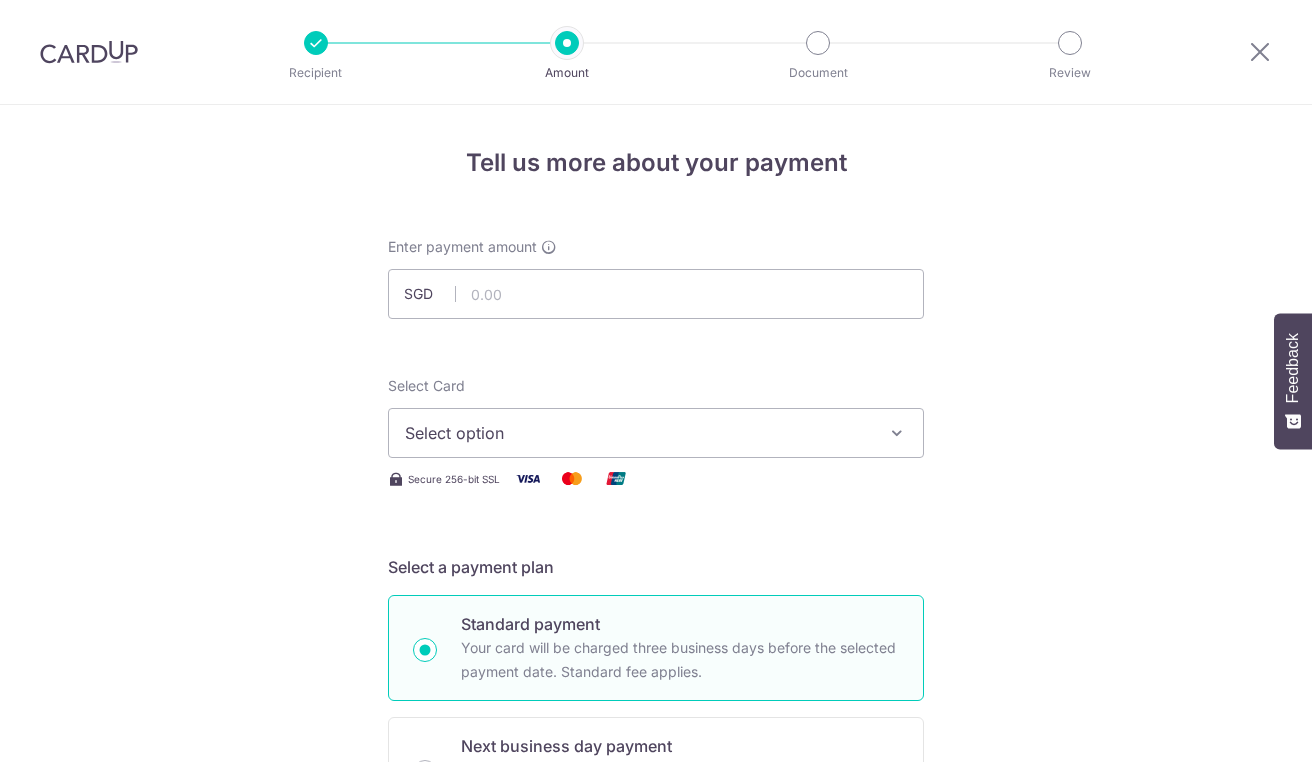scroll, scrollTop: 0, scrollLeft: 0, axis: both 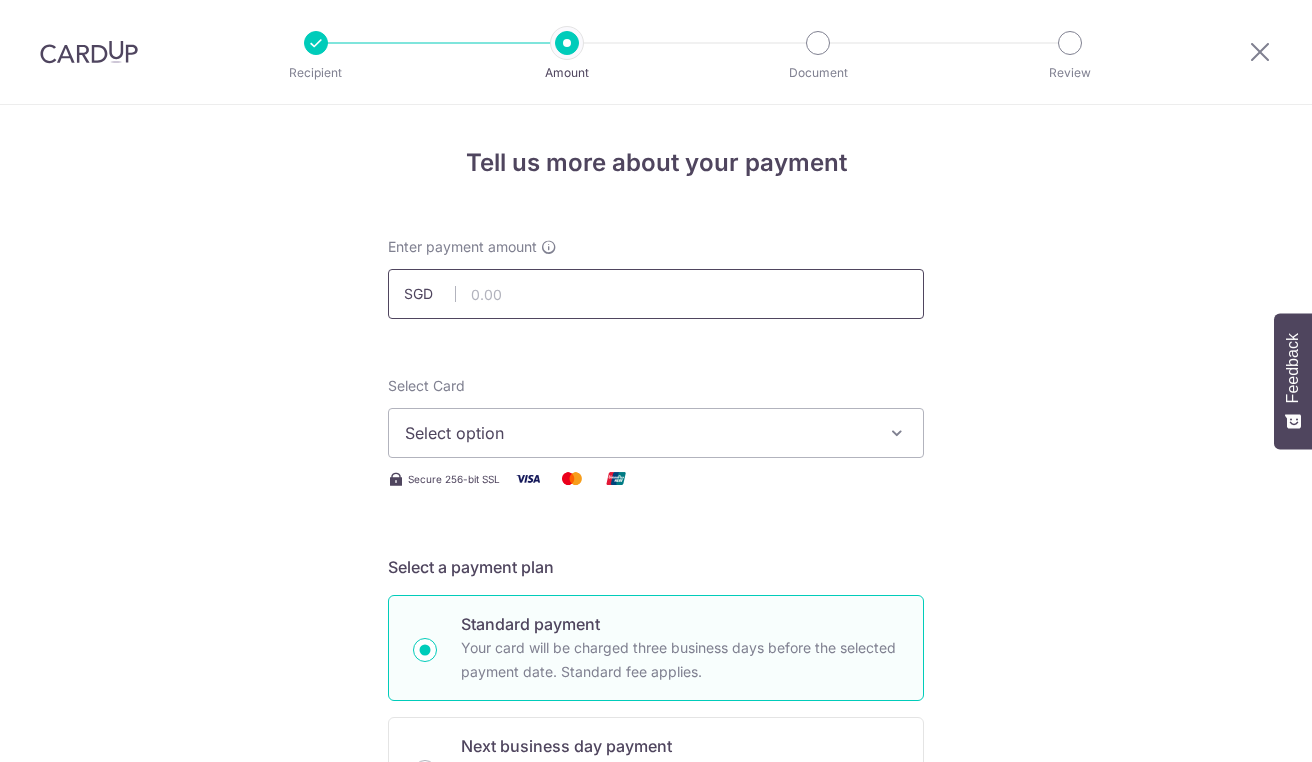 click at bounding box center [656, 294] 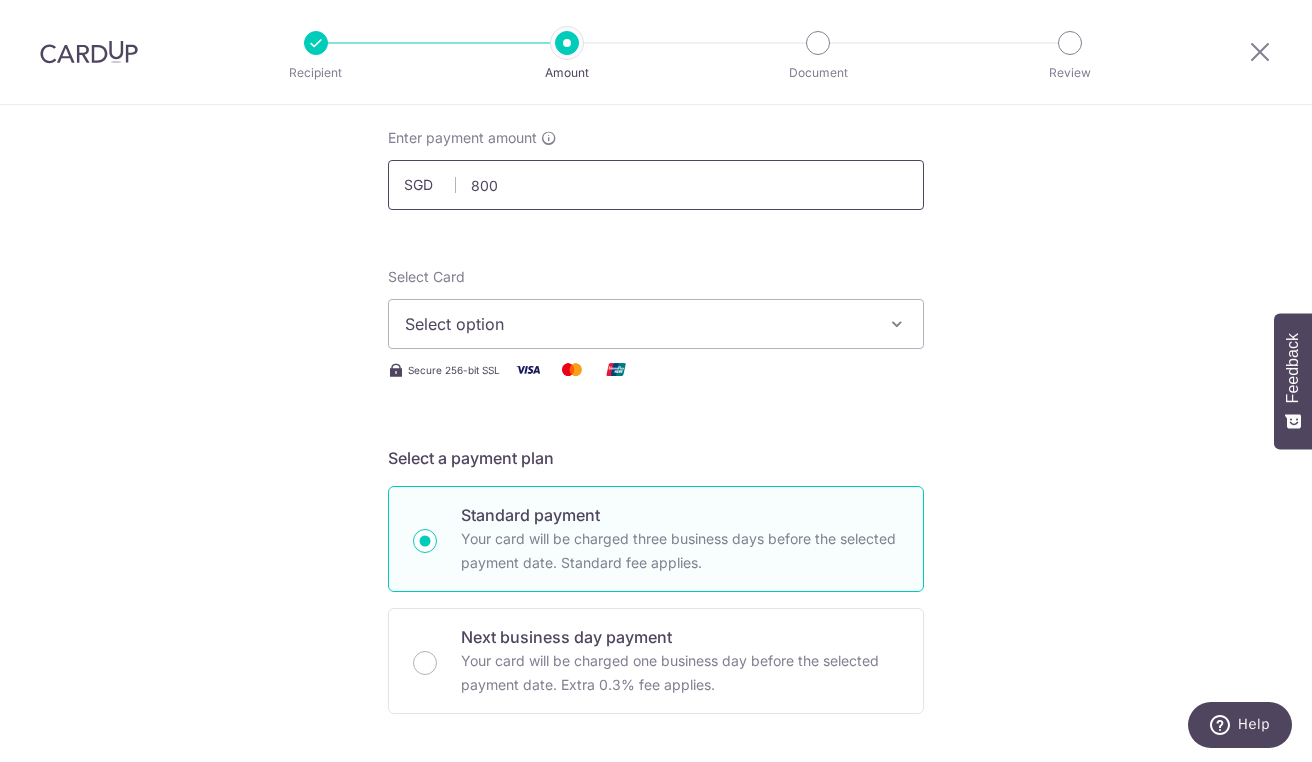 scroll, scrollTop: 121, scrollLeft: 0, axis: vertical 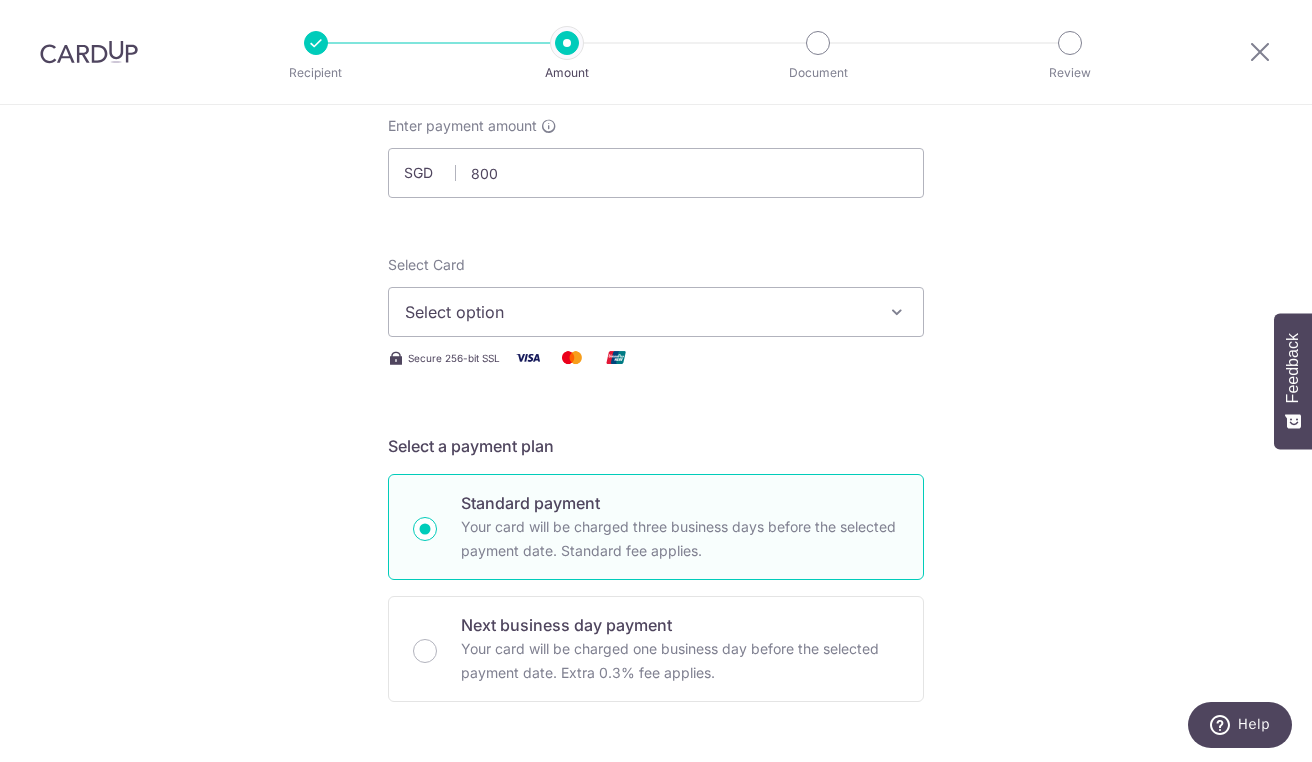 click on "Tell us more about your payment
Enter payment amount
SGD
800
Select Card
Select option
Add credit card
Your Cards
**** 2849
**** 1792
Secure 256-bit SSL
Text
New card details
Card
Secure 256-bit SSL" at bounding box center (656, 888) 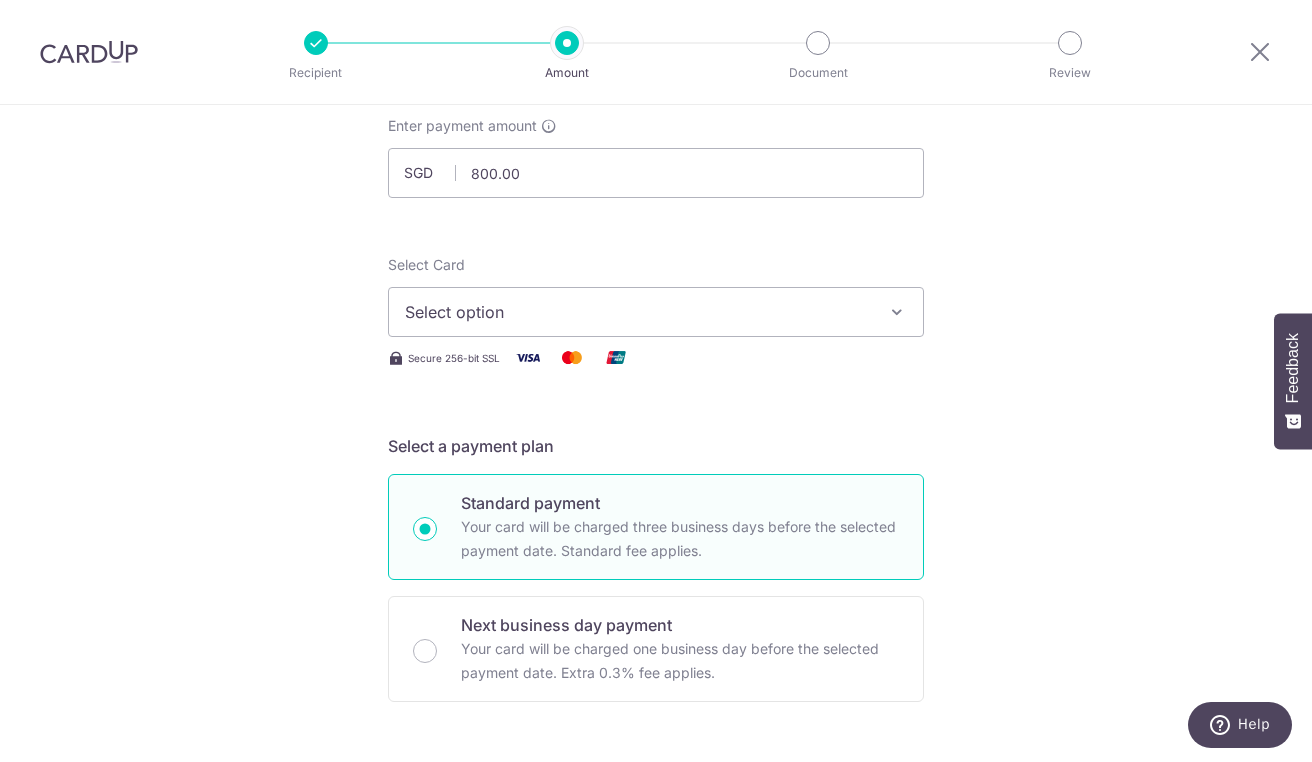 click on "Select option" at bounding box center (638, 312) 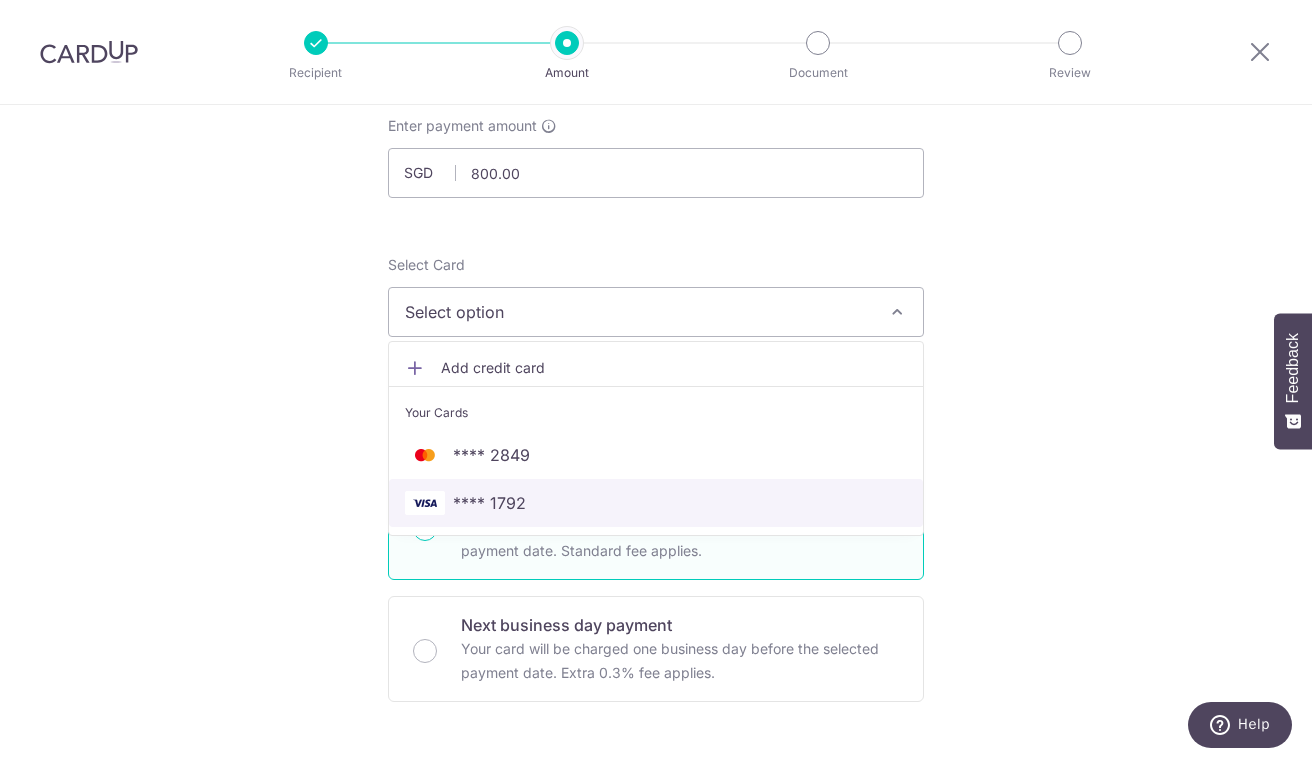 click on "**** 1792" at bounding box center (656, 503) 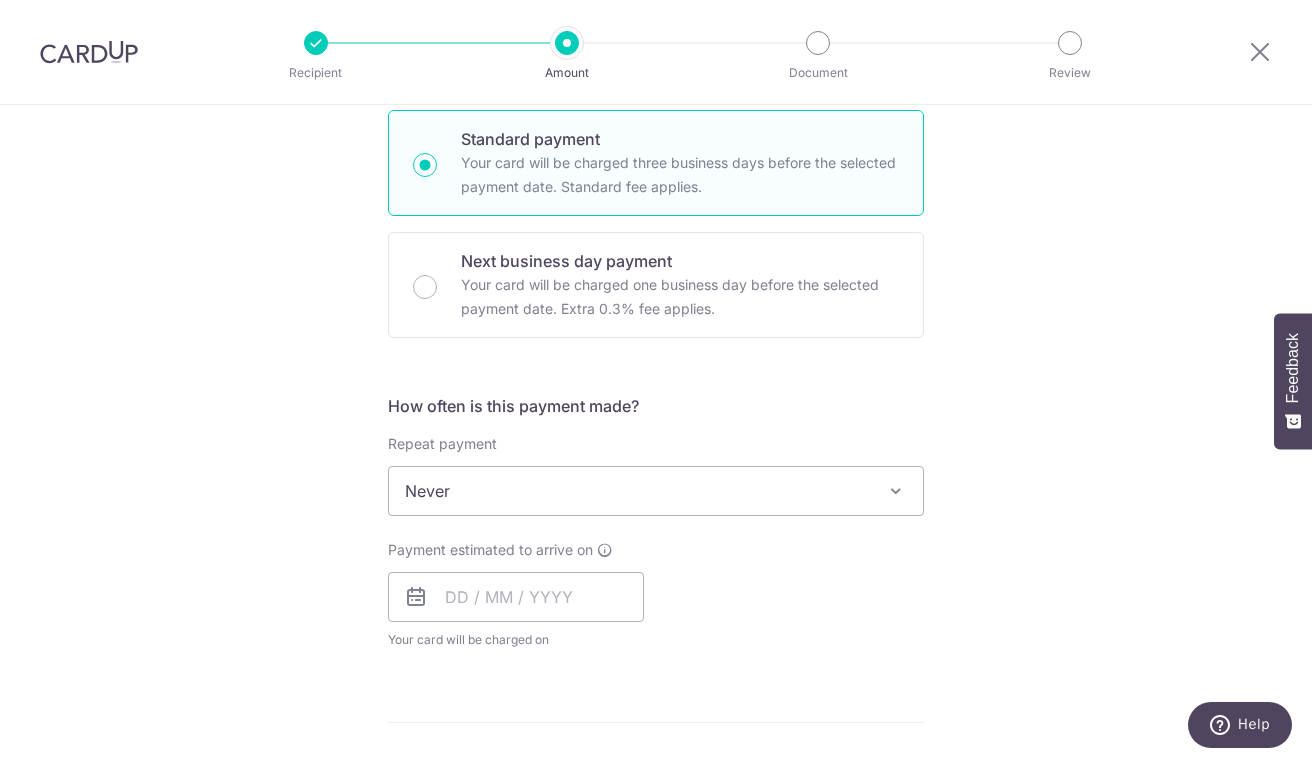 scroll, scrollTop: 490, scrollLeft: 0, axis: vertical 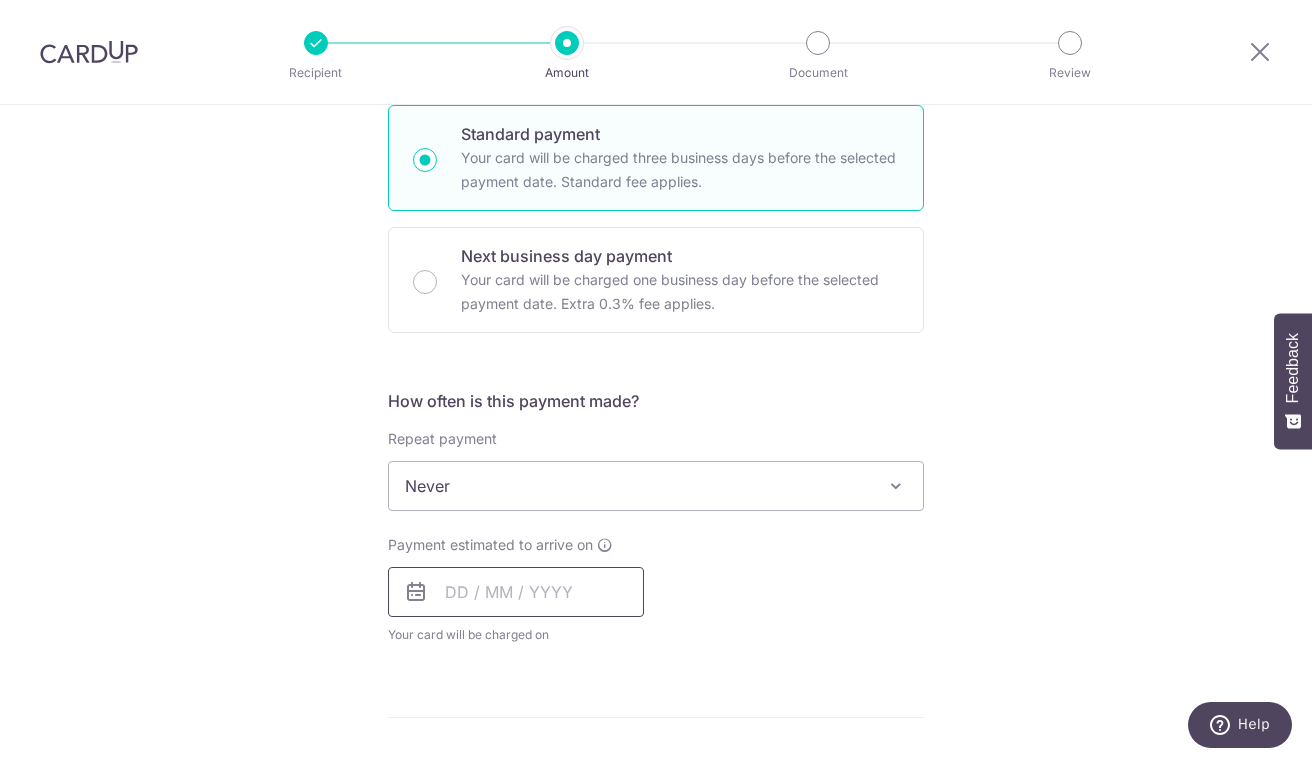 click at bounding box center [516, 592] 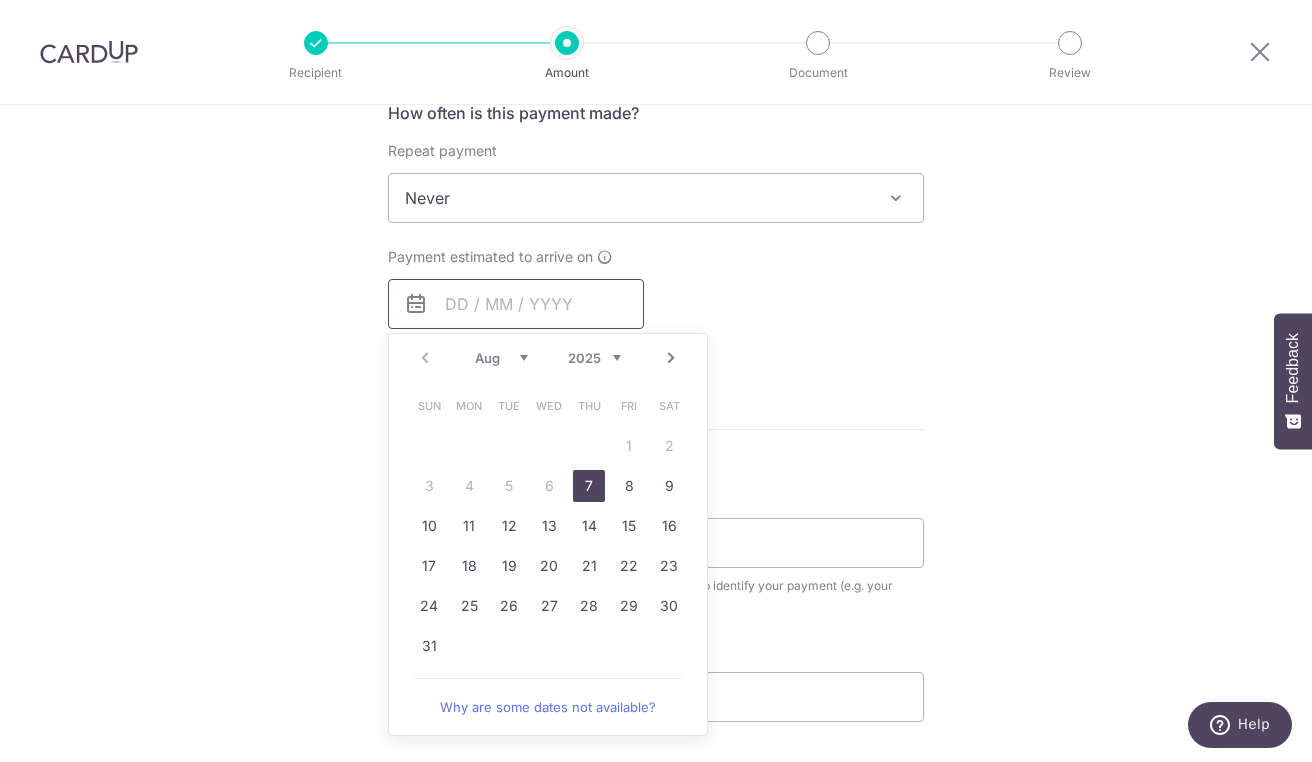 scroll, scrollTop: 782, scrollLeft: 0, axis: vertical 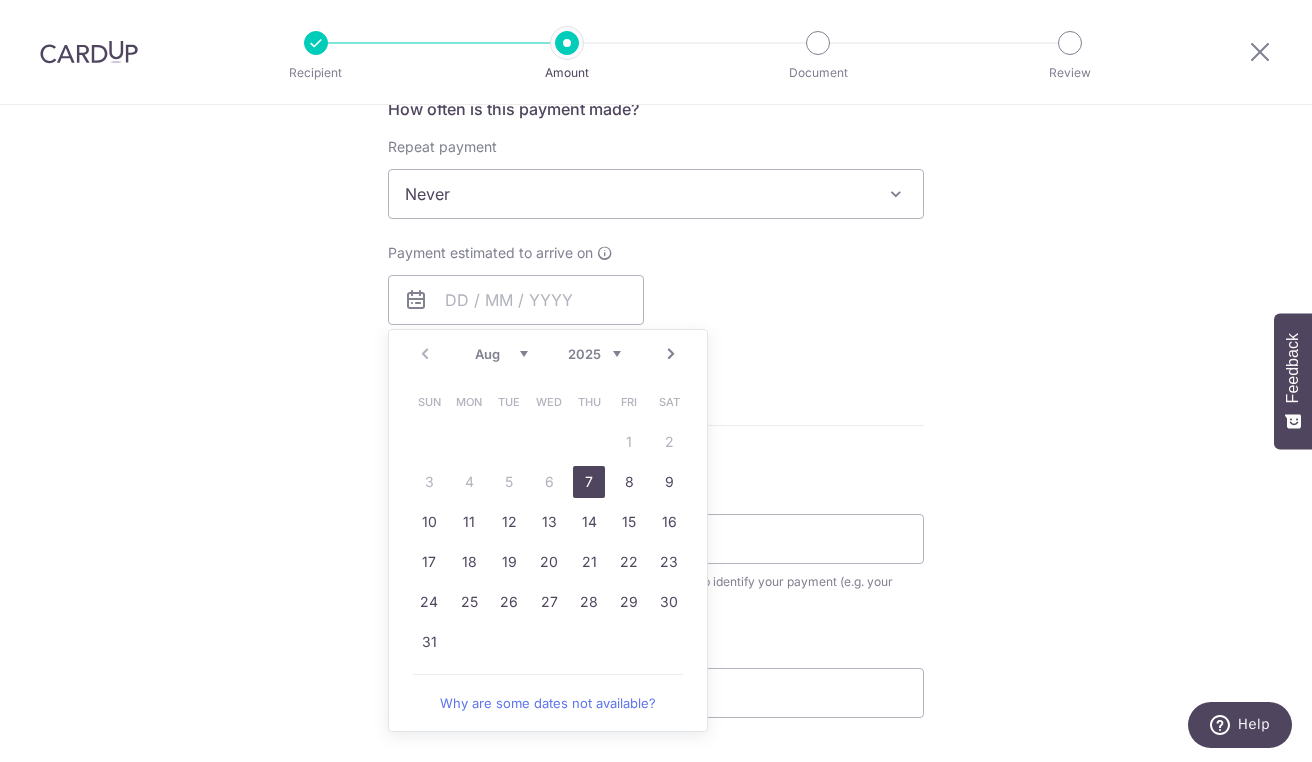 click on "14" at bounding box center (589, 522) 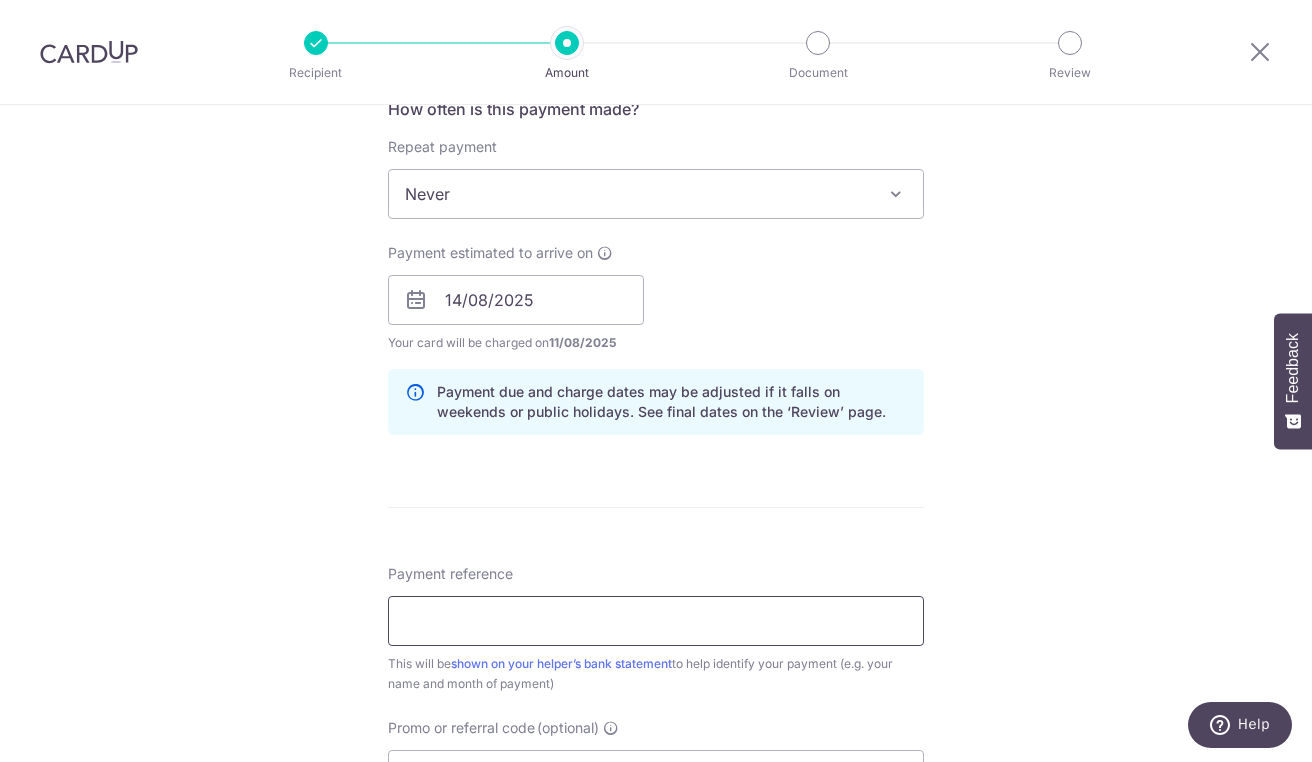 click on "Payment reference" at bounding box center [656, 621] 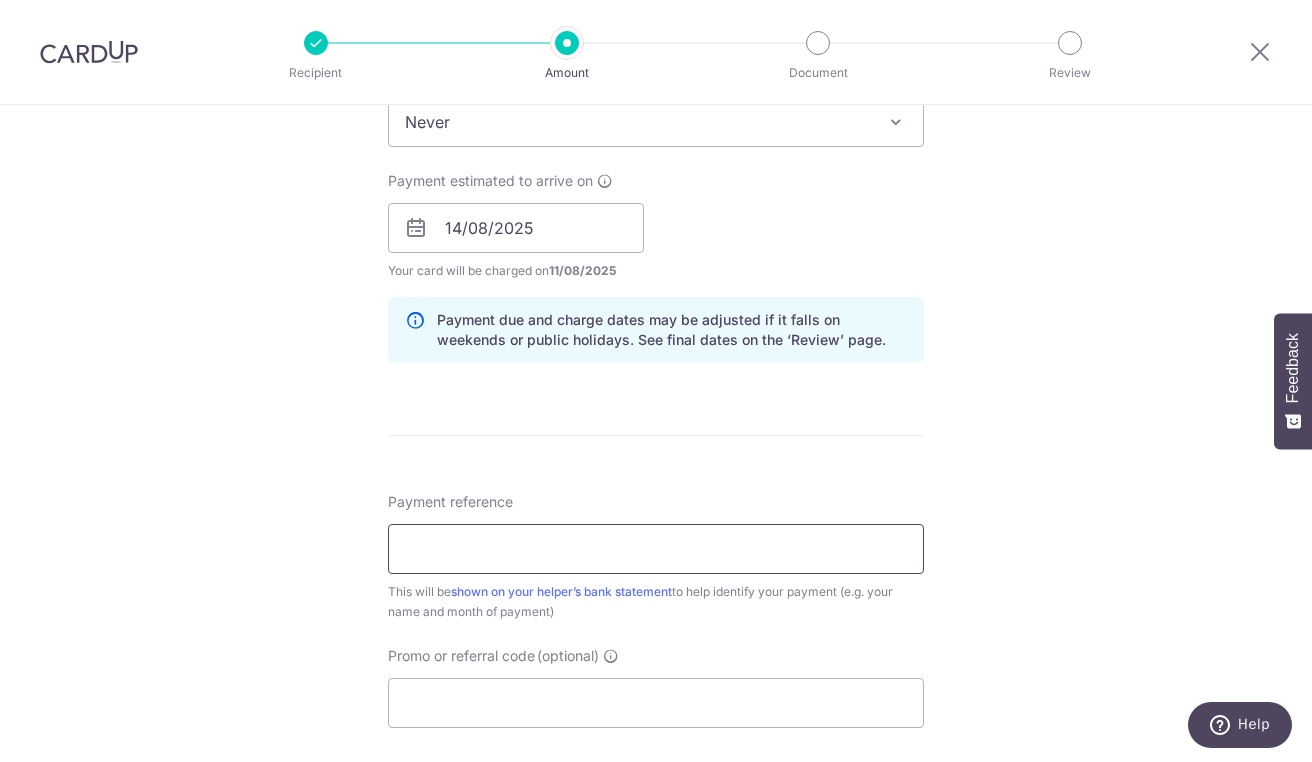 scroll, scrollTop: 867, scrollLeft: 0, axis: vertical 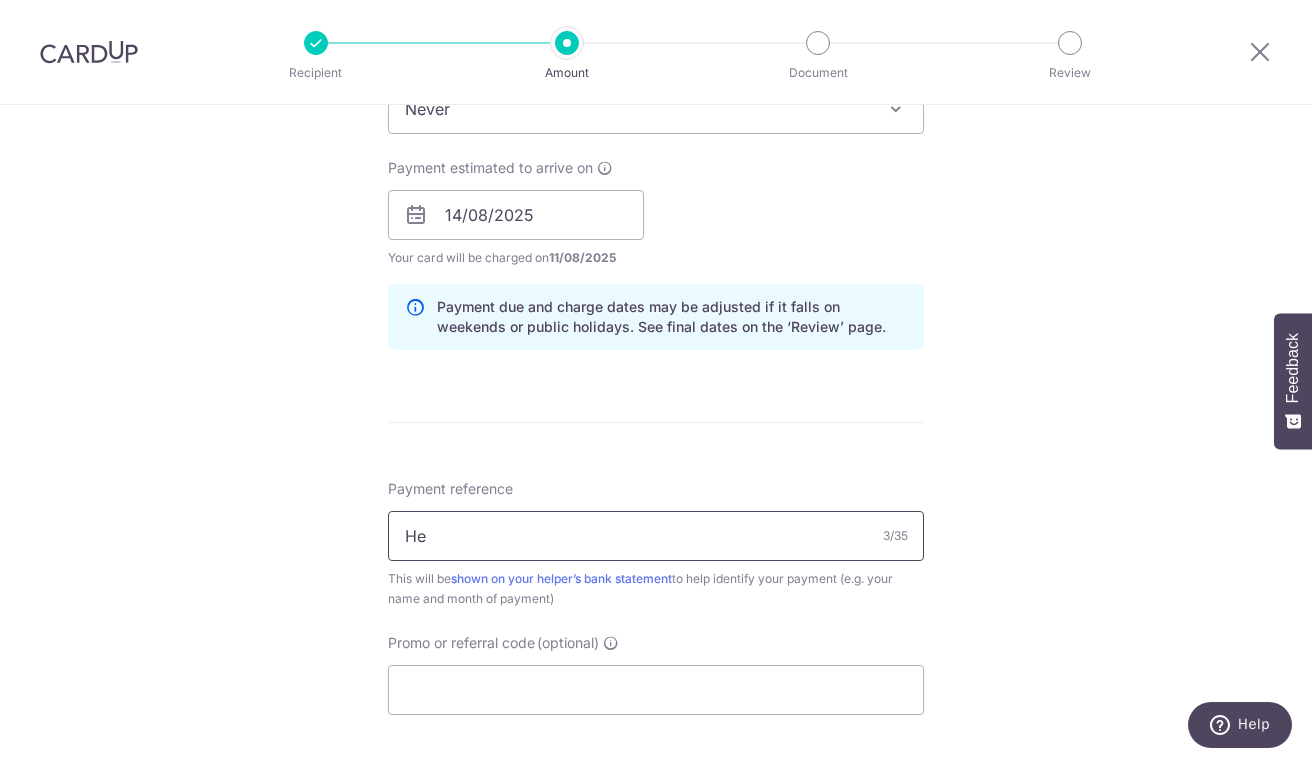 type on "H" 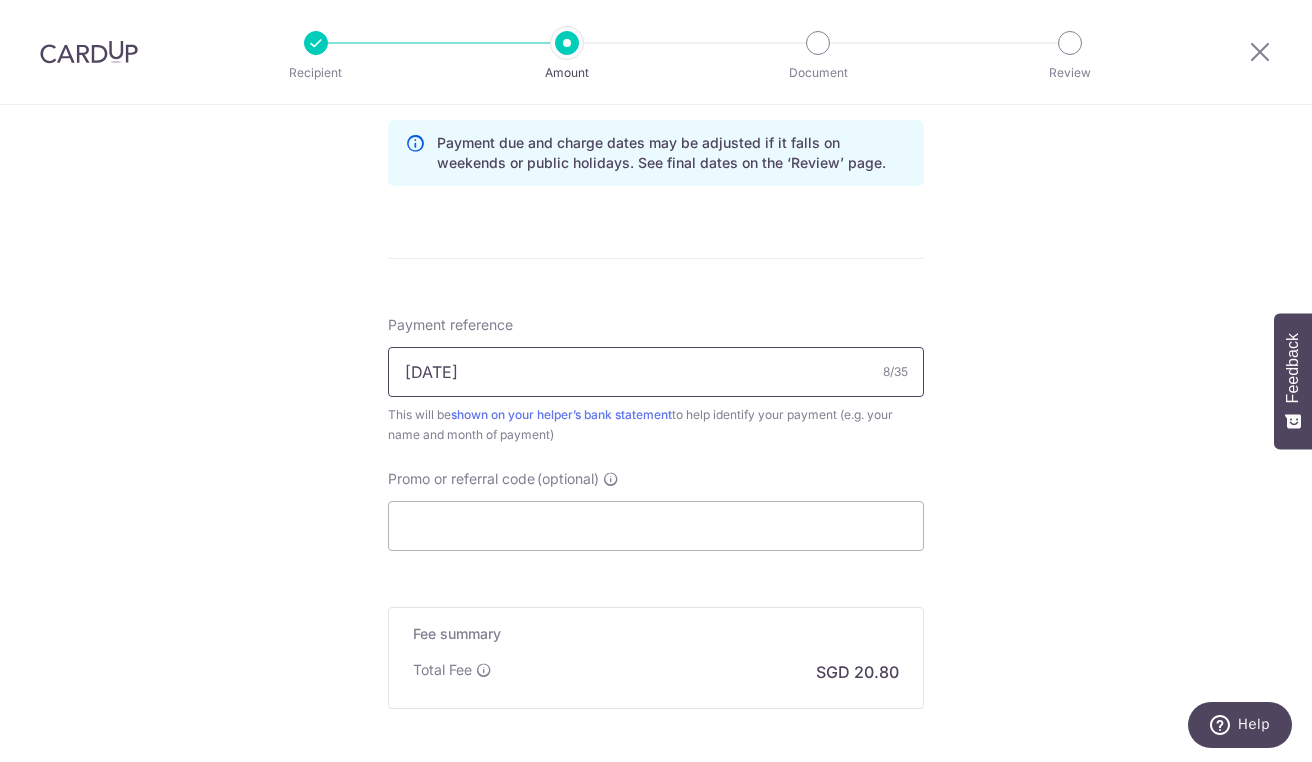 scroll, scrollTop: 1035, scrollLeft: 0, axis: vertical 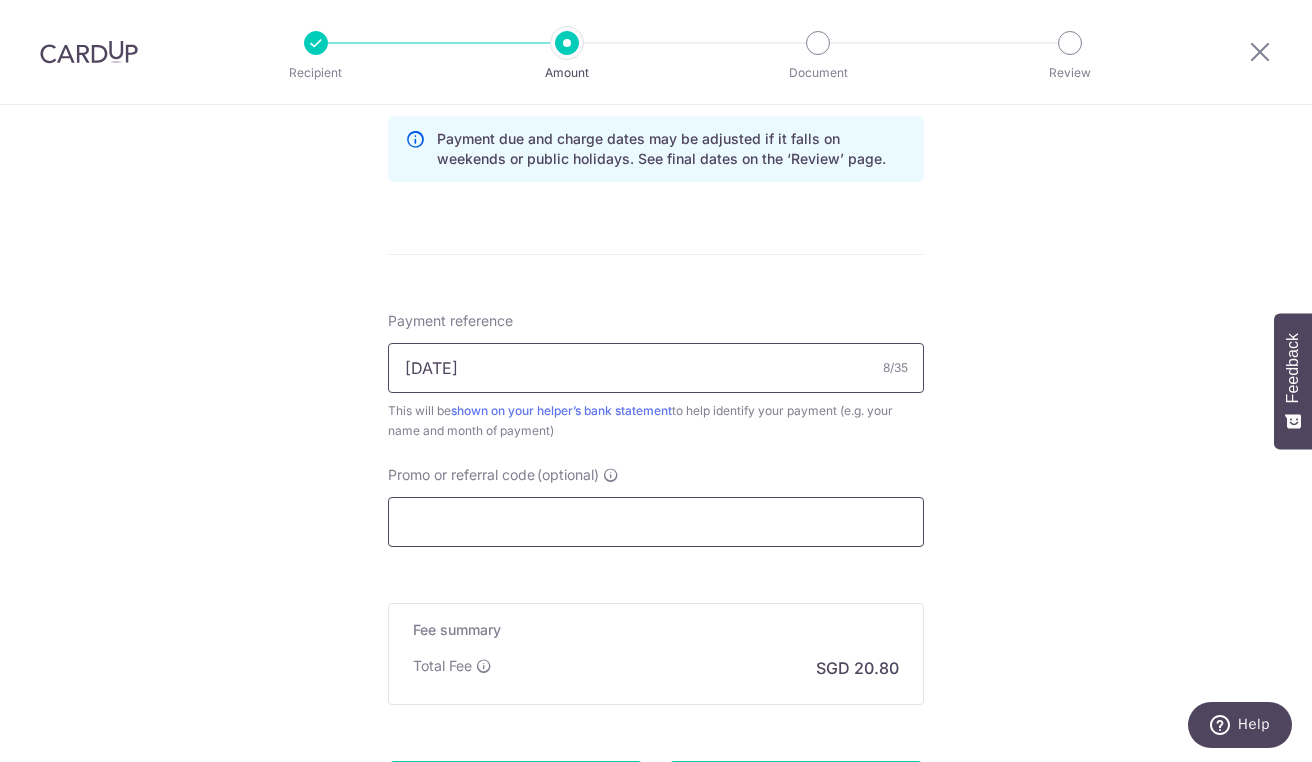 type on "Aug 2025" 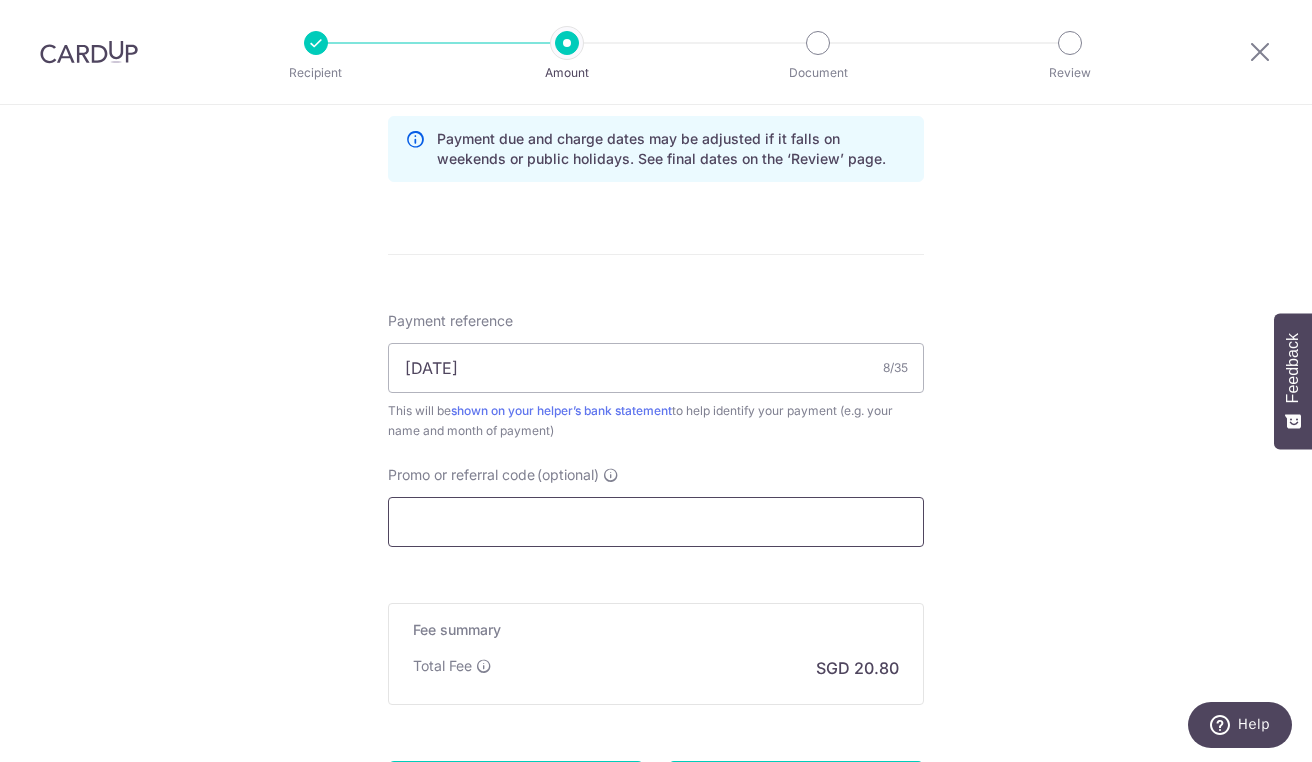 click on "Promo or referral code
(optional)" at bounding box center [656, 522] 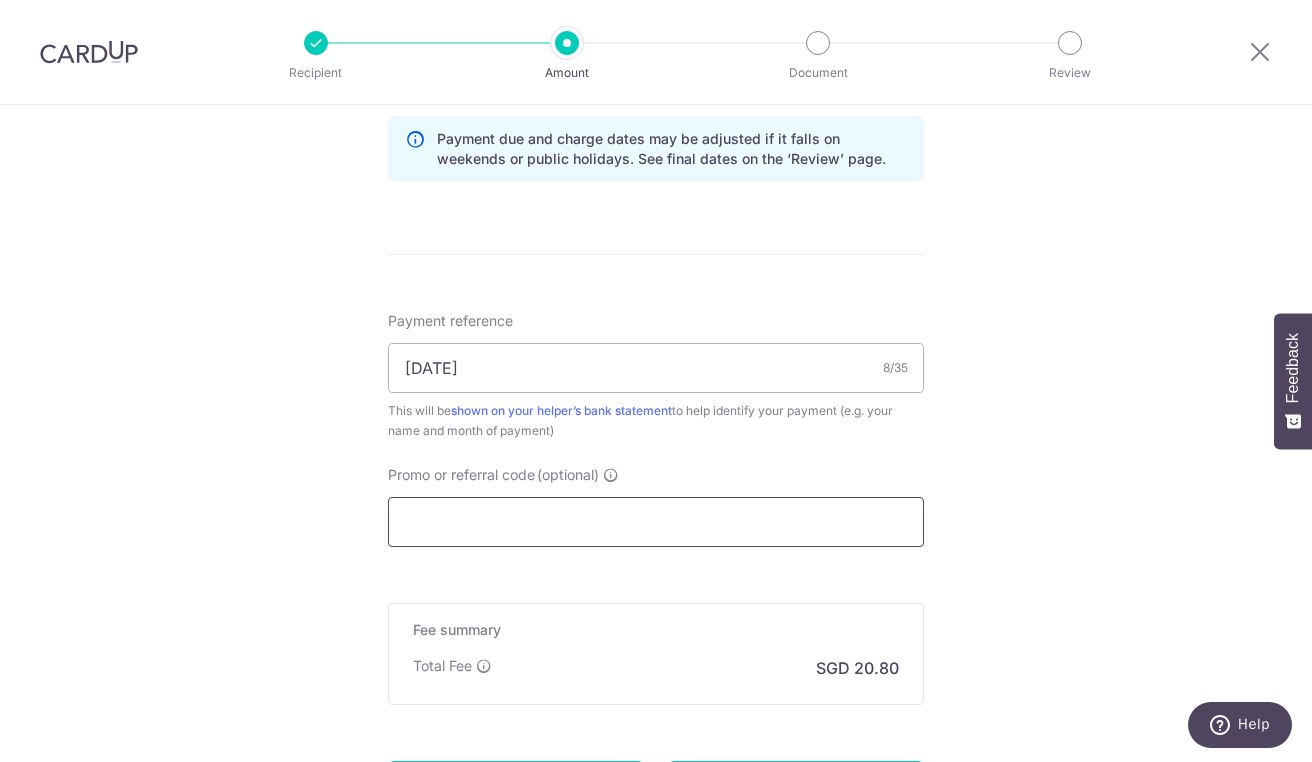 type on "OFF225" 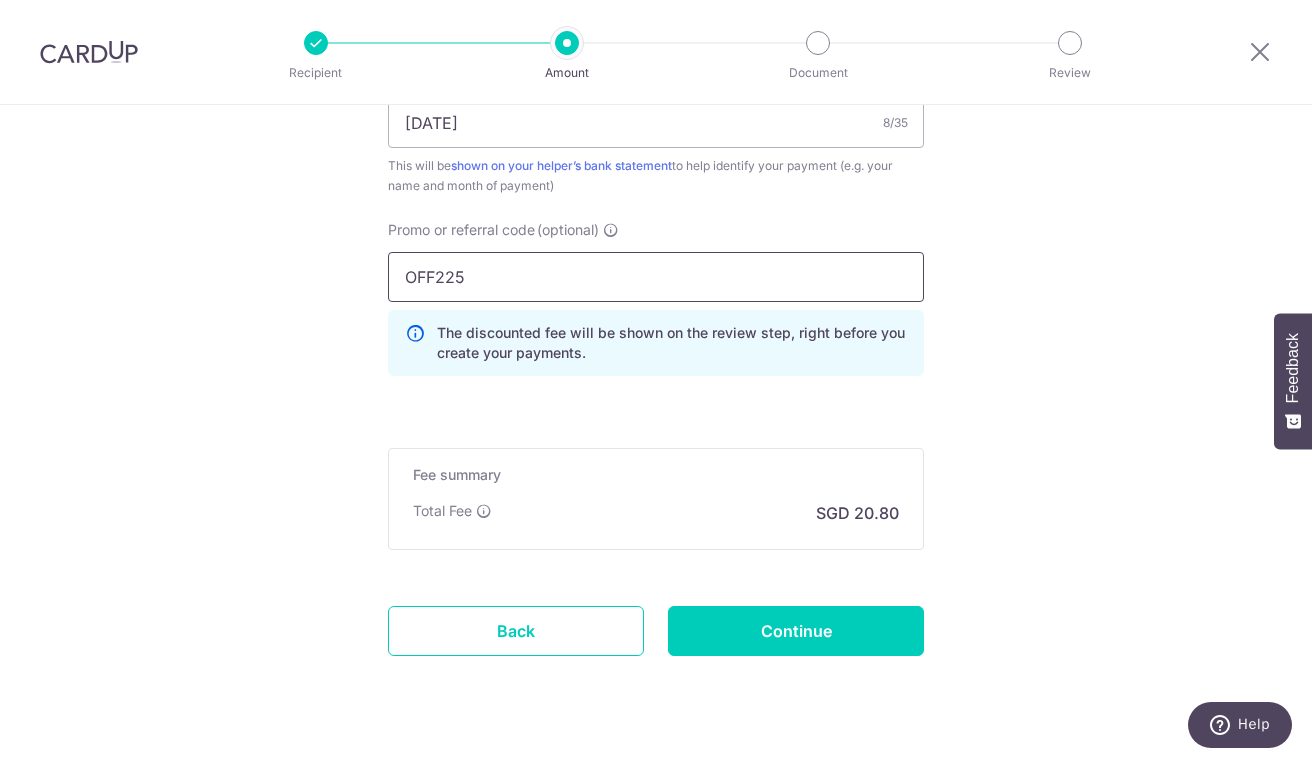 scroll, scrollTop: 1320, scrollLeft: 0, axis: vertical 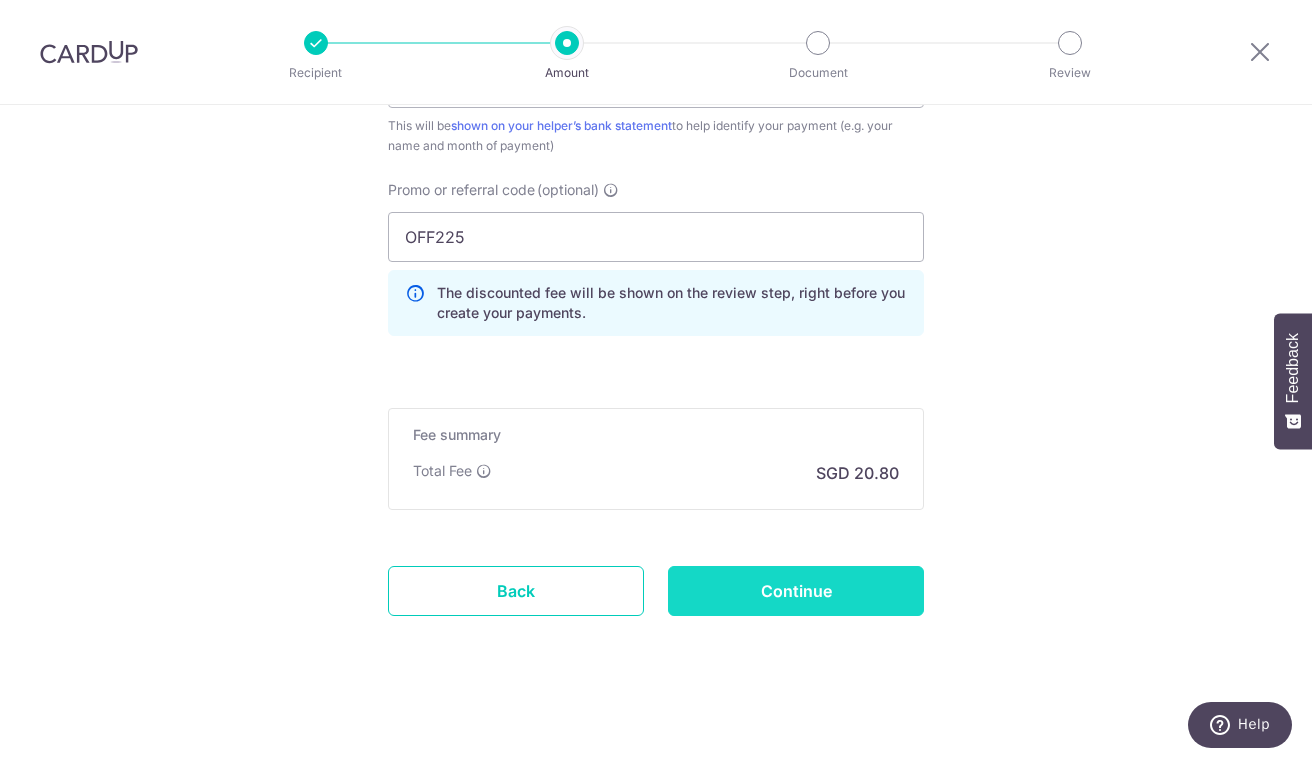 click on "Continue" at bounding box center [796, 591] 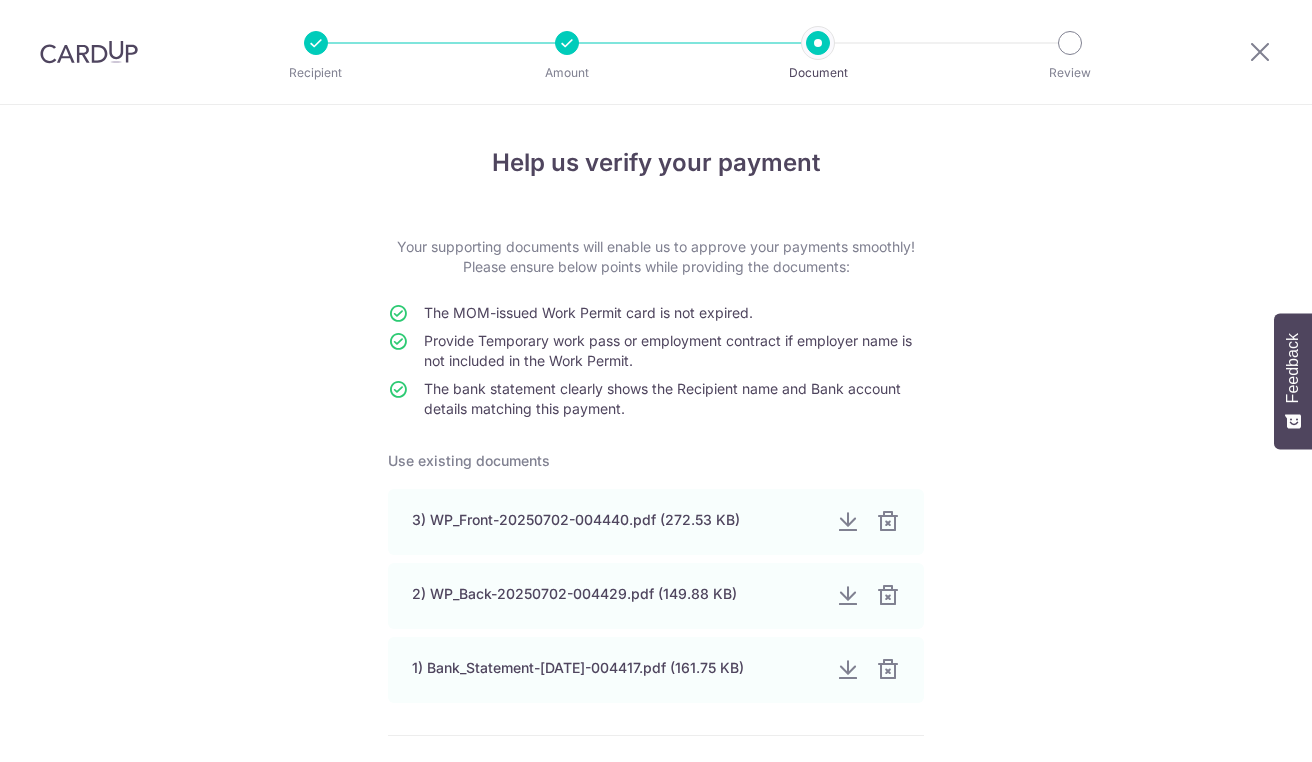 scroll, scrollTop: 0, scrollLeft: 0, axis: both 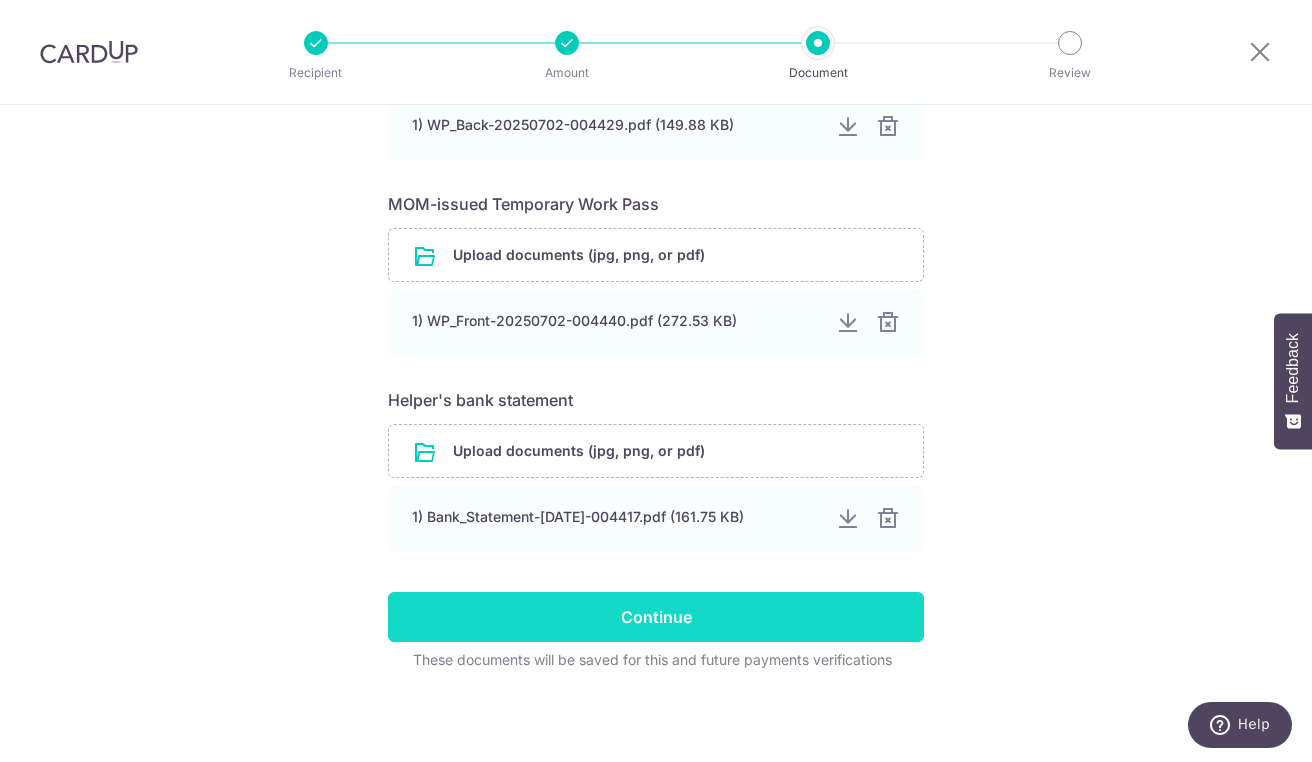 click on "Continue" at bounding box center [656, 617] 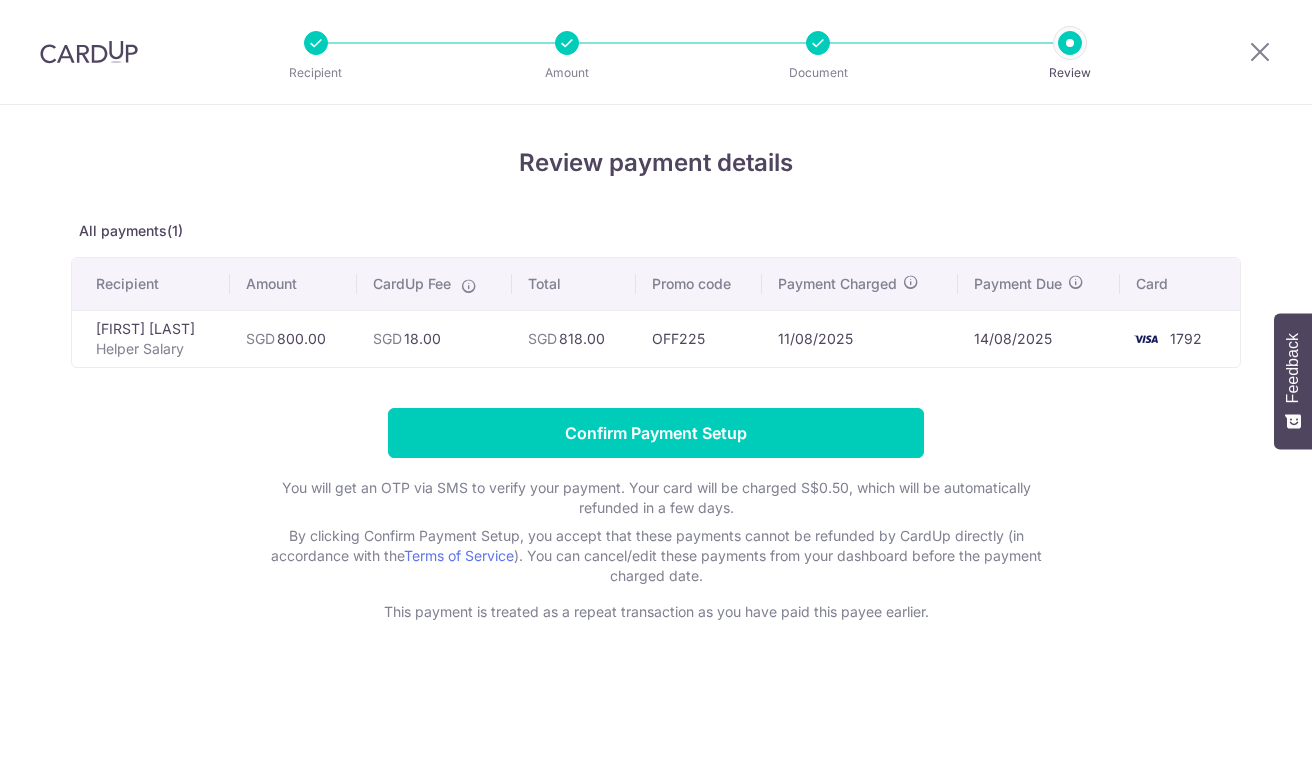 scroll, scrollTop: 0, scrollLeft: 0, axis: both 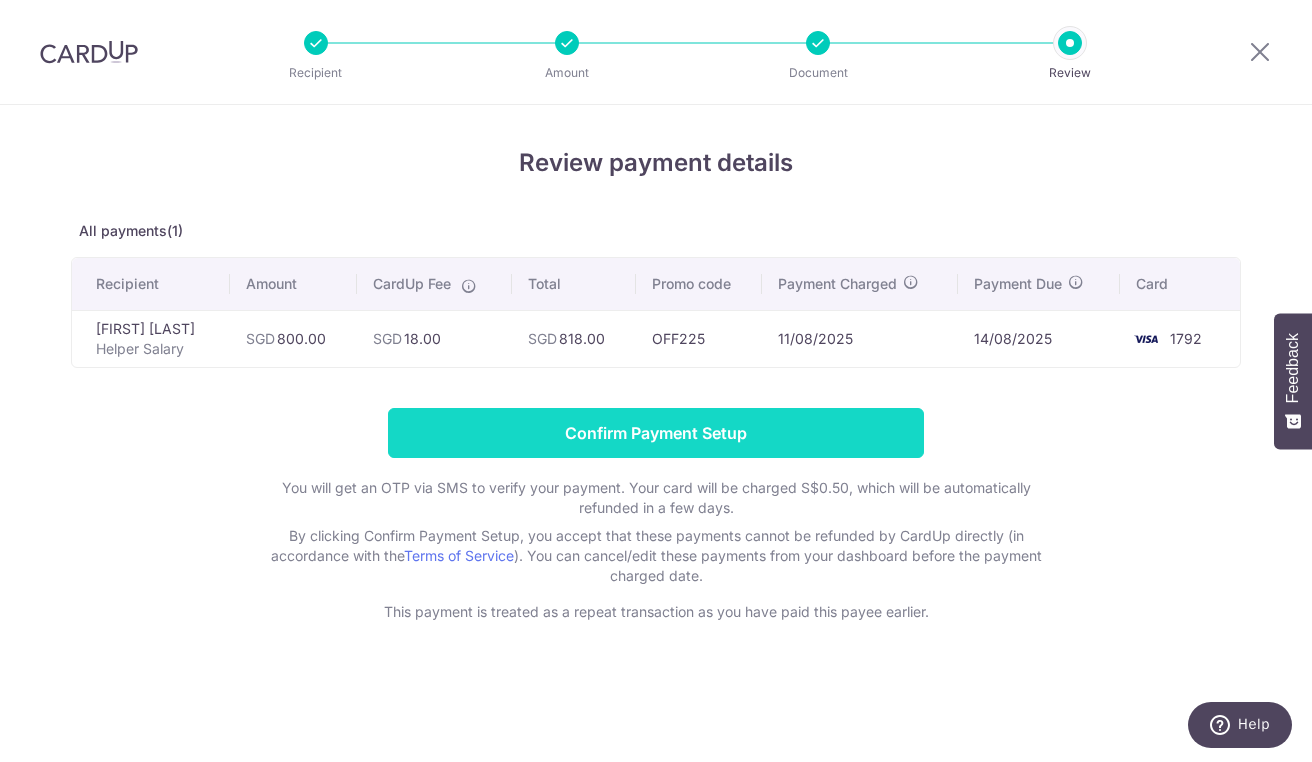 click on "Confirm Payment Setup" at bounding box center (656, 433) 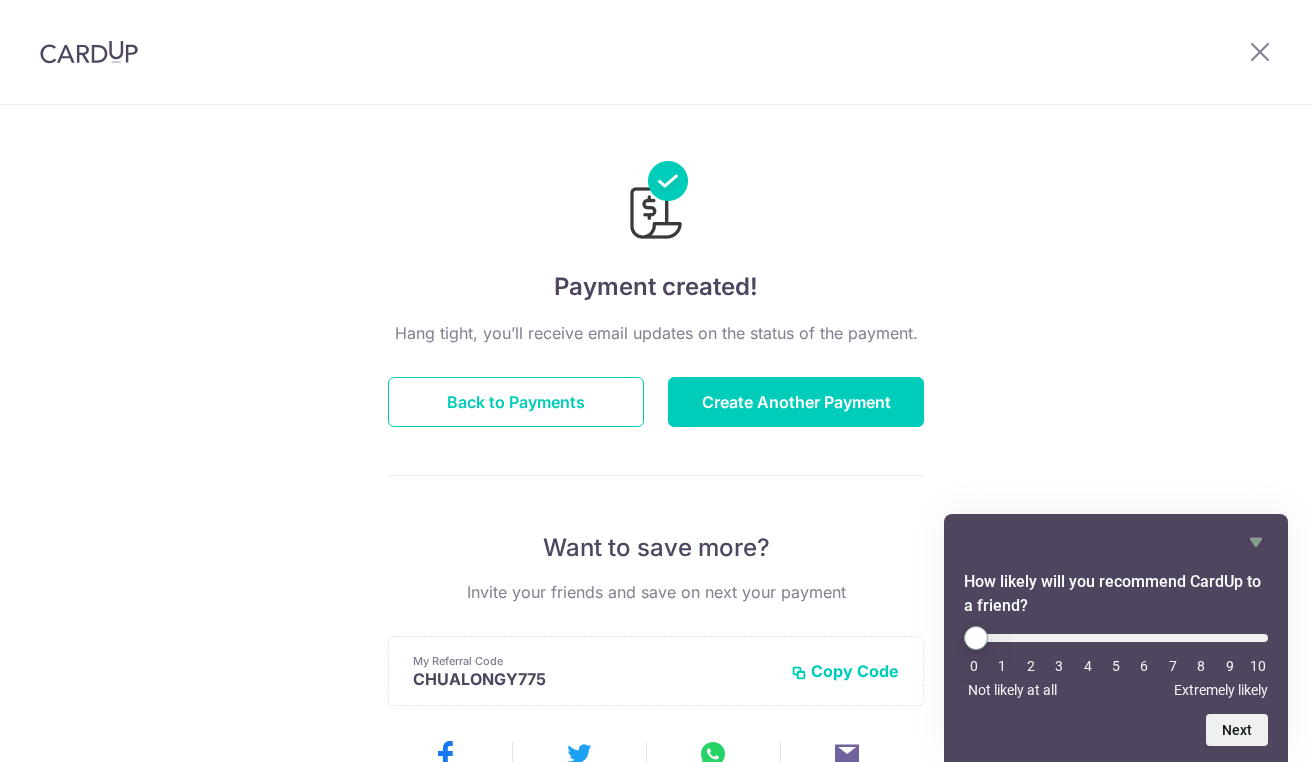 scroll, scrollTop: 0, scrollLeft: 0, axis: both 